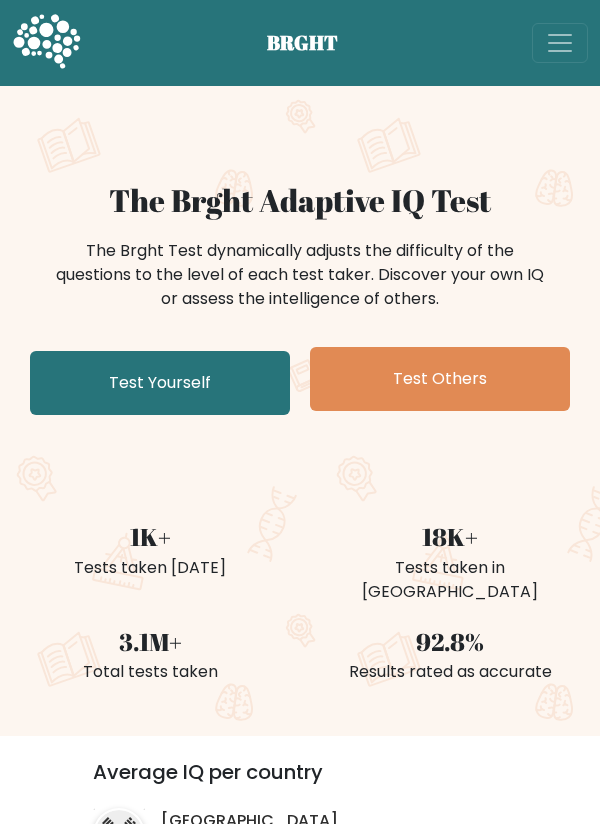 scroll, scrollTop: 628, scrollLeft: 0, axis: vertical 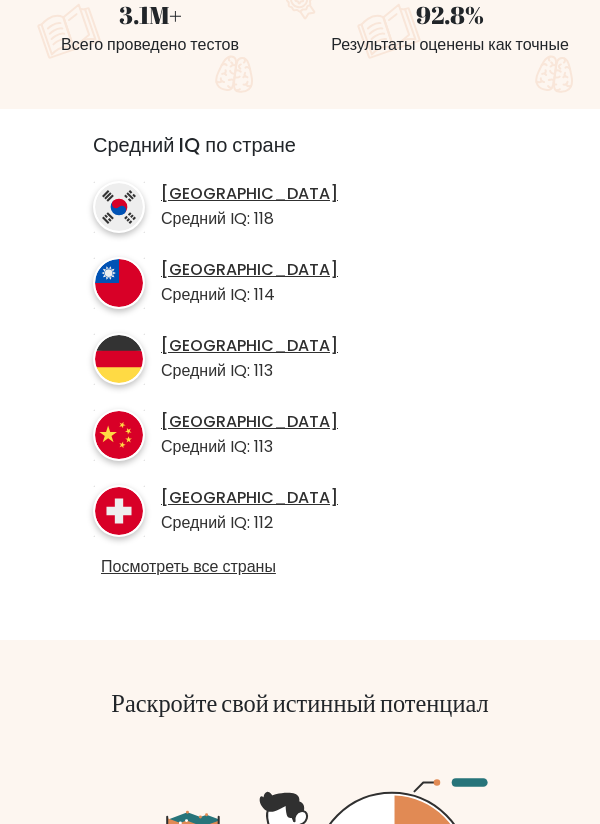 click on "Посмотреть все страны" at bounding box center (188, 566) 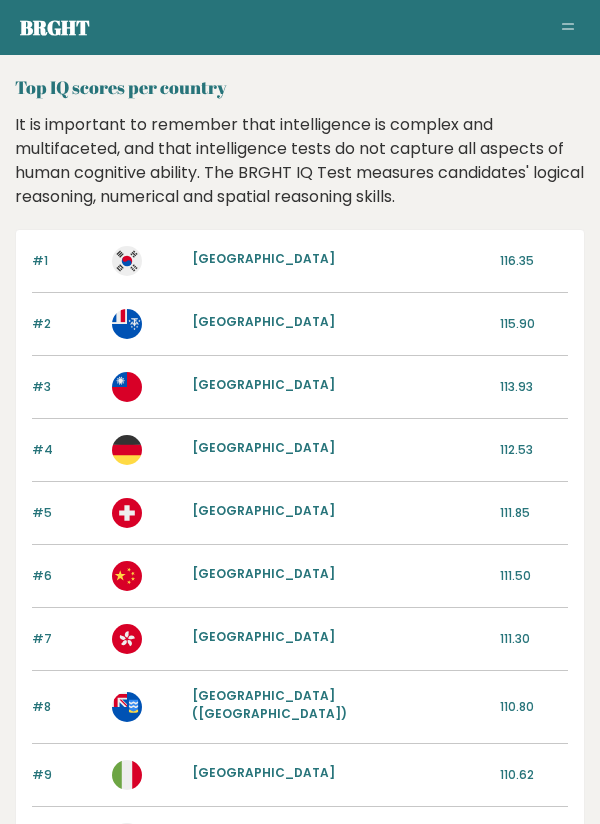scroll, scrollTop: 0, scrollLeft: 0, axis: both 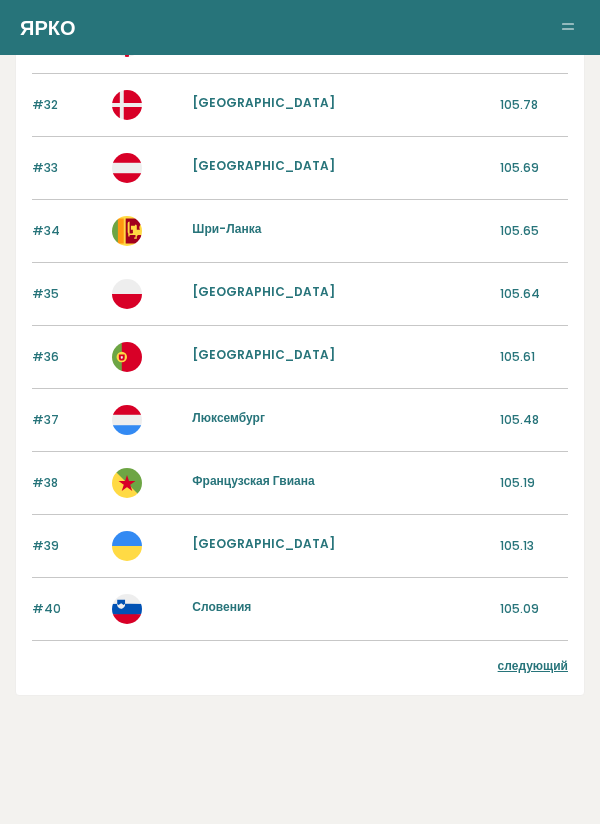 click on "следующий" at bounding box center [533, 665] 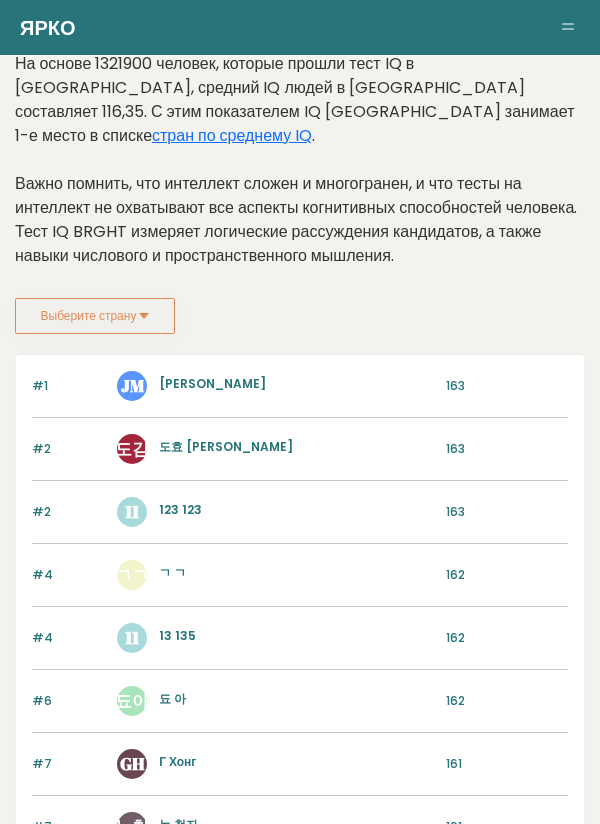 scroll, scrollTop: 346, scrollLeft: 0, axis: vertical 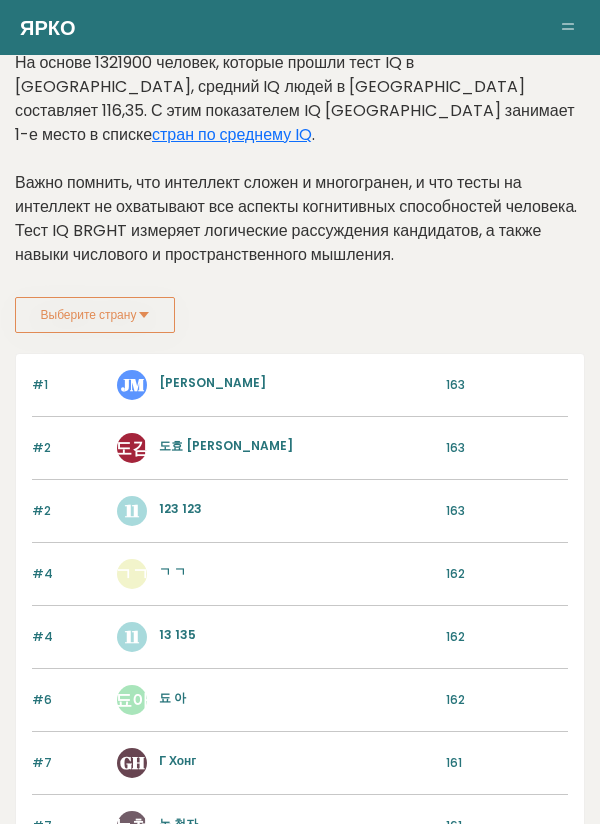 click on "[PERSON_NAME]" at bounding box center (212, 382) 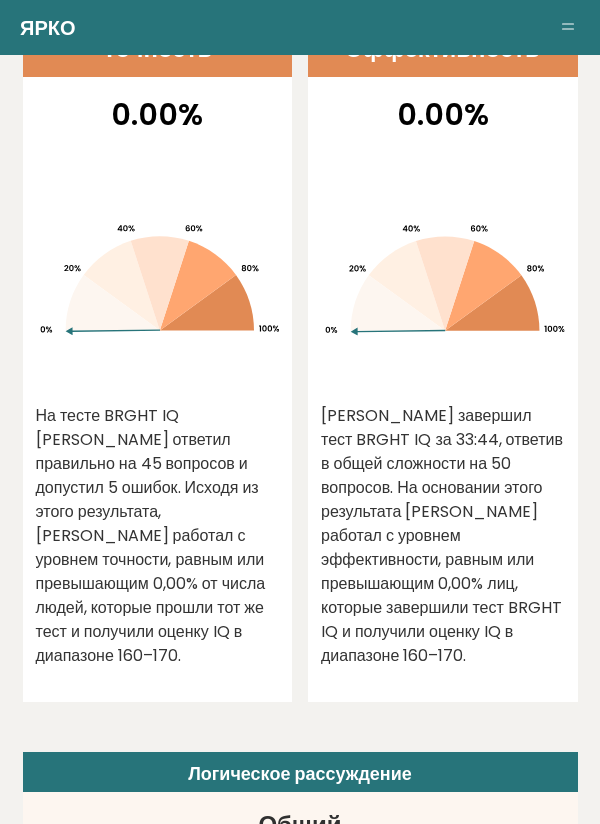 scroll, scrollTop: 2095, scrollLeft: 0, axis: vertical 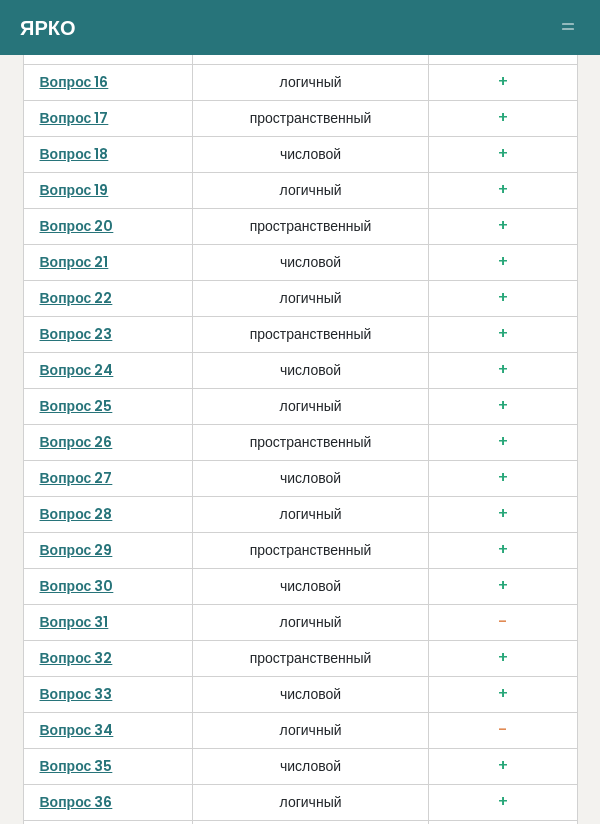click on "Вопрос 31" at bounding box center [74, 622] 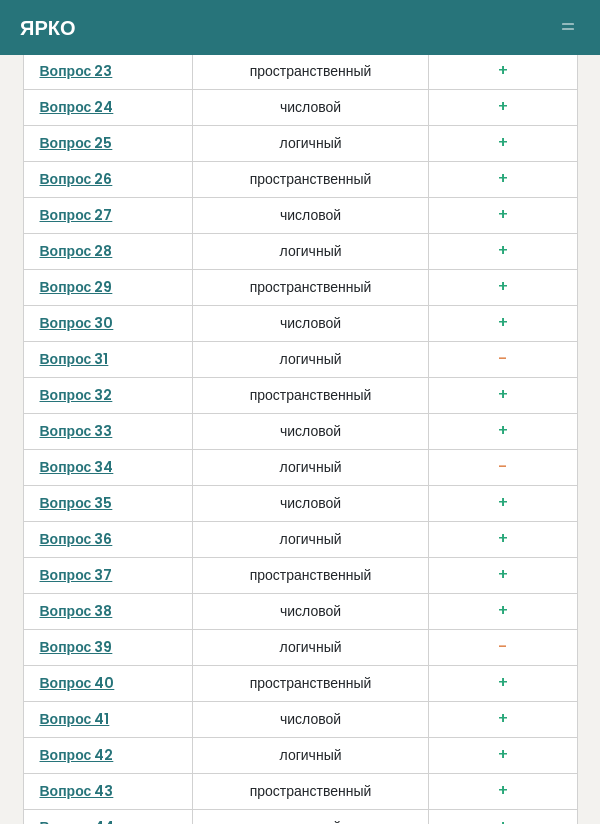 scroll, scrollTop: 6271, scrollLeft: 0, axis: vertical 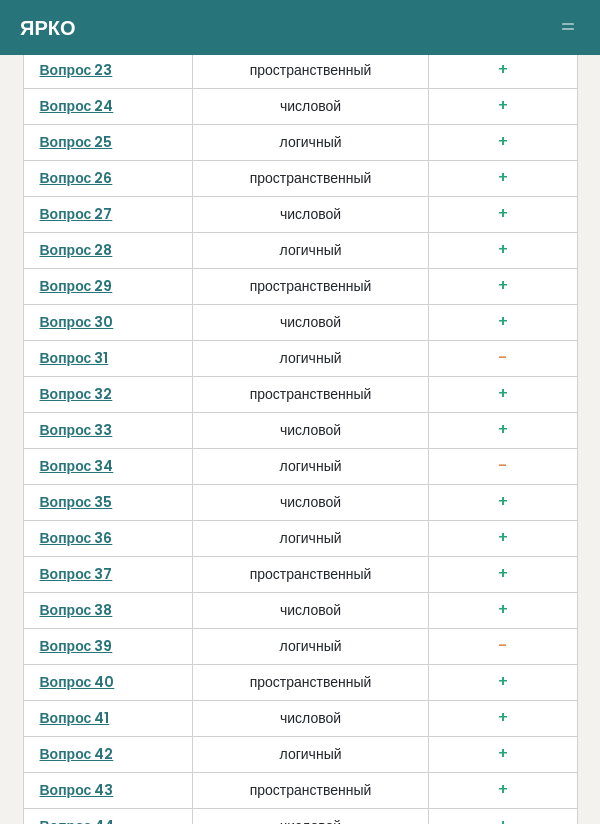 click on "Вопрос 34" at bounding box center (77, 466) 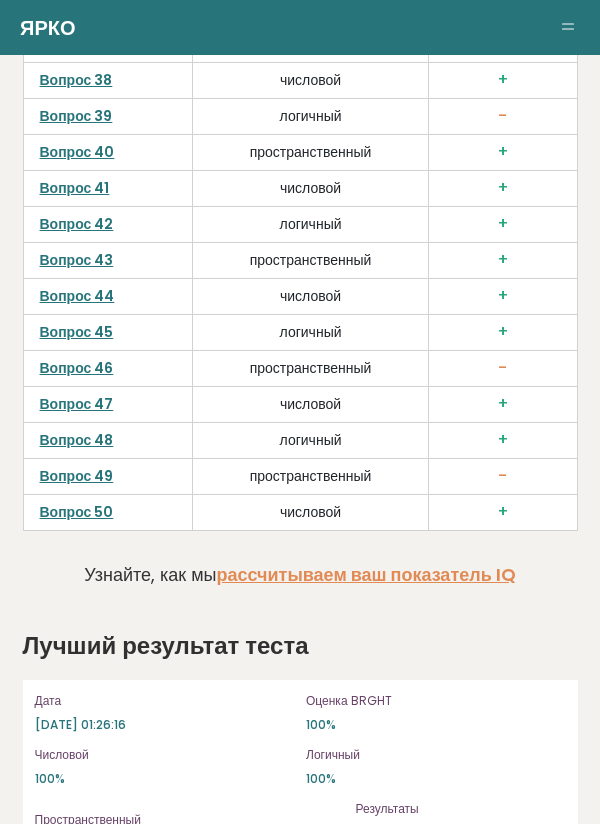 click on "Вопрос 49" at bounding box center (77, 476) 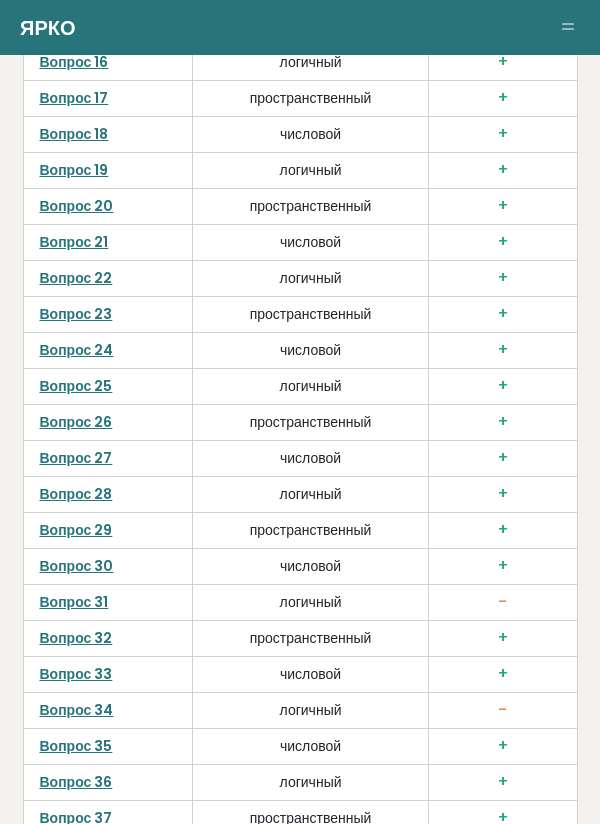 scroll, scrollTop: 6820, scrollLeft: 0, axis: vertical 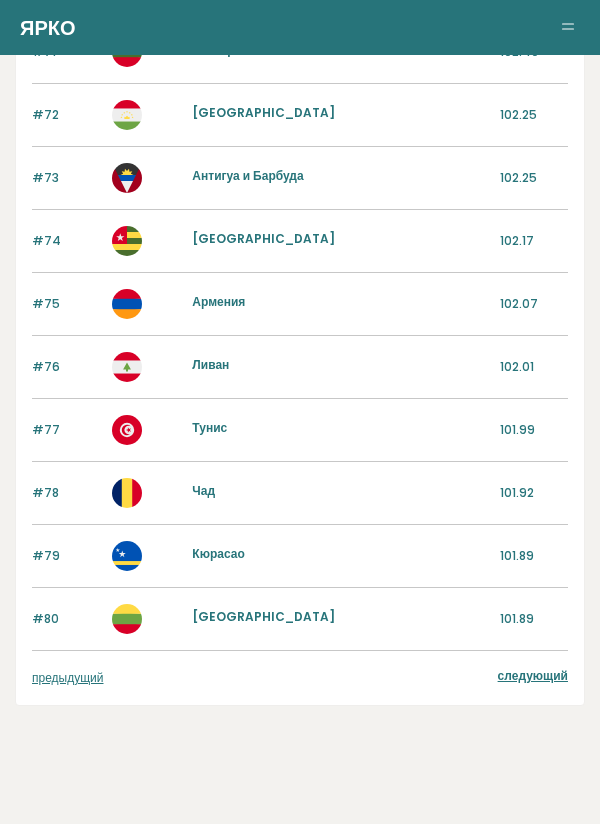 click on "следующий" at bounding box center (533, 675) 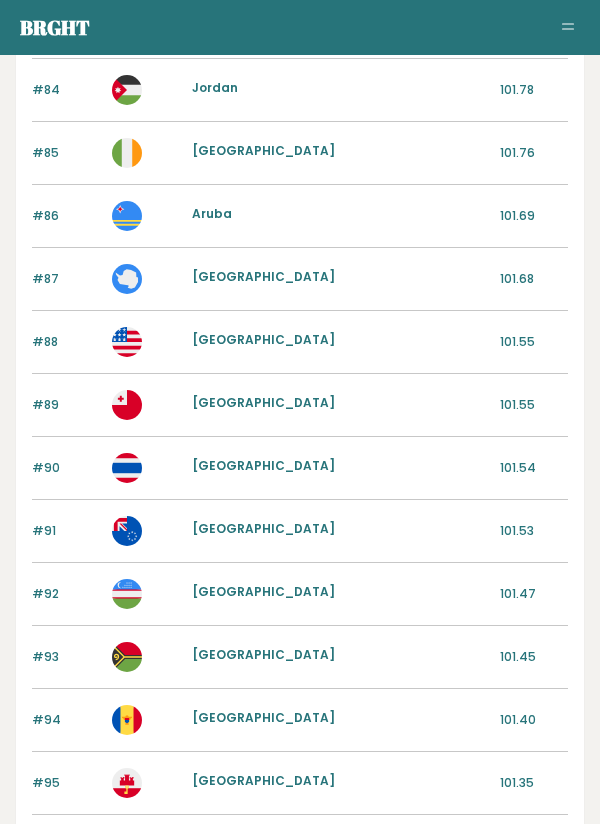 scroll, scrollTop: 383, scrollLeft: 0, axis: vertical 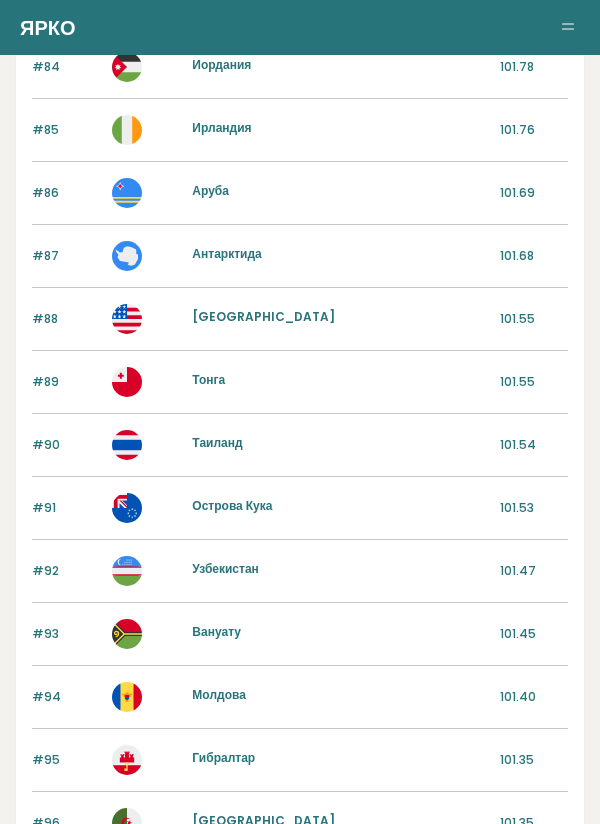 click on "Узбекистан" at bounding box center (225, 568) 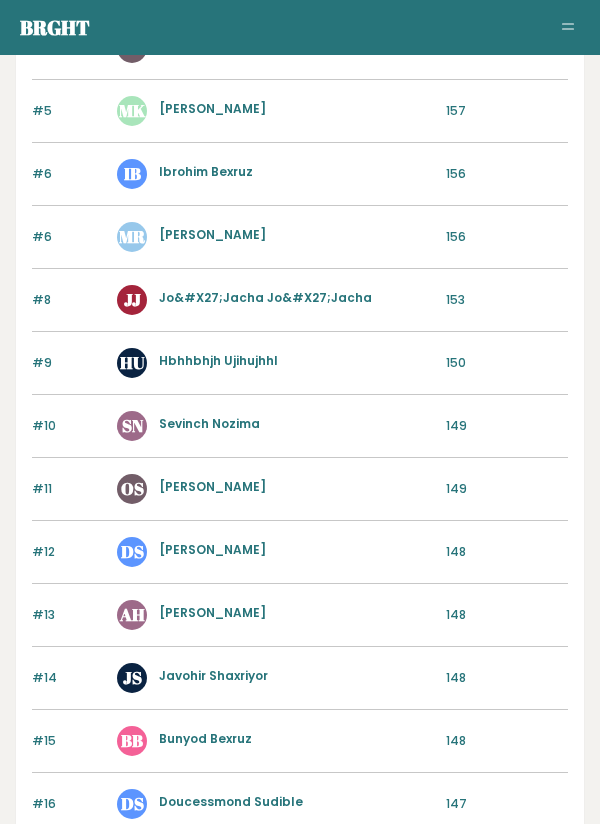 scroll, scrollTop: 1209, scrollLeft: 0, axis: vertical 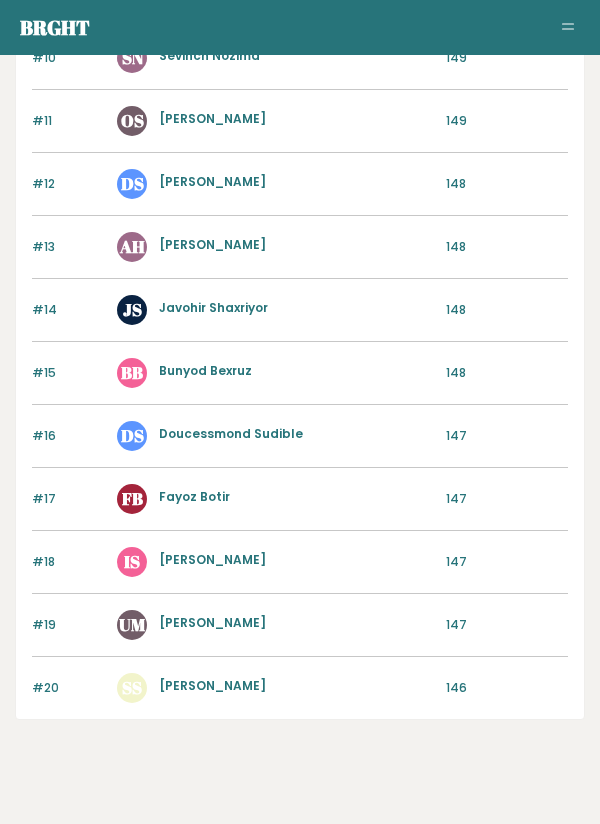 click on "Saidkamol Shukrullayev" at bounding box center (212, 685) 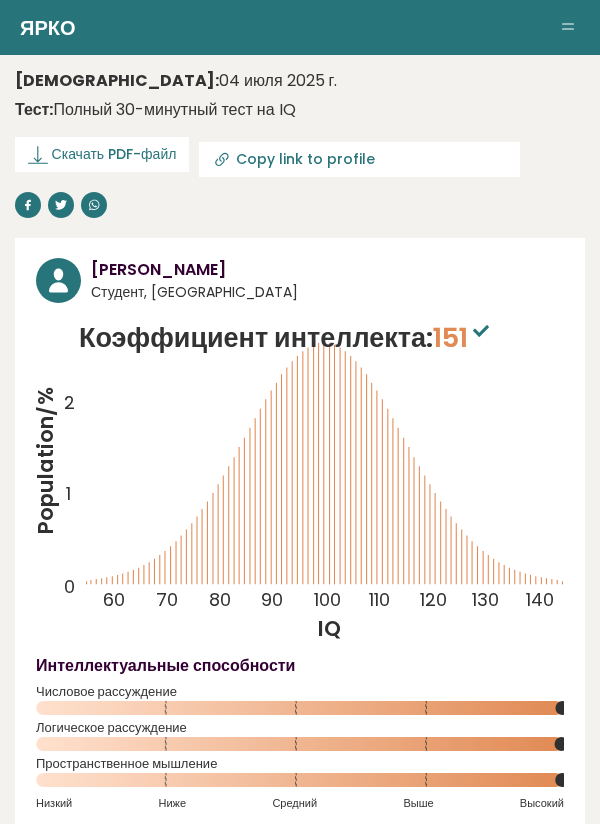 scroll, scrollTop: 0, scrollLeft: 0, axis: both 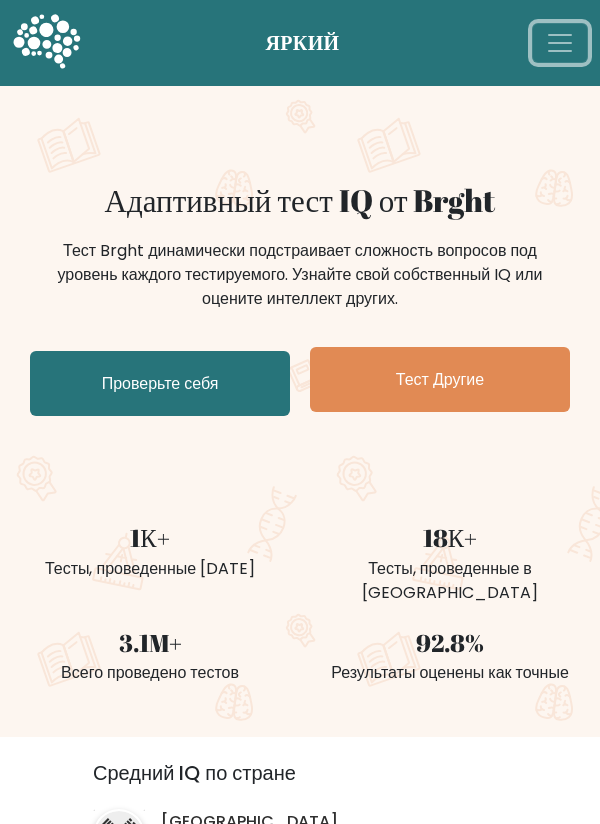 click at bounding box center (560, 43) 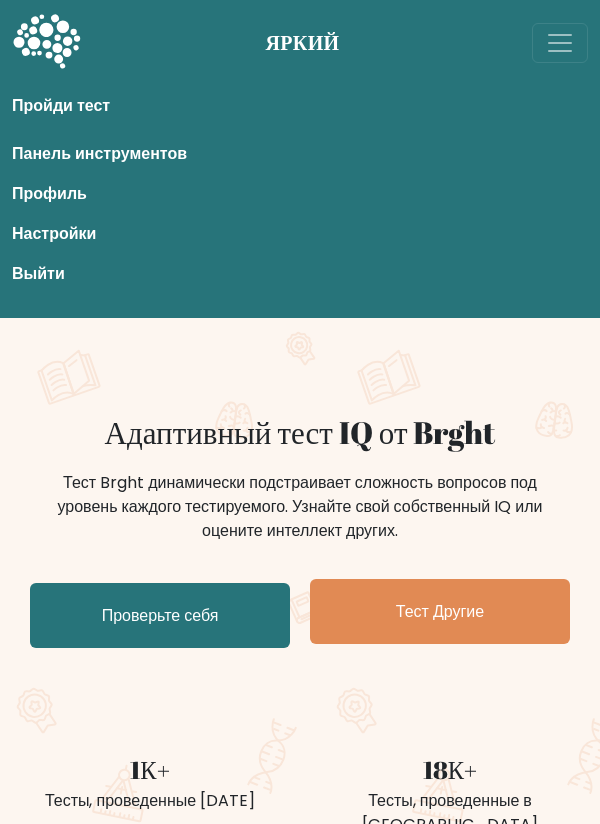 click on "Выйти" at bounding box center (38, 273) 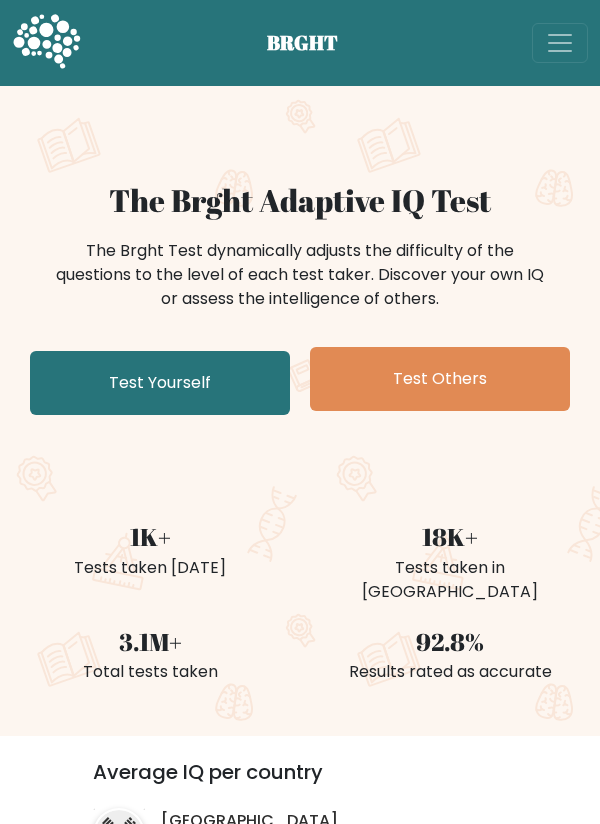 scroll, scrollTop: 0, scrollLeft: 0, axis: both 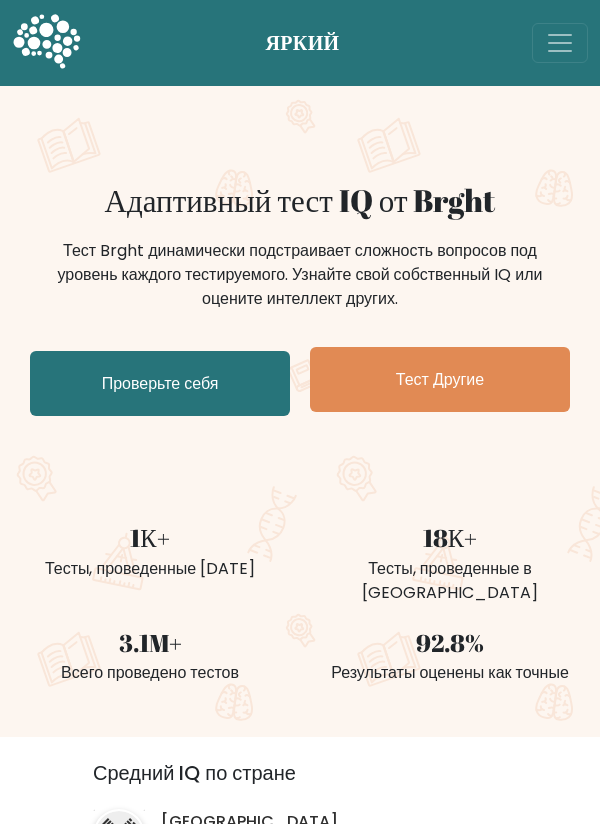 click on "Проверьте себя" at bounding box center (160, 383) 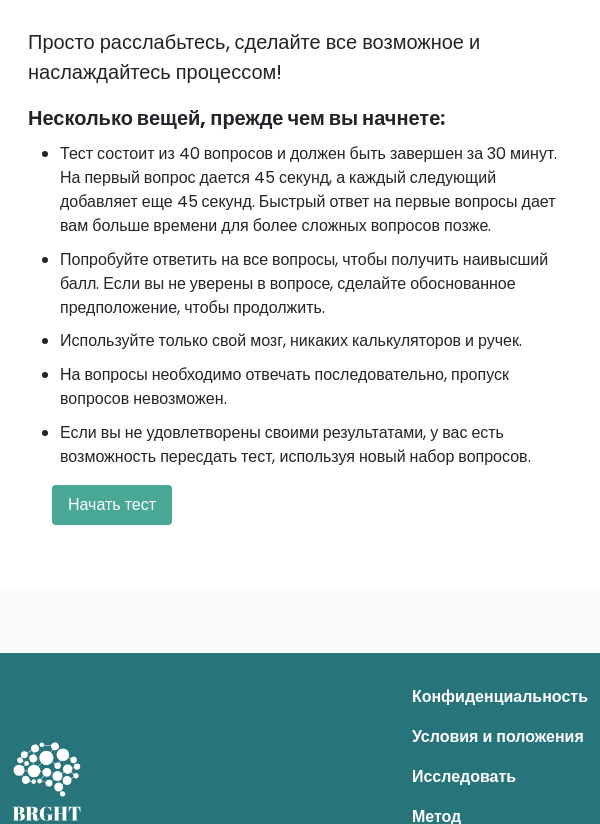 scroll, scrollTop: 741, scrollLeft: 0, axis: vertical 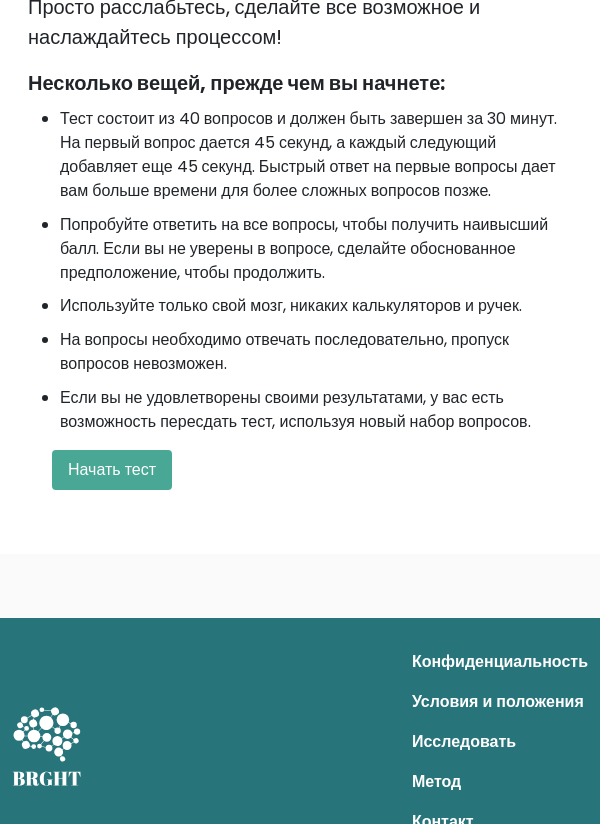 click on "Начать тест" at bounding box center (112, 469) 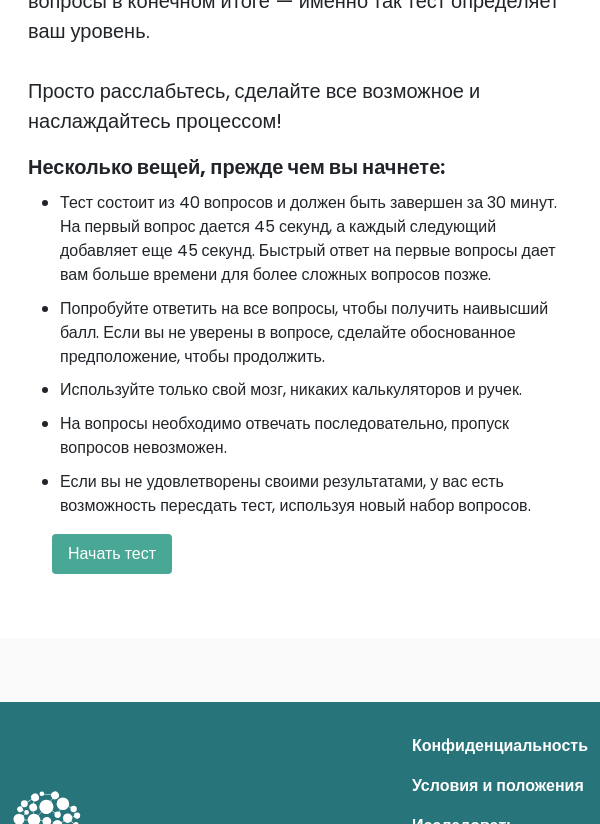 scroll, scrollTop: 741, scrollLeft: 0, axis: vertical 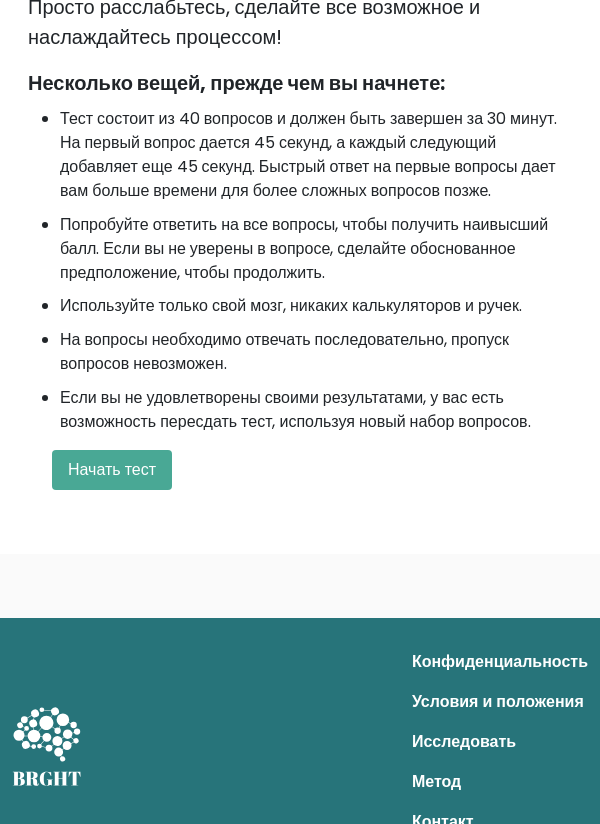 click on "Начать тест" at bounding box center [112, 469] 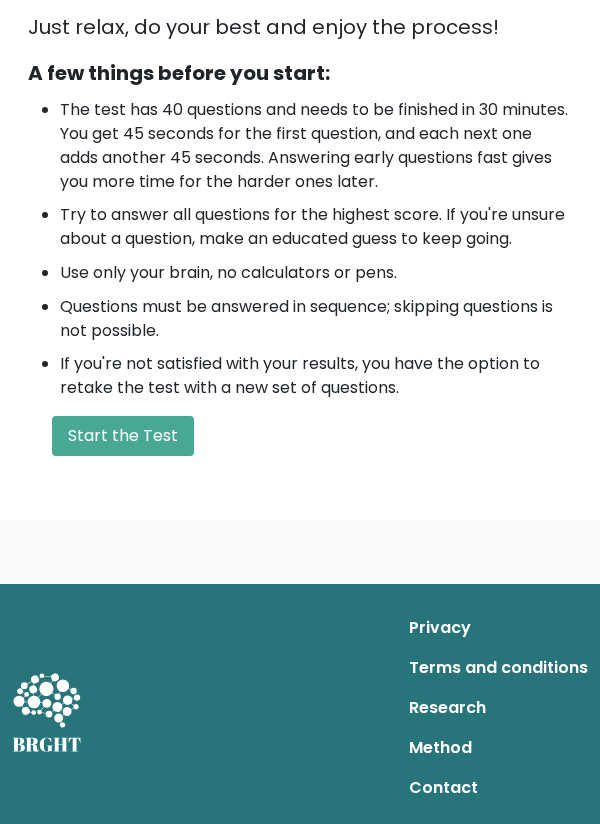 scroll, scrollTop: 657, scrollLeft: 0, axis: vertical 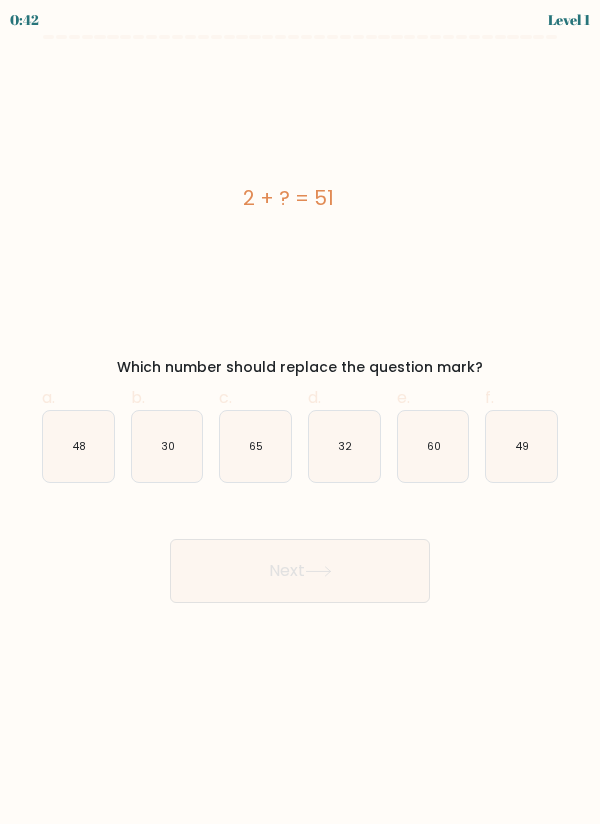 click on "49" 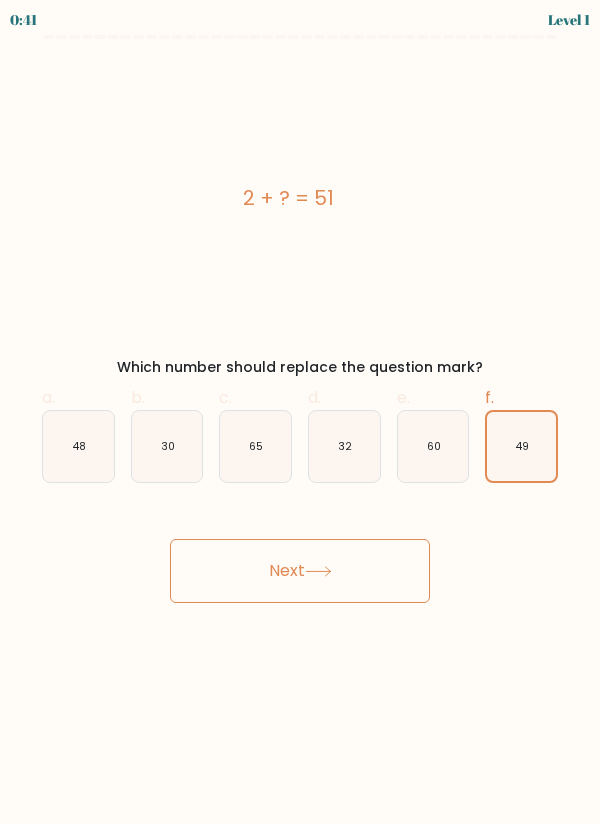 click on "Next" at bounding box center (300, 571) 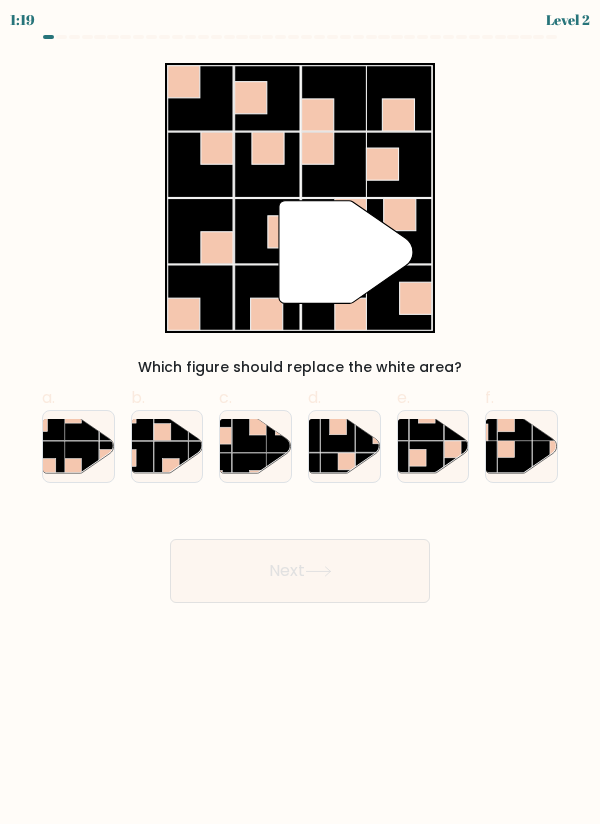 click 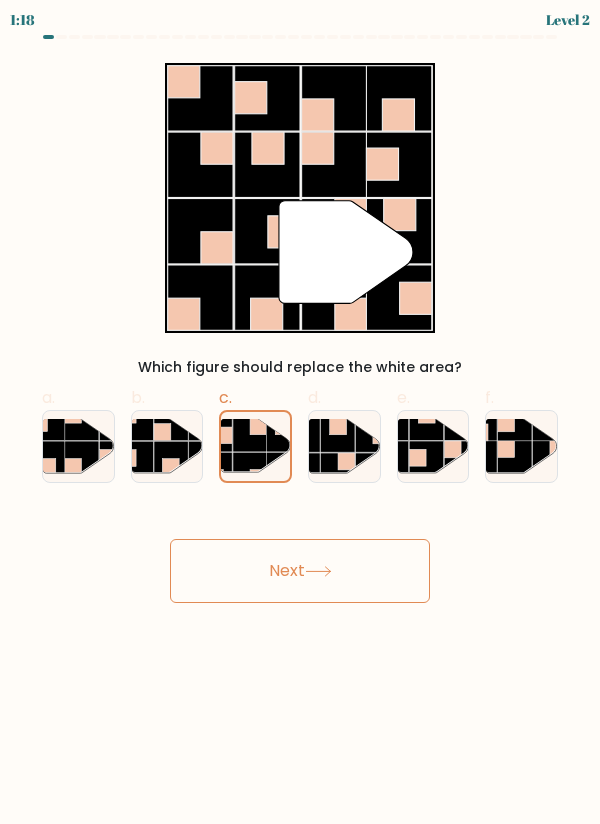 click on "Next" at bounding box center (300, 571) 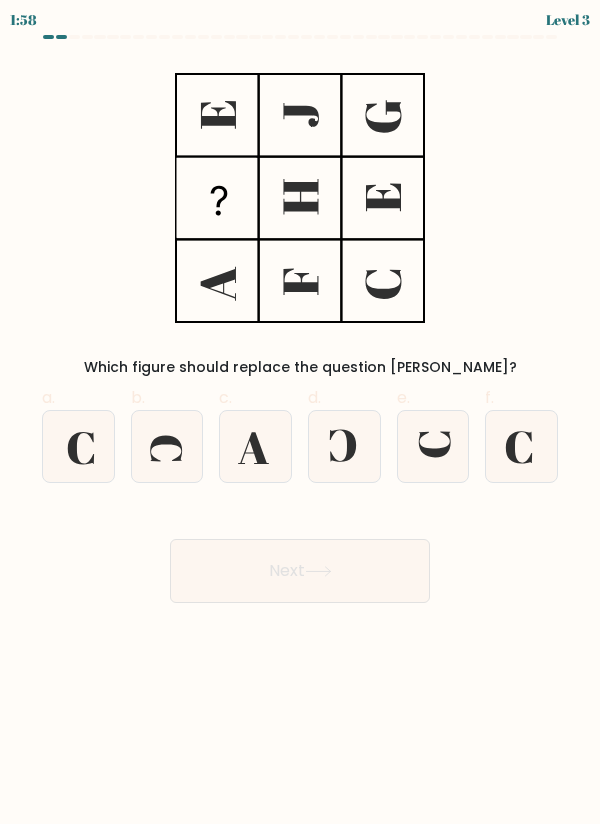 click 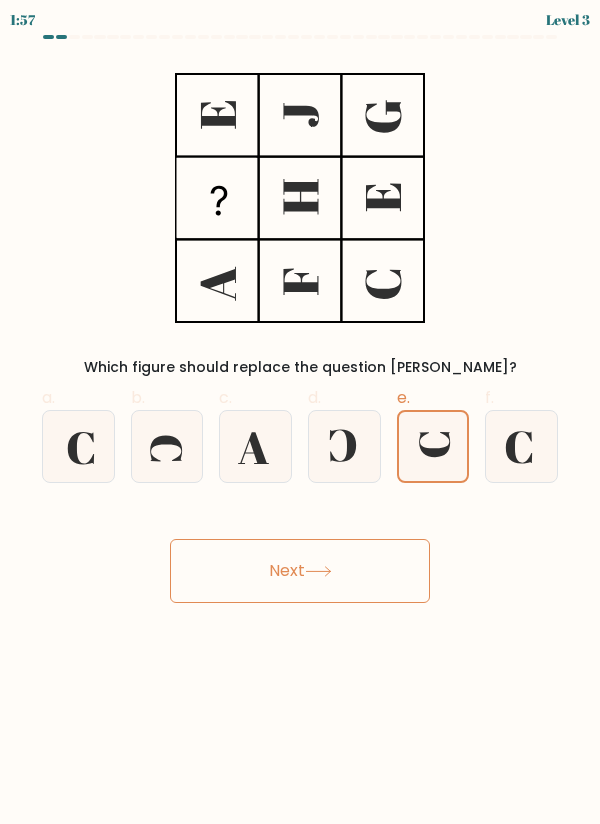 click on "Next" at bounding box center (300, 571) 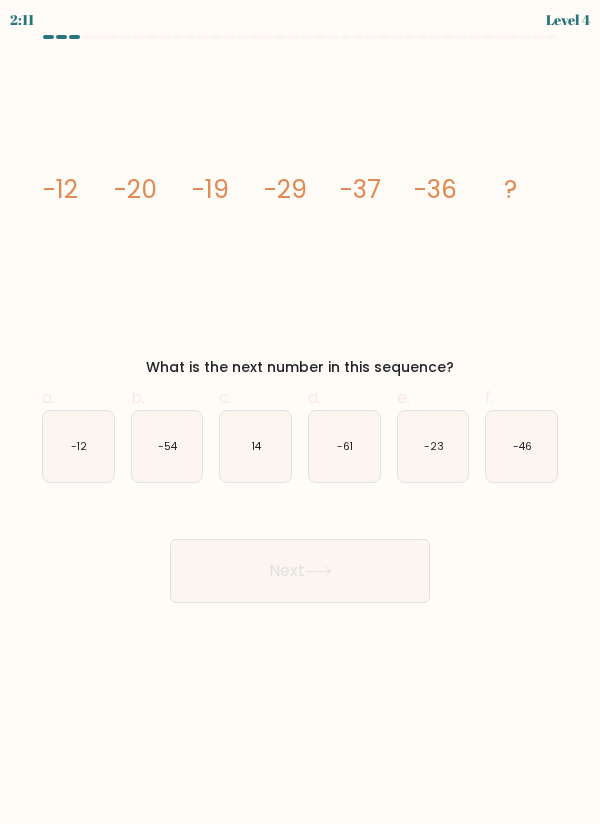 click on "-46" 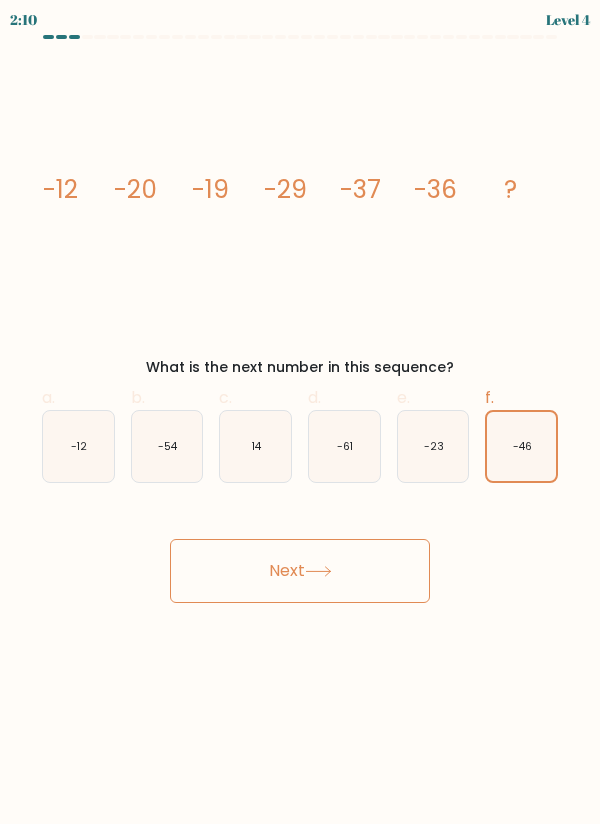 click on "Next" at bounding box center [300, 571] 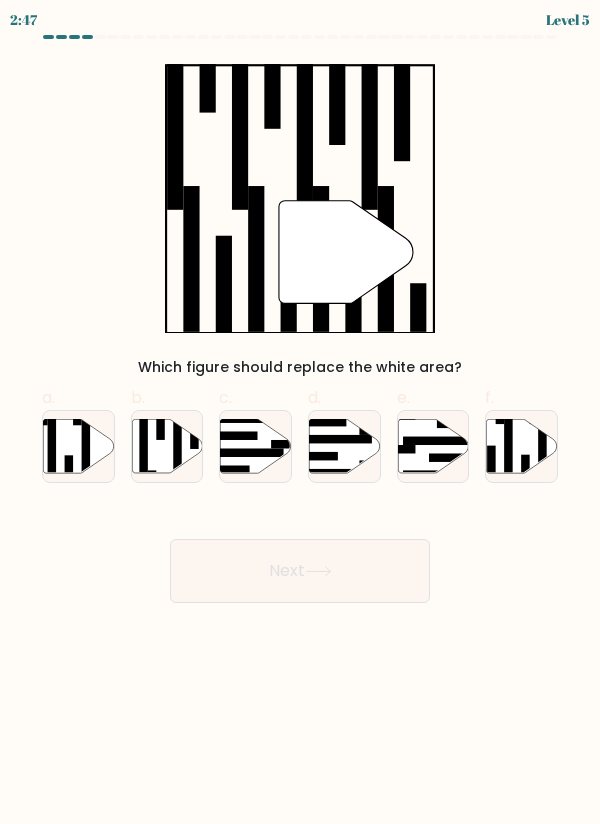 click 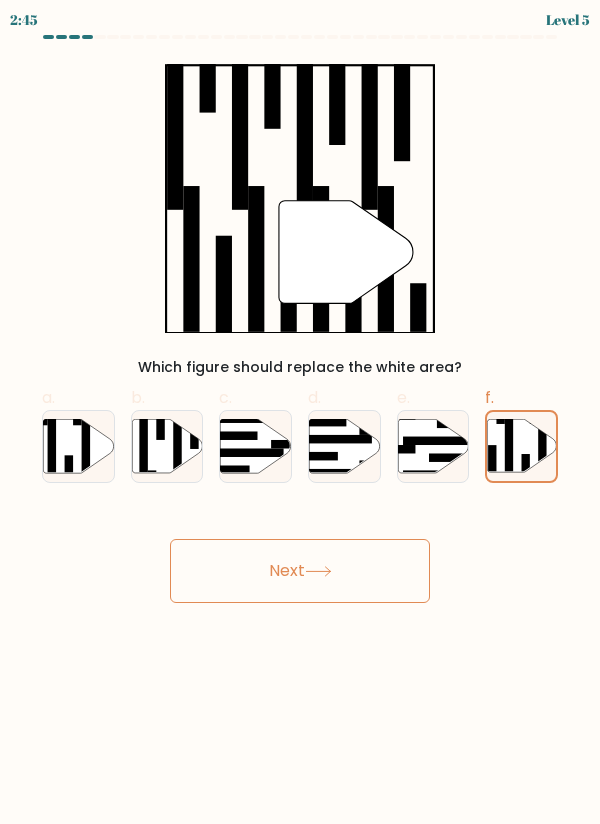 click on "Next" at bounding box center (300, 571) 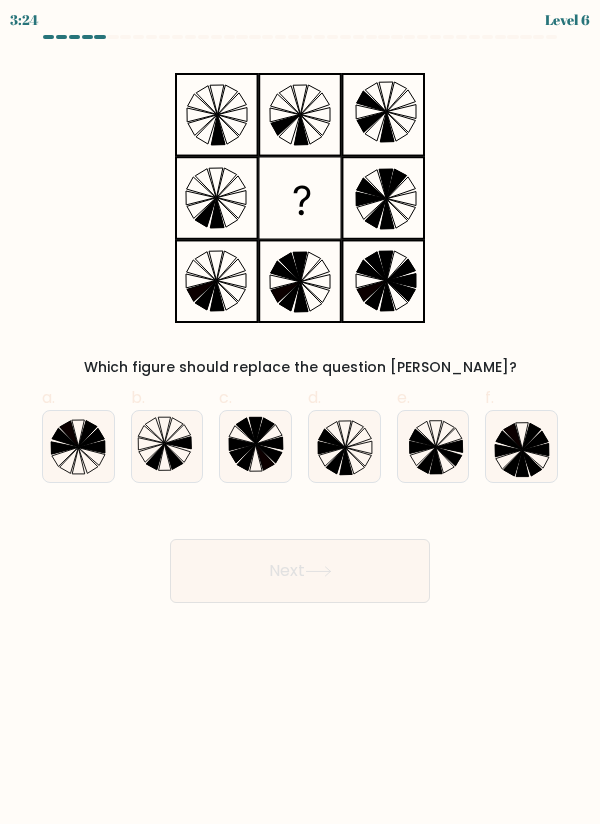 click 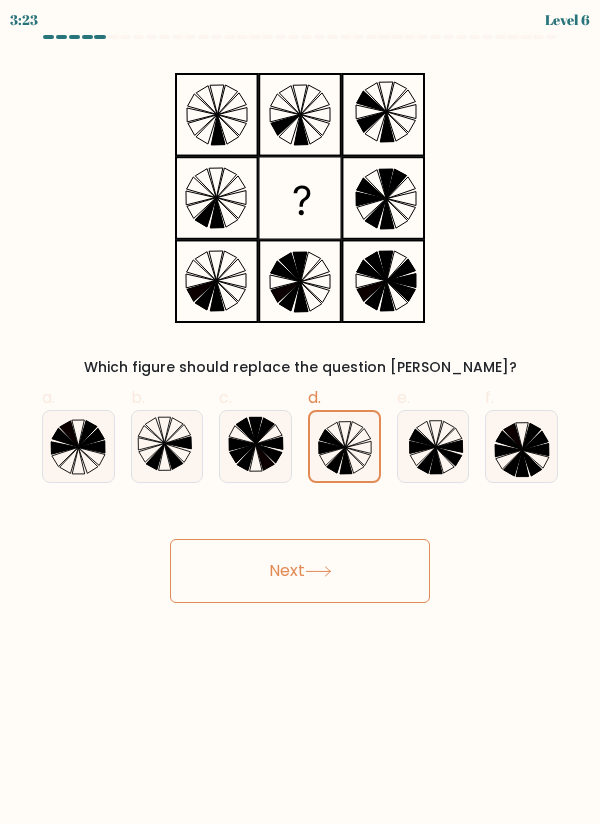 click on "Next" at bounding box center (300, 571) 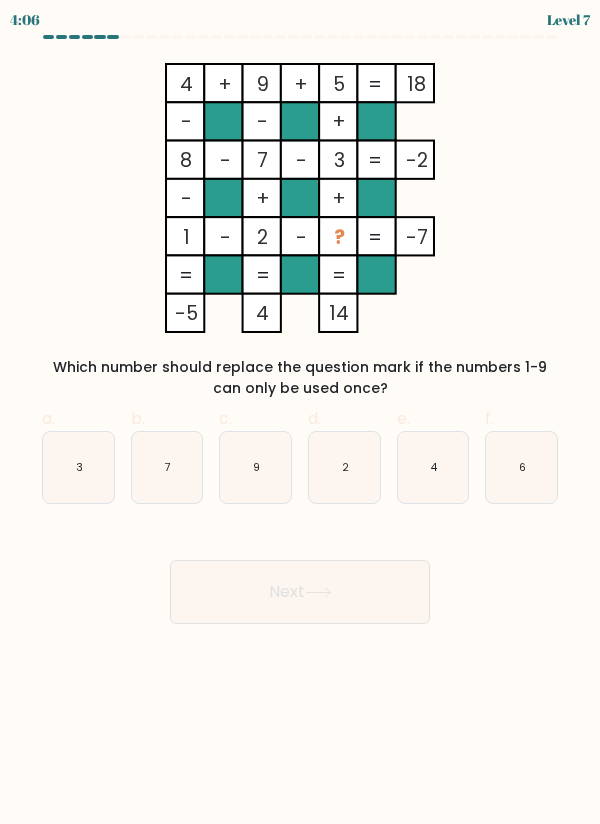 click on "6" 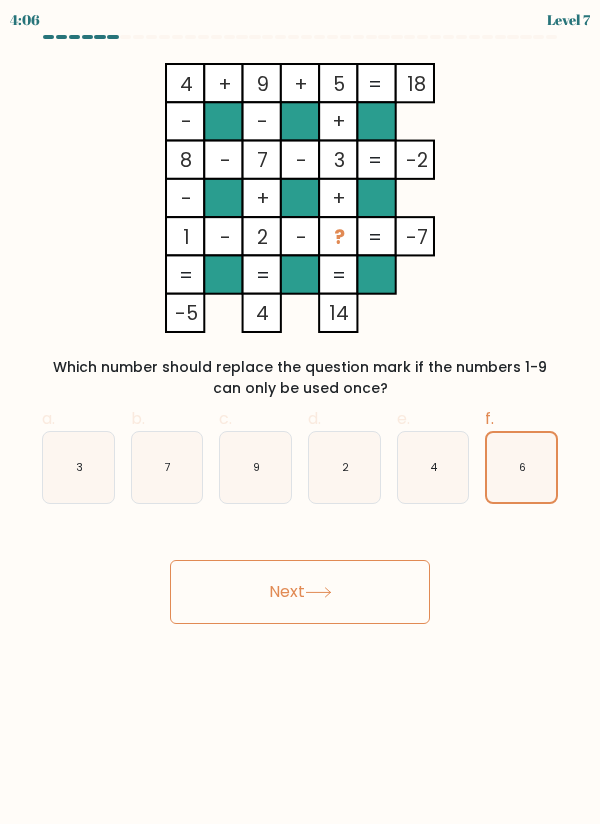 click on "Next" at bounding box center [300, 592] 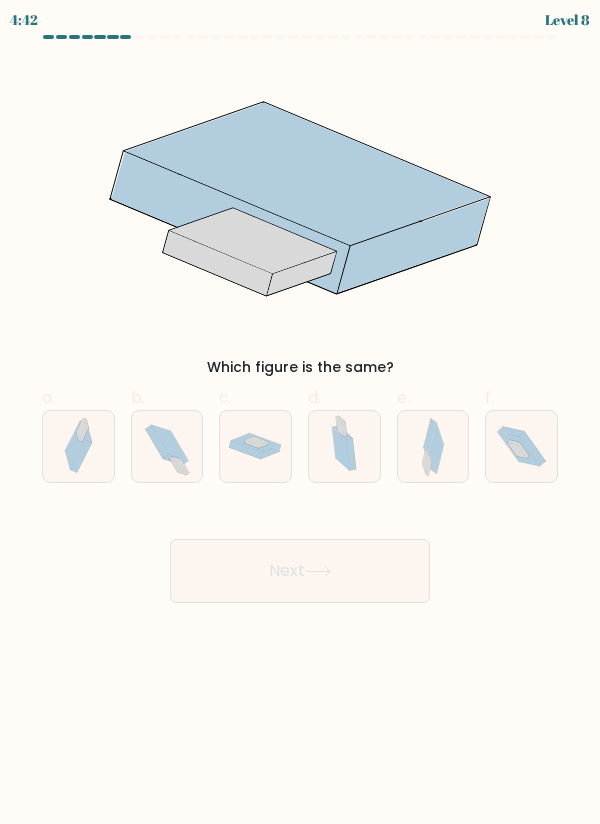 click 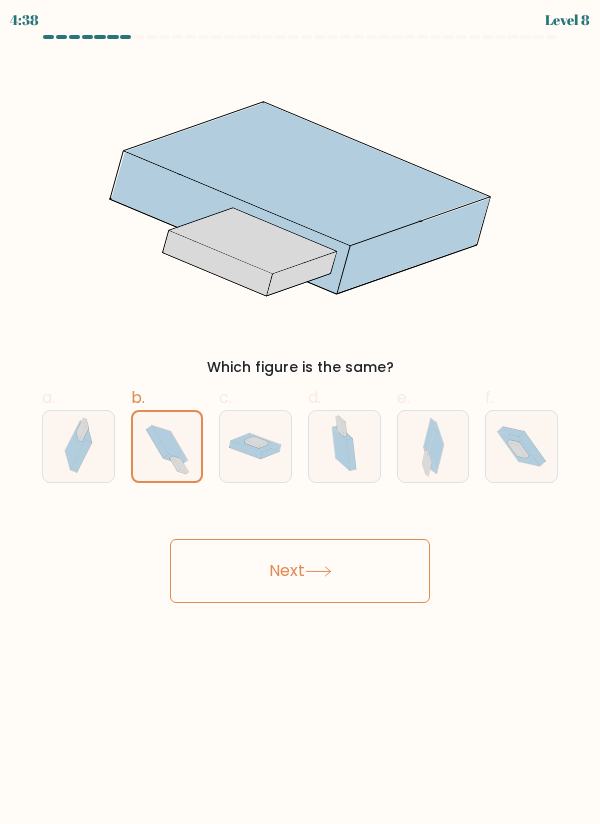 click at bounding box center (433, 446) 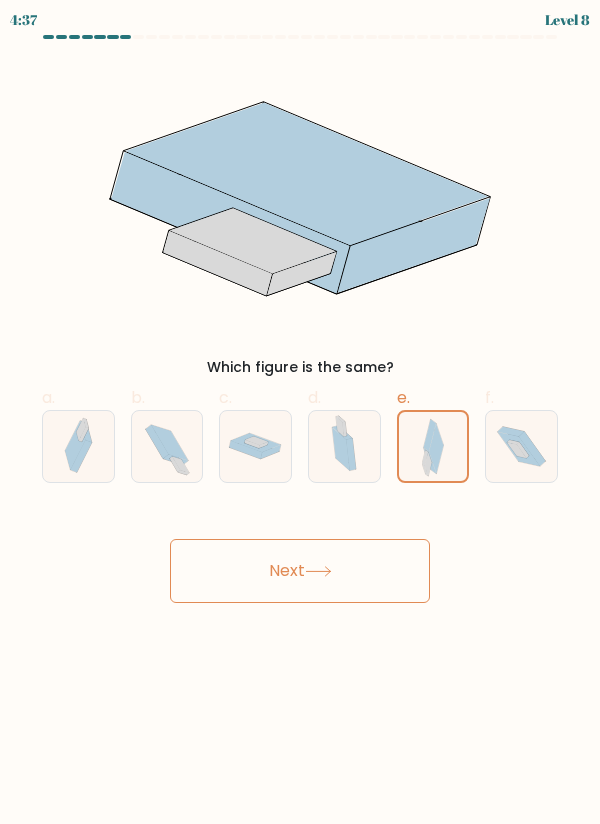 click on "Next" at bounding box center (300, 571) 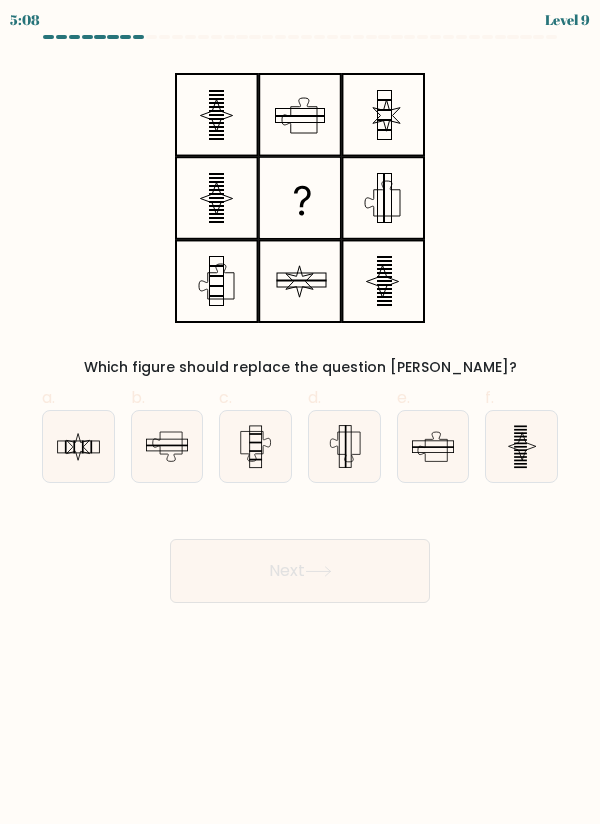 click 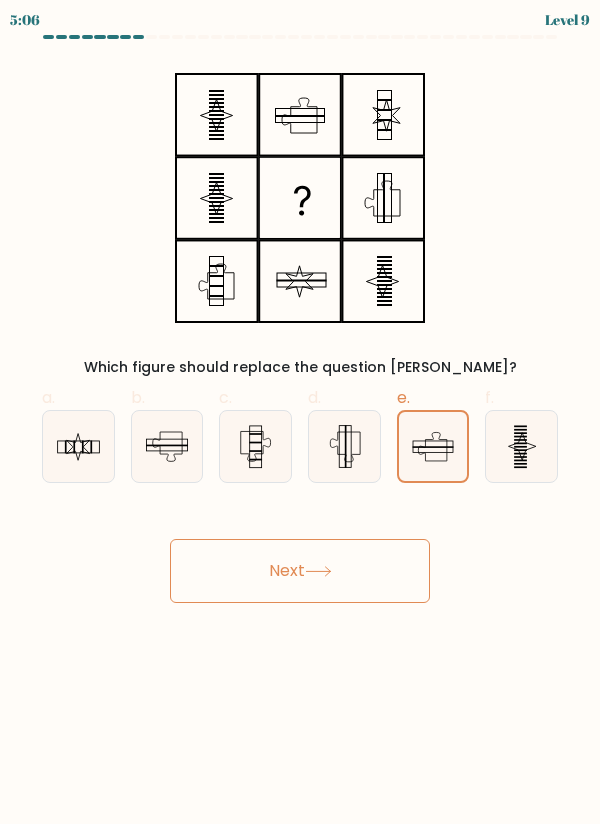 click on "Next" at bounding box center (300, 571) 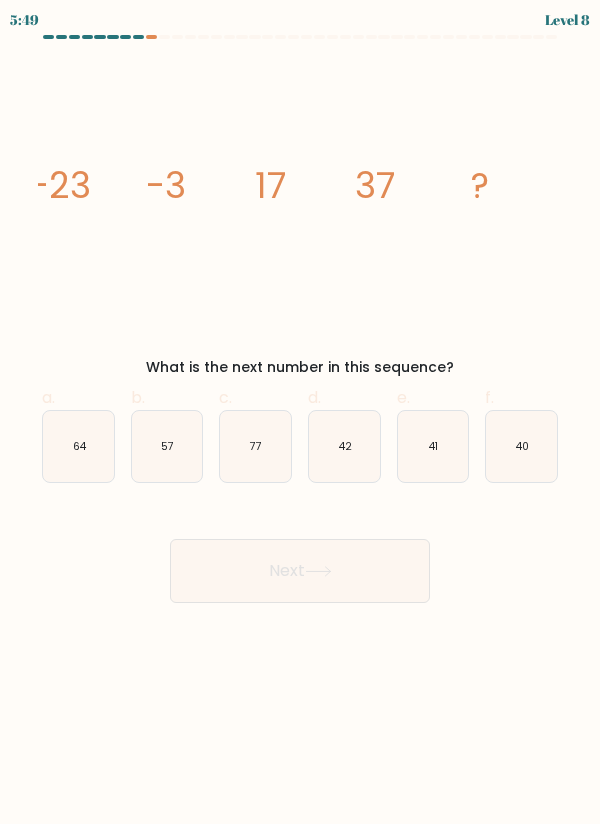 click on "64" 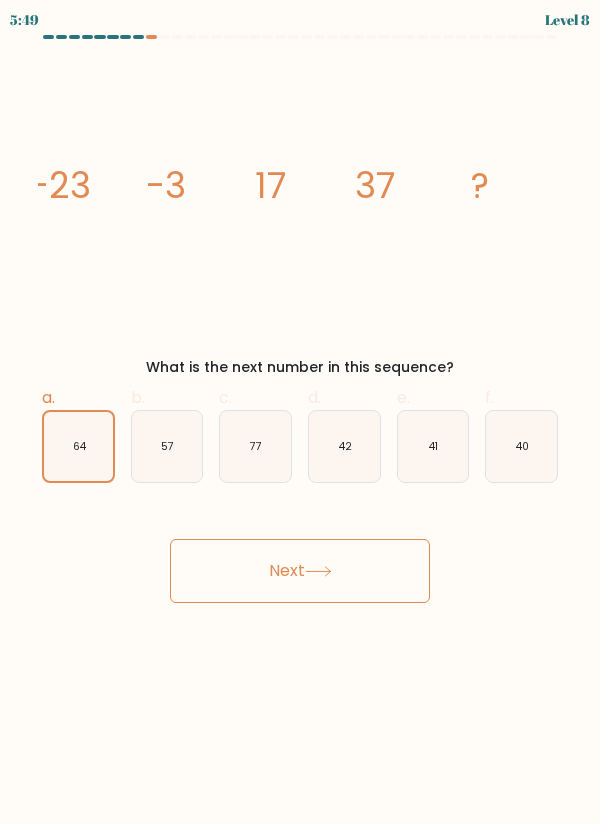 click on "Next" at bounding box center (300, 571) 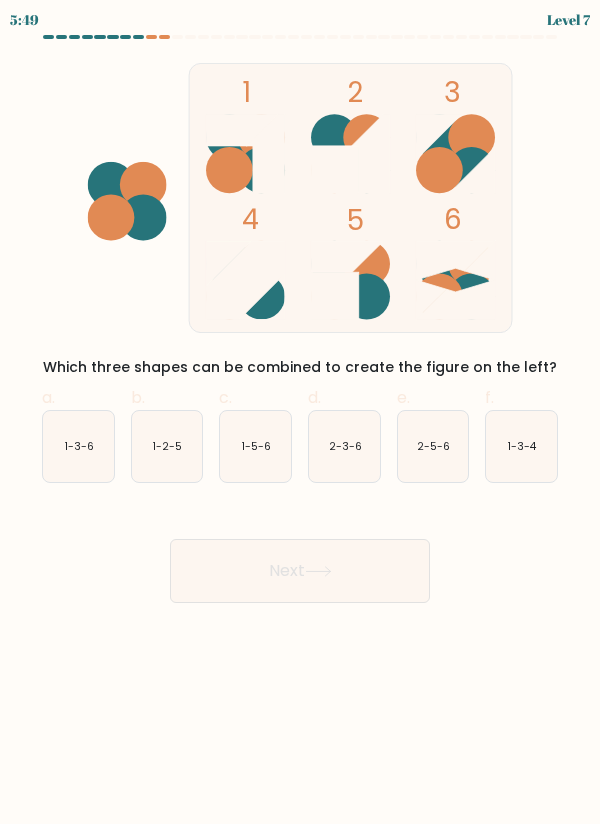 click on "1-3-6" 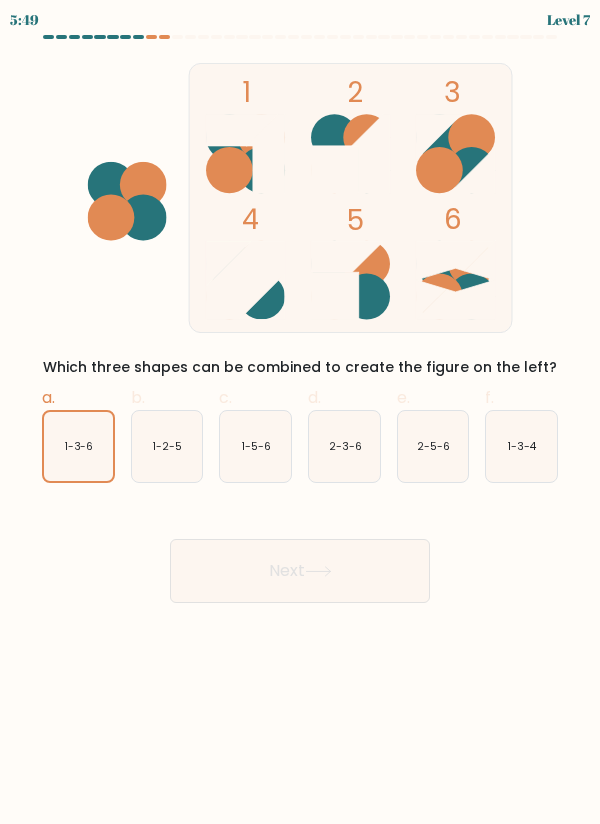 click on "Next" at bounding box center (300, 571) 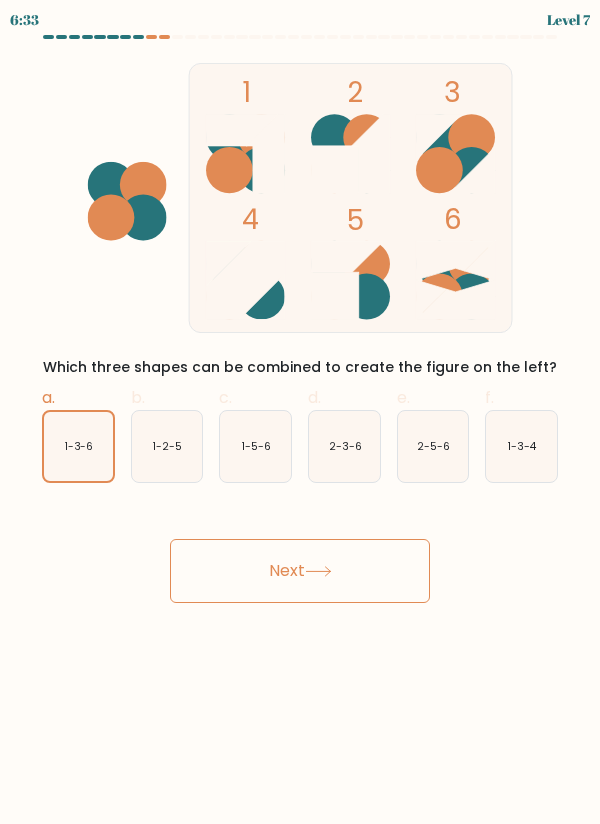 click on "1-3-6" 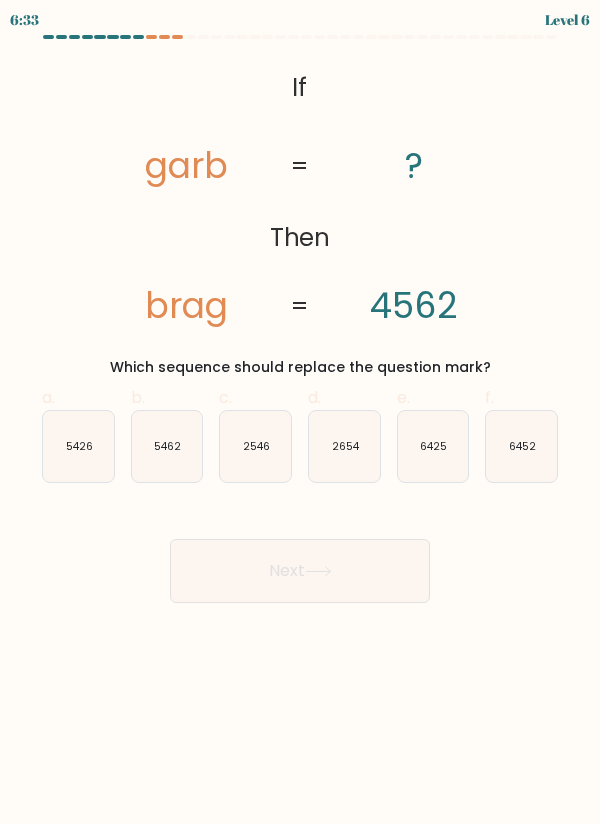 click on "5426" 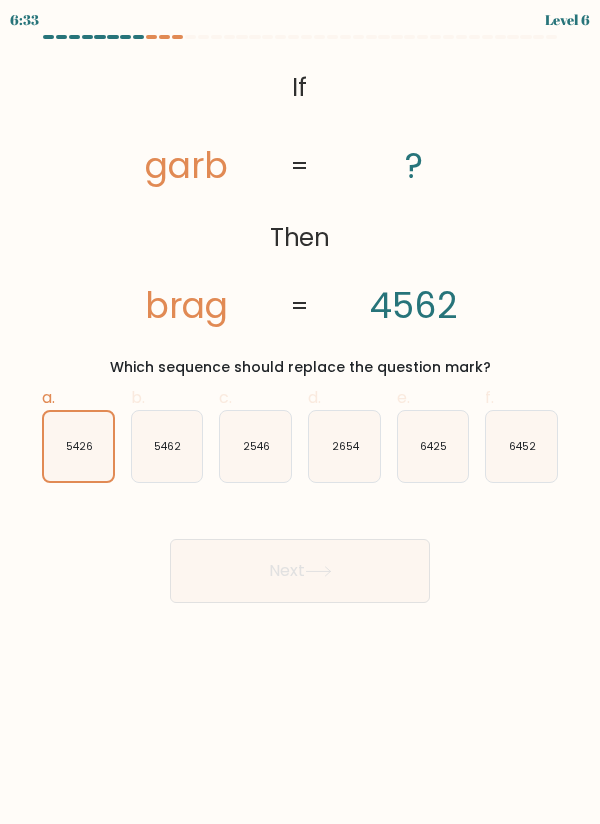 click on "Next" at bounding box center (300, 571) 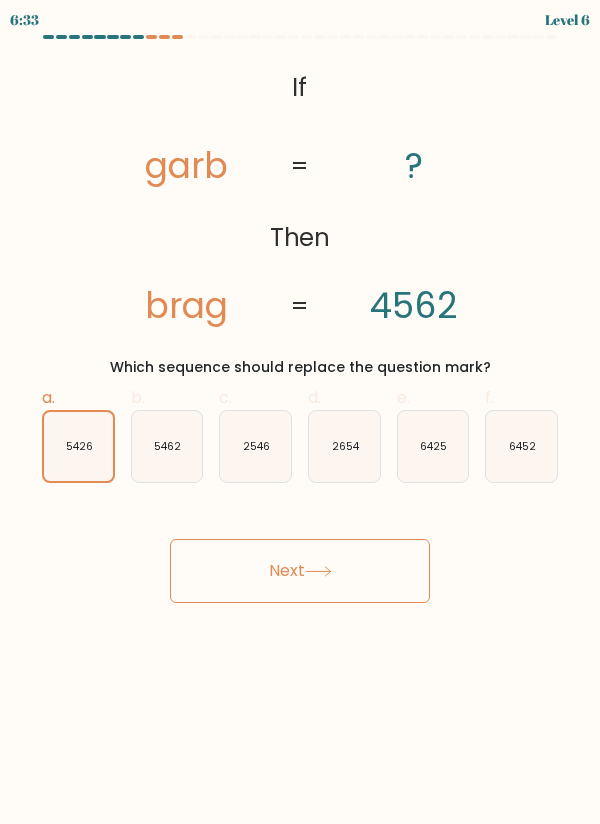click on "5426" 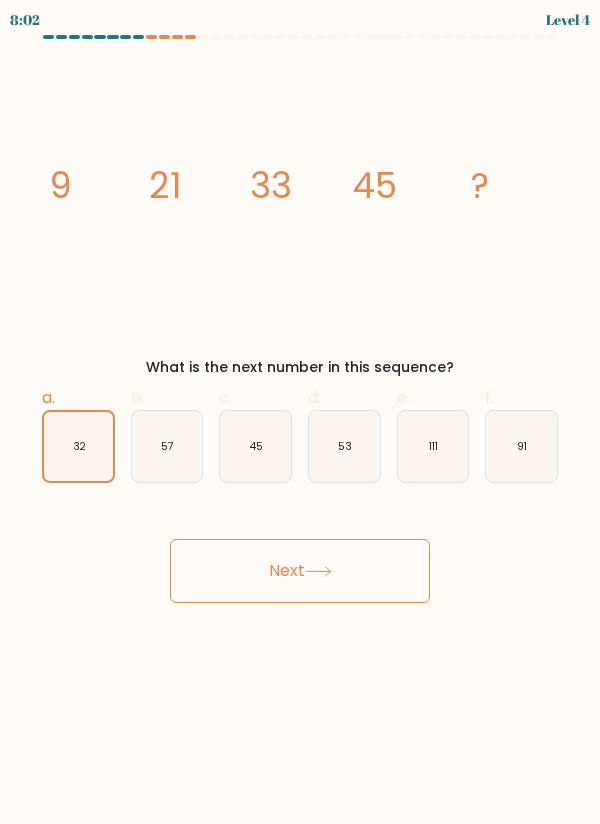 click on "32" 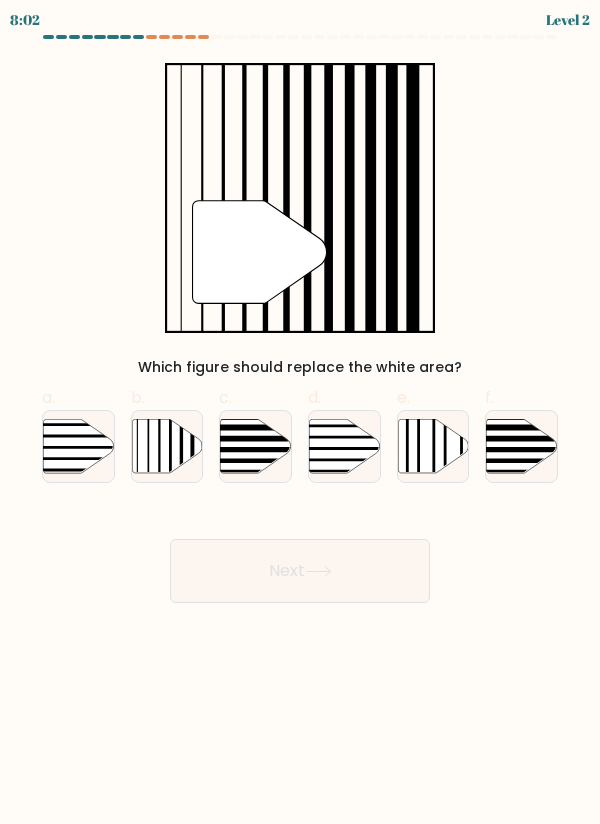 click 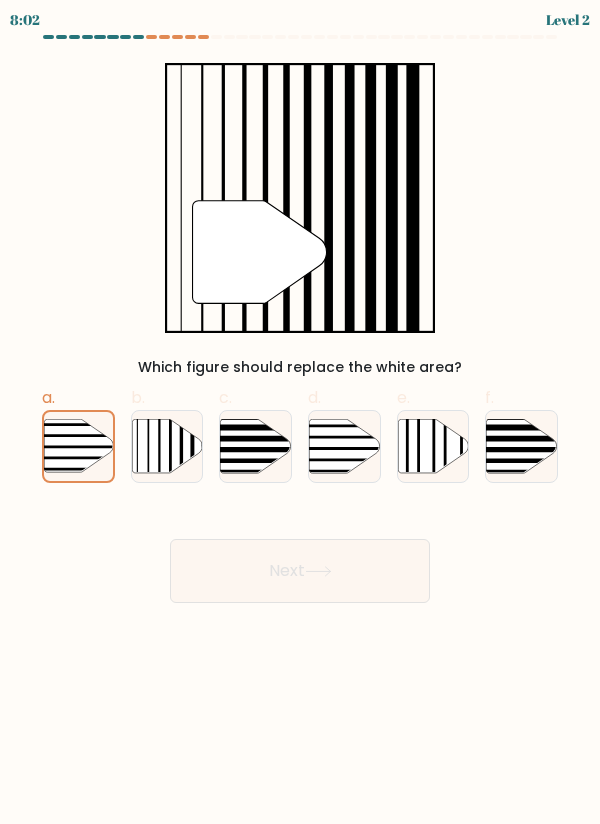 click on "Next" at bounding box center (300, 571) 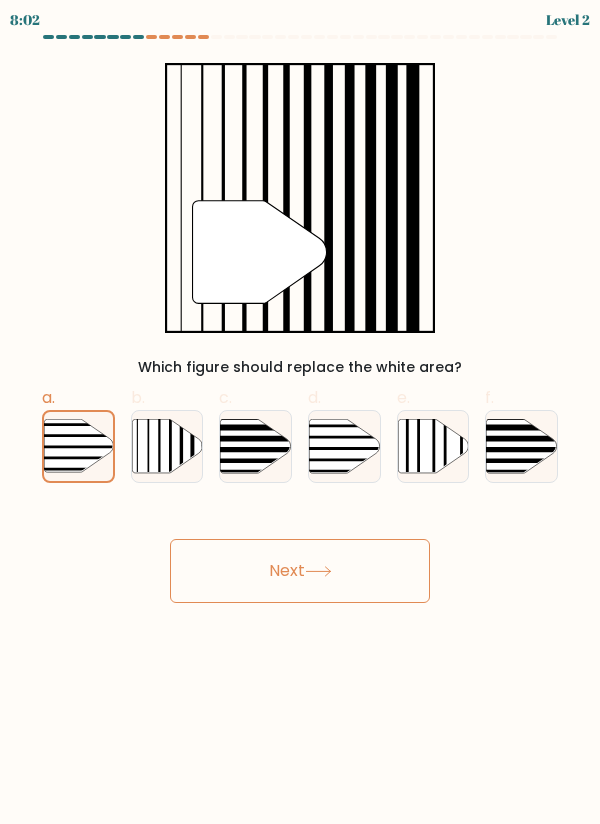 click 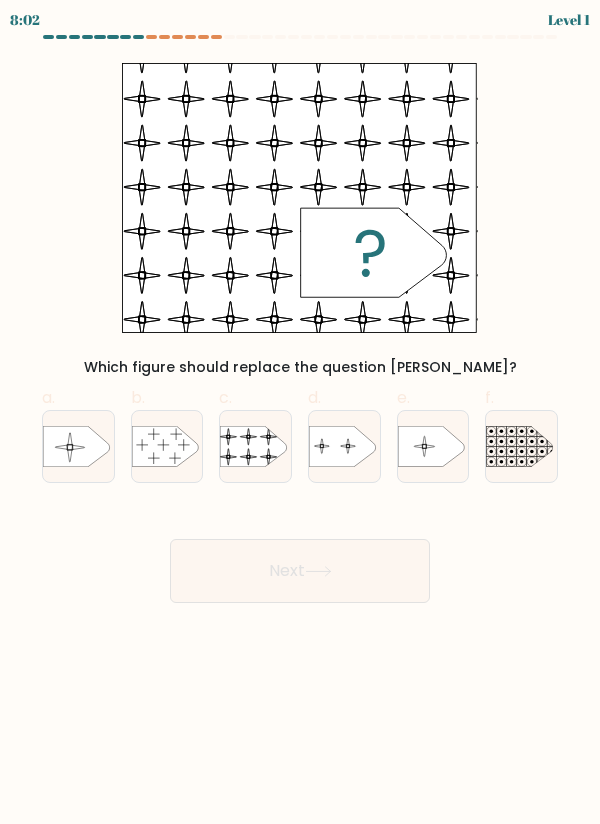 click 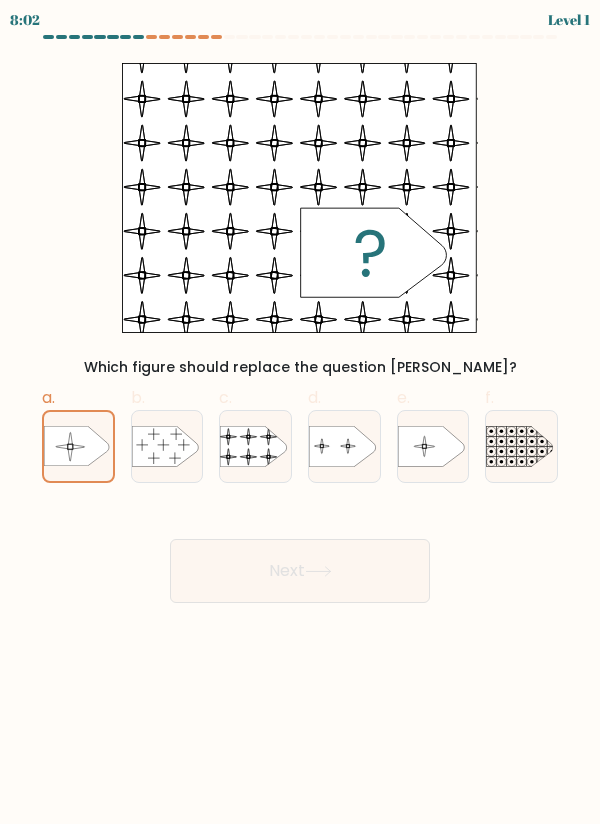 click on "Next" at bounding box center (300, 571) 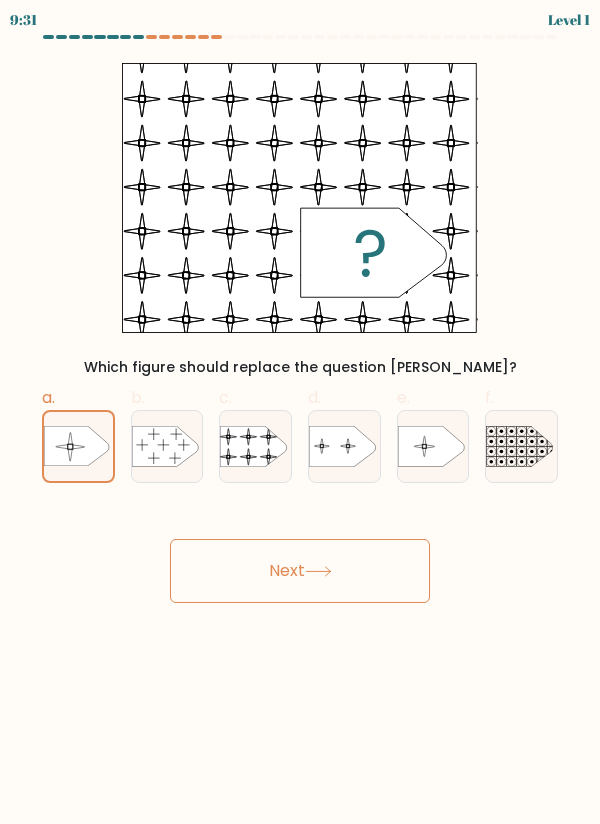 click 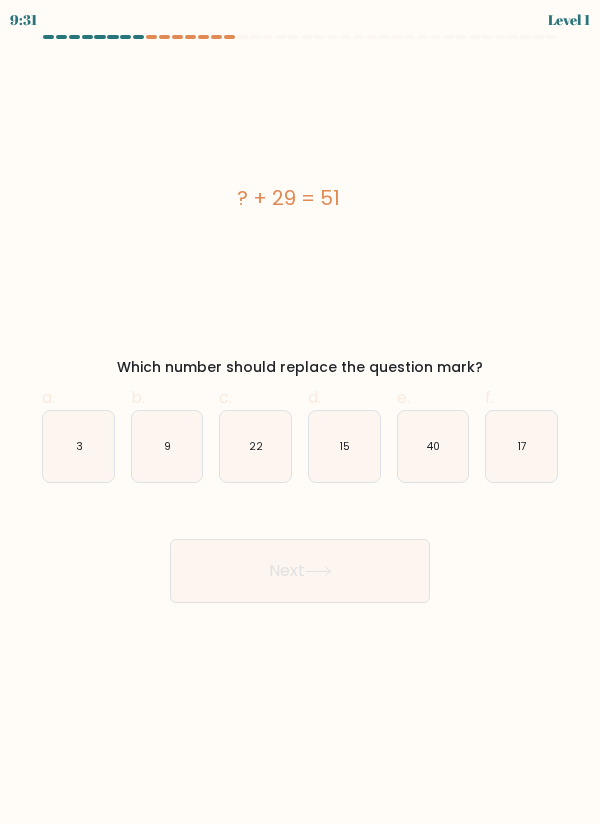 click on "3" 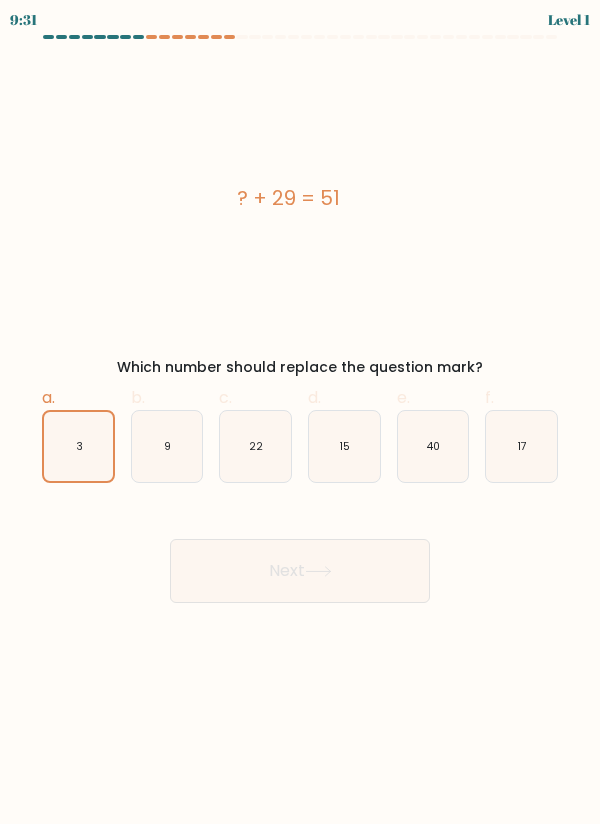 click on "Next" at bounding box center (300, 571) 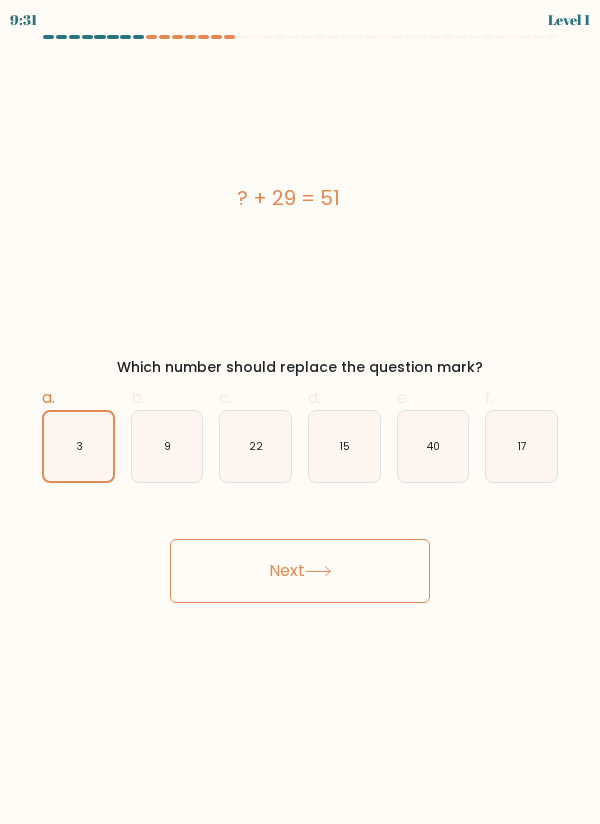 click on "3" 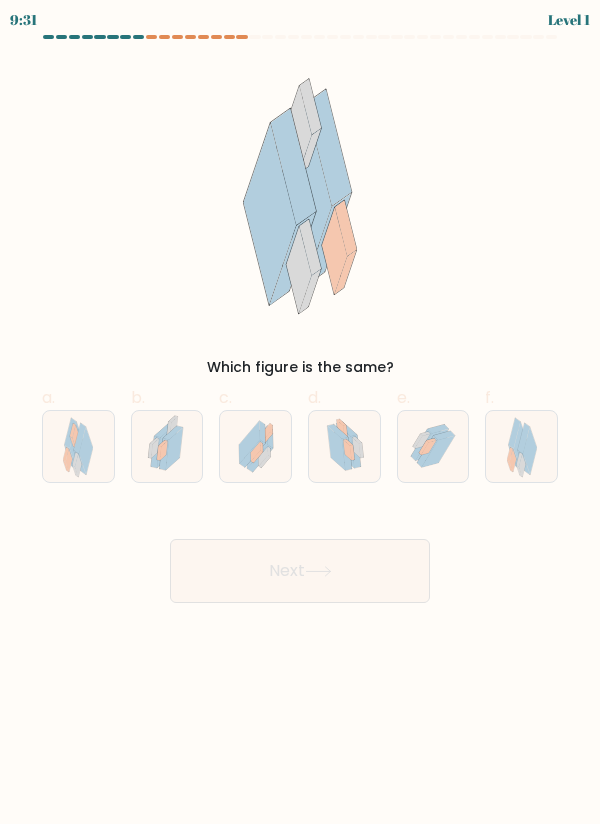 click 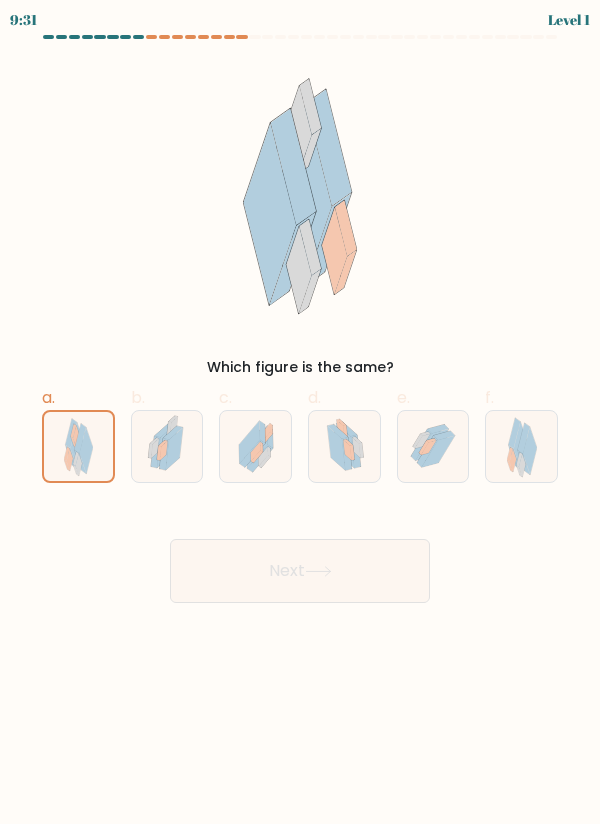 click on "Next" at bounding box center (300, 571) 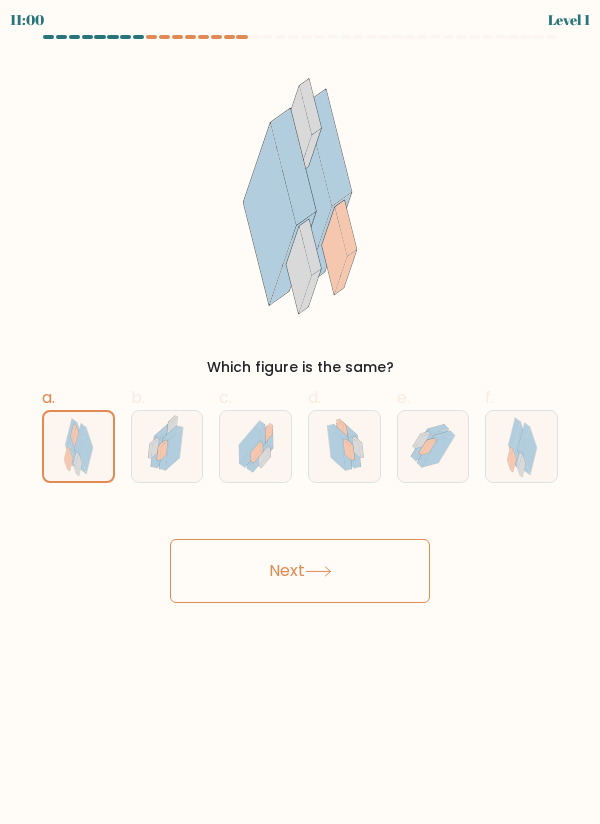 click 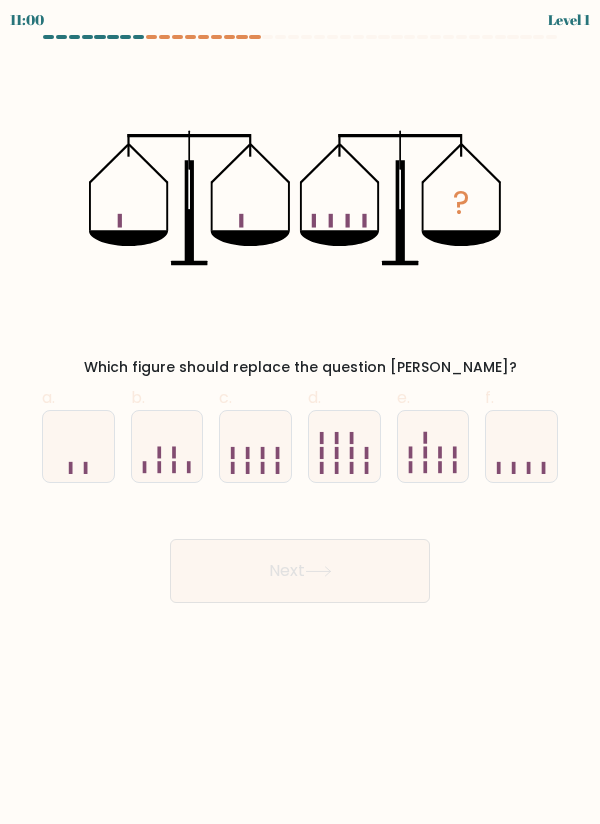 click 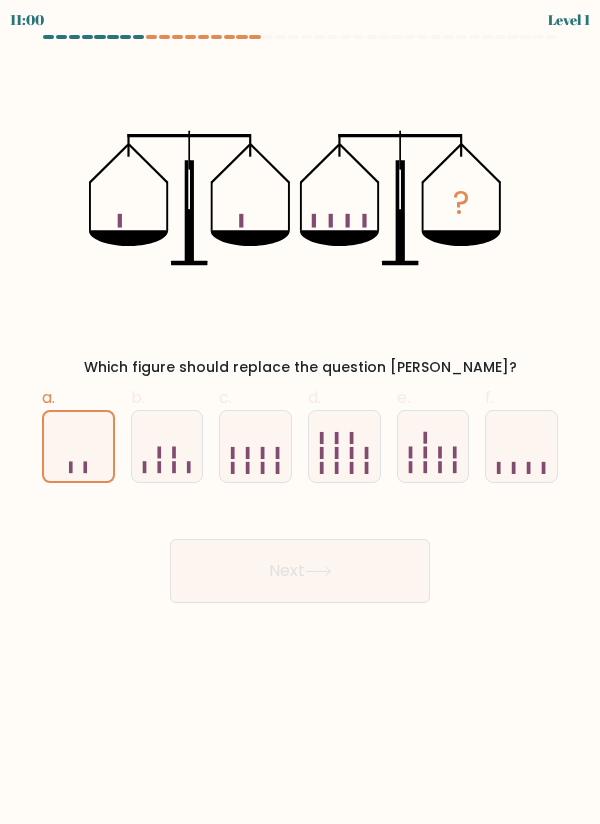 click on "Next" at bounding box center (300, 571) 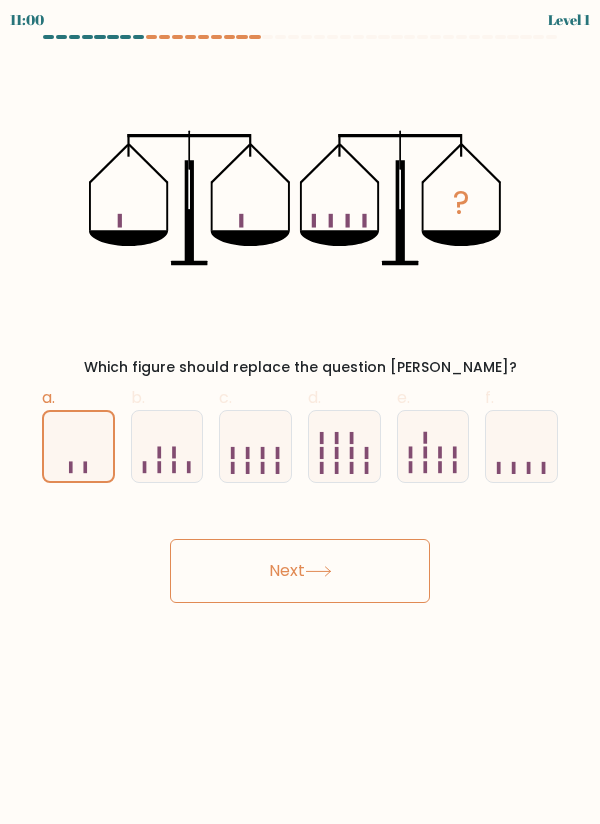 click 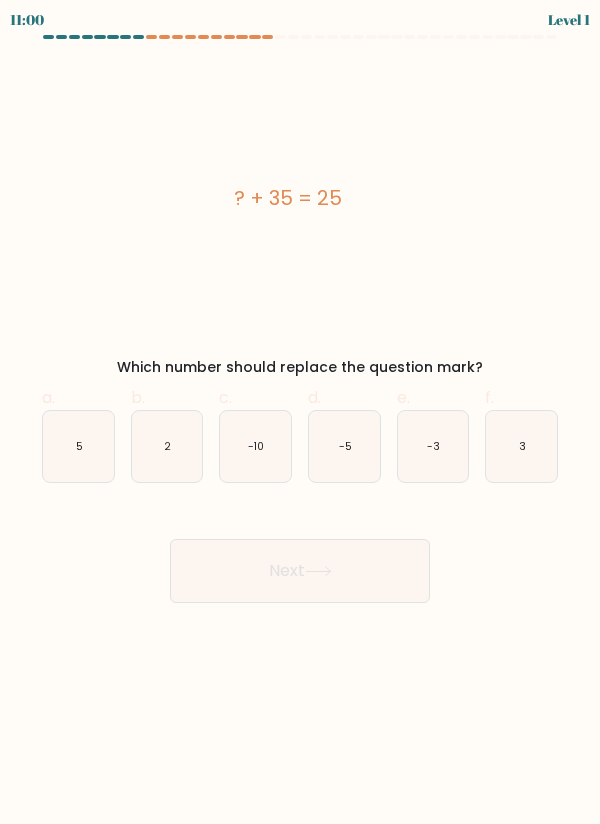 click on "5" 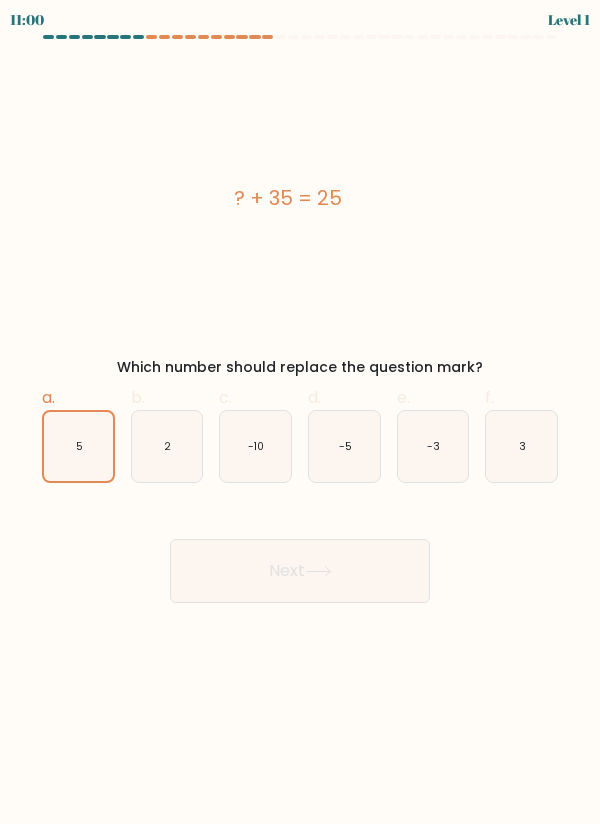 click on "Next" at bounding box center [300, 571] 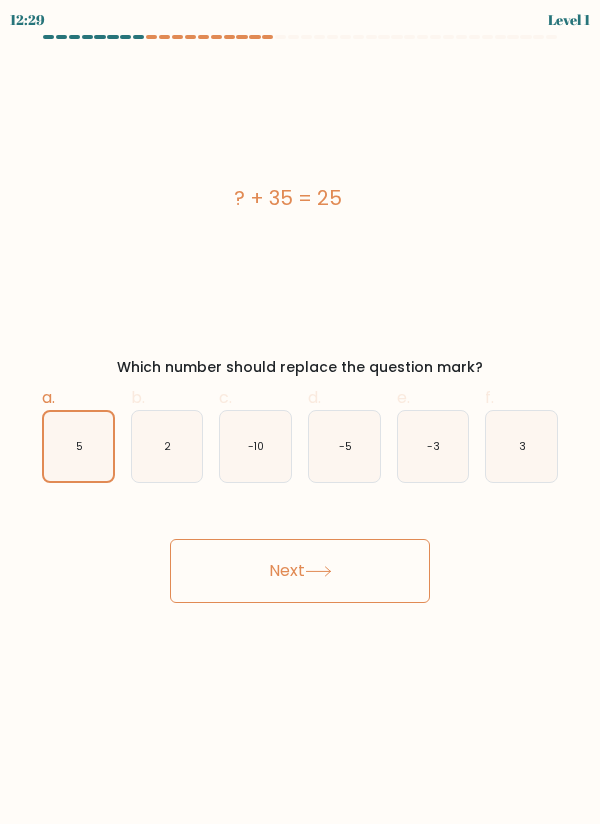 click on "5" 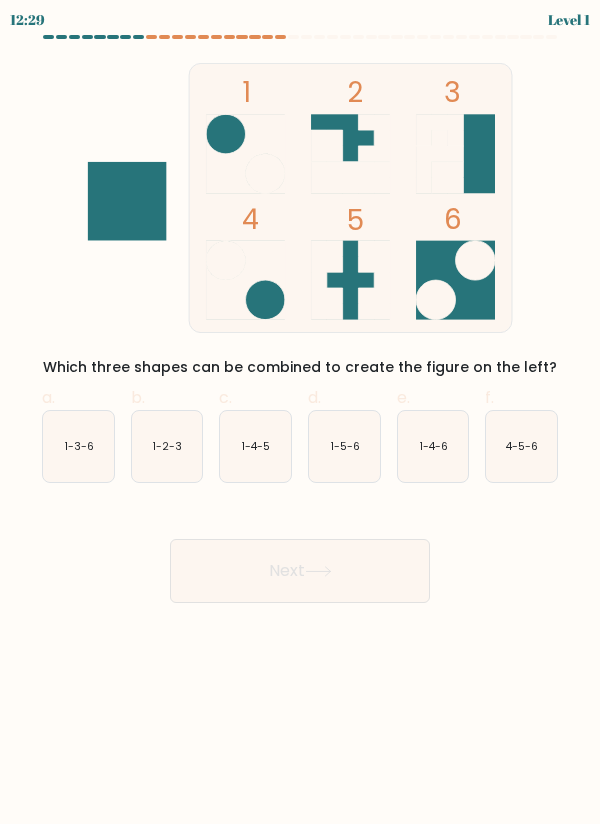 click on "1-3-6" 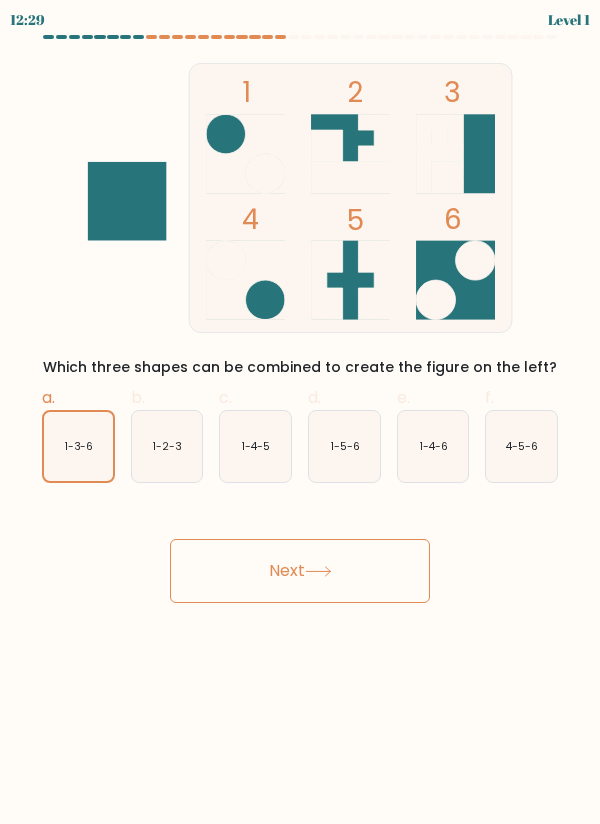 click on "Next" at bounding box center [300, 571] 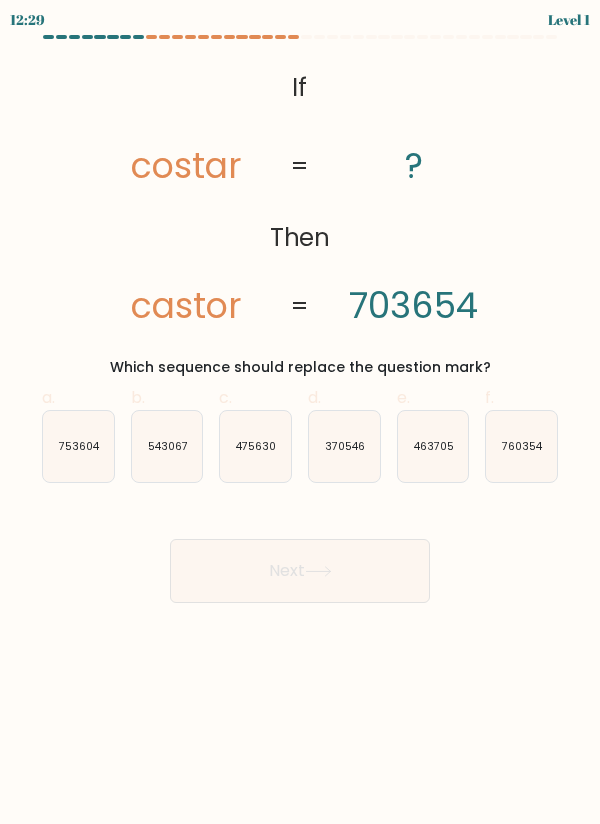 click on "753604" 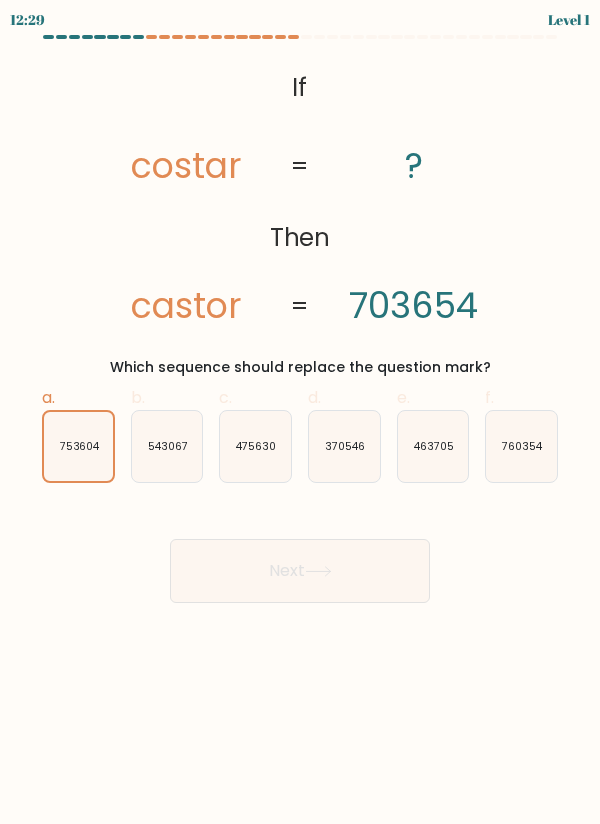click on "Next" at bounding box center [300, 571] 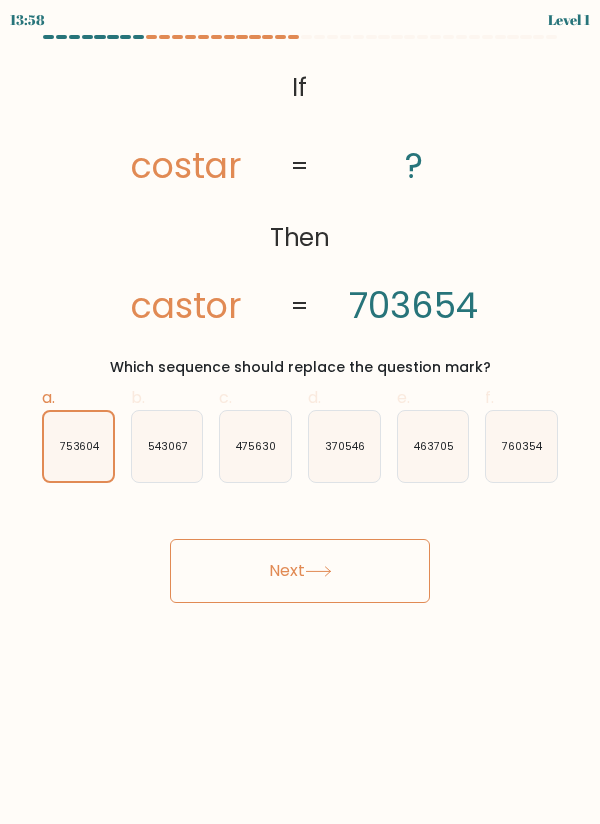 click on "753604" 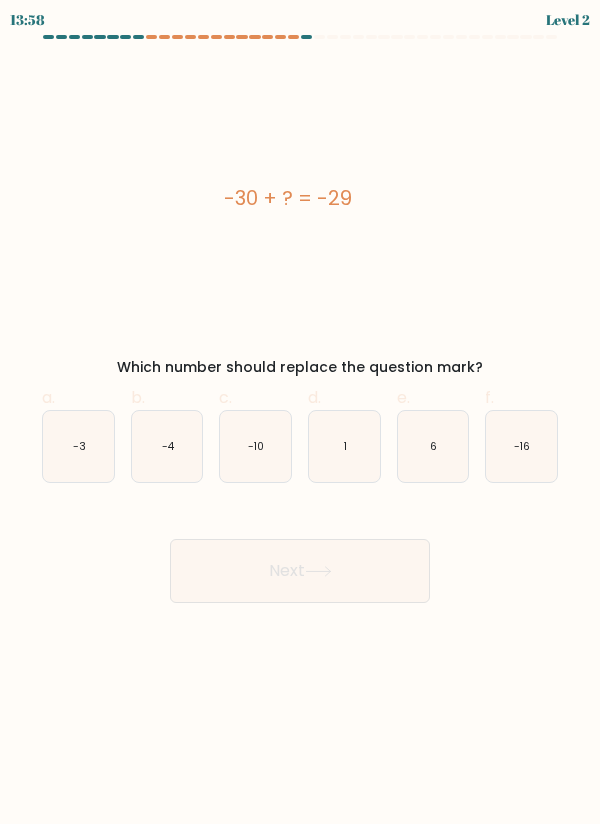 click on "Next" at bounding box center (300, 571) 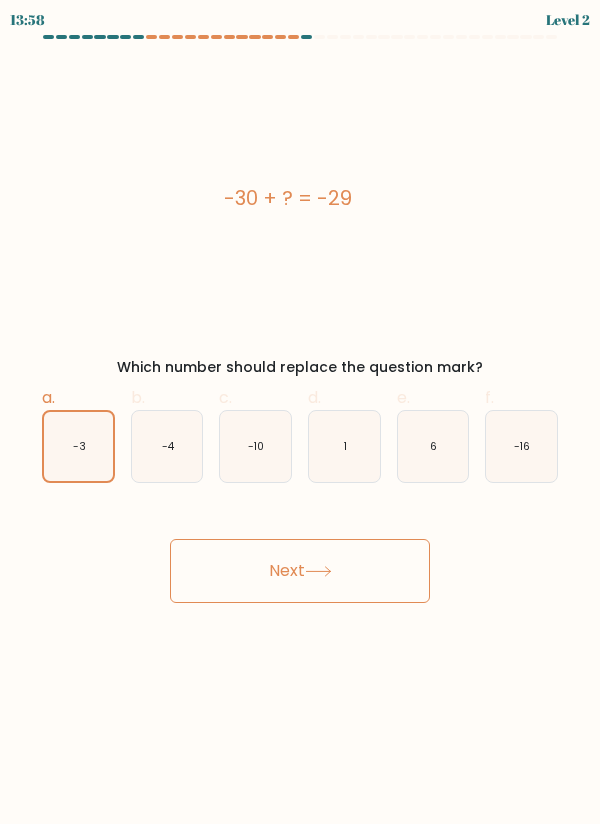click on "Next" at bounding box center [300, 571] 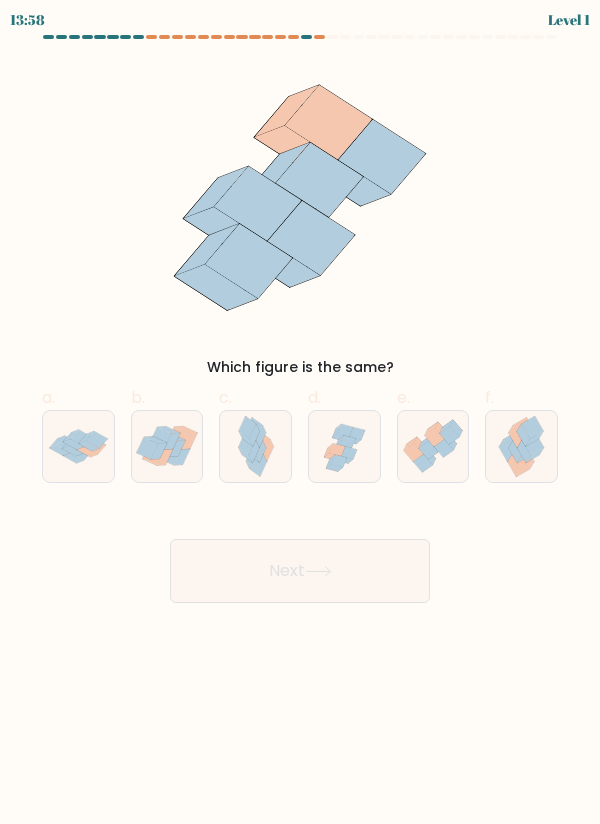click on "Next" at bounding box center (300, 571) 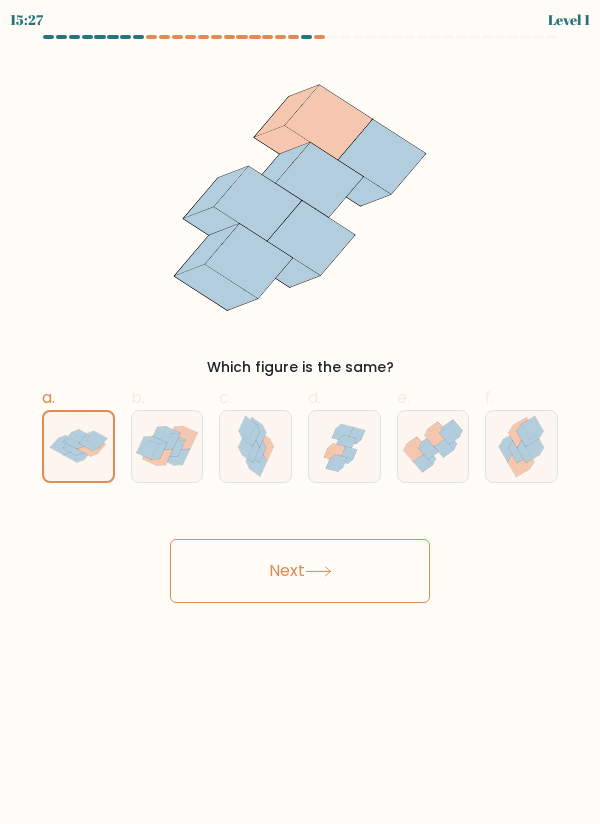 click on "Next" at bounding box center [300, 571] 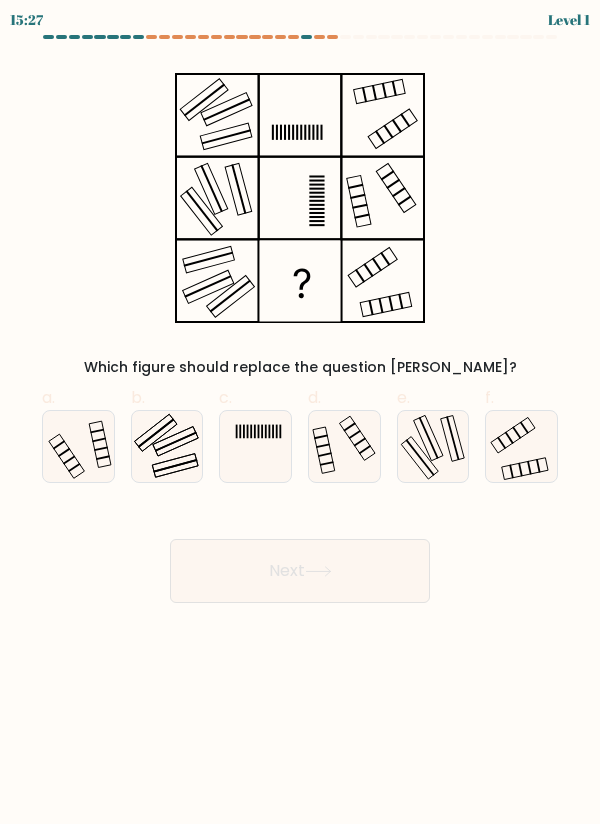 click 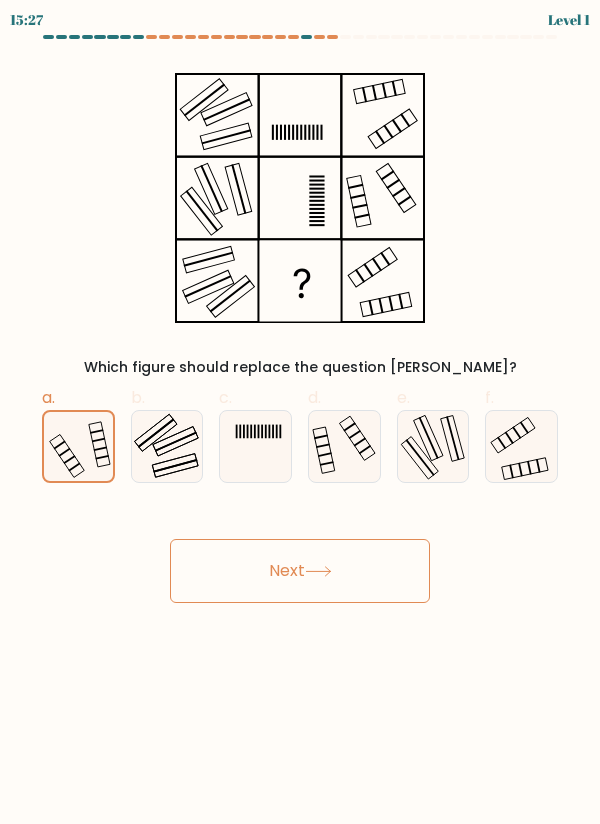 click on "Next" at bounding box center [300, 571] 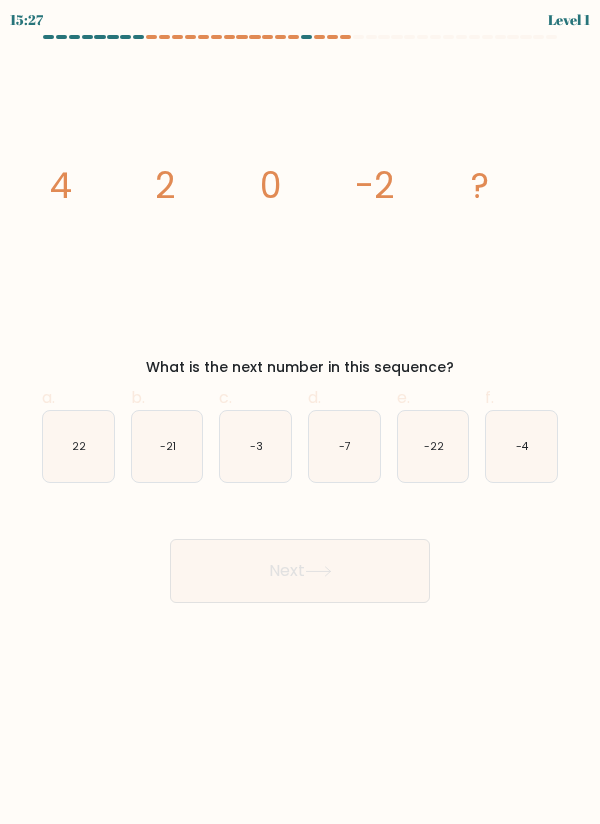 click on "22" 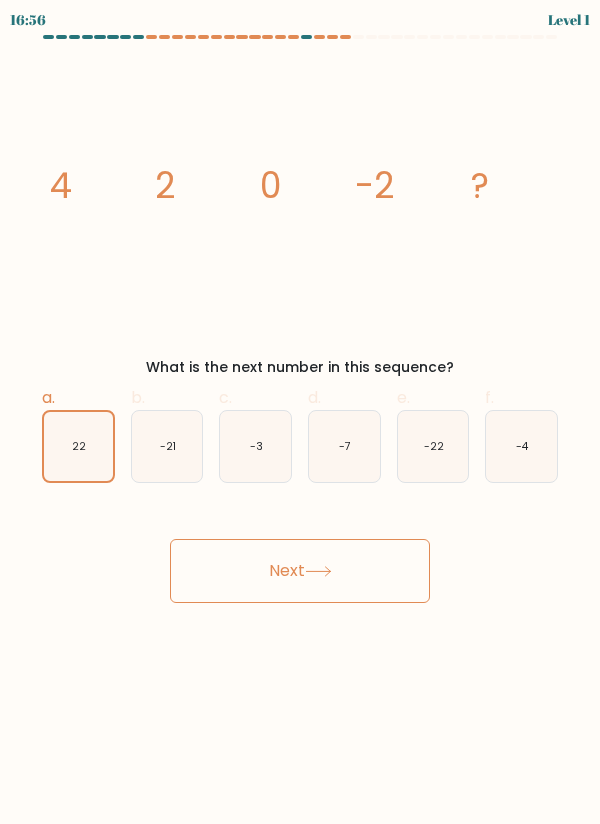 click on "Next" at bounding box center [300, 571] 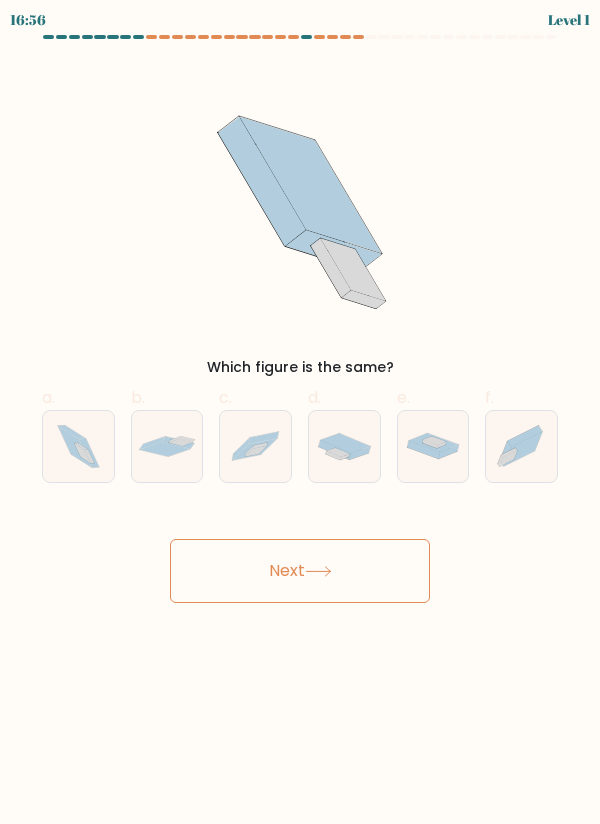 click on "Next" at bounding box center (300, 571) 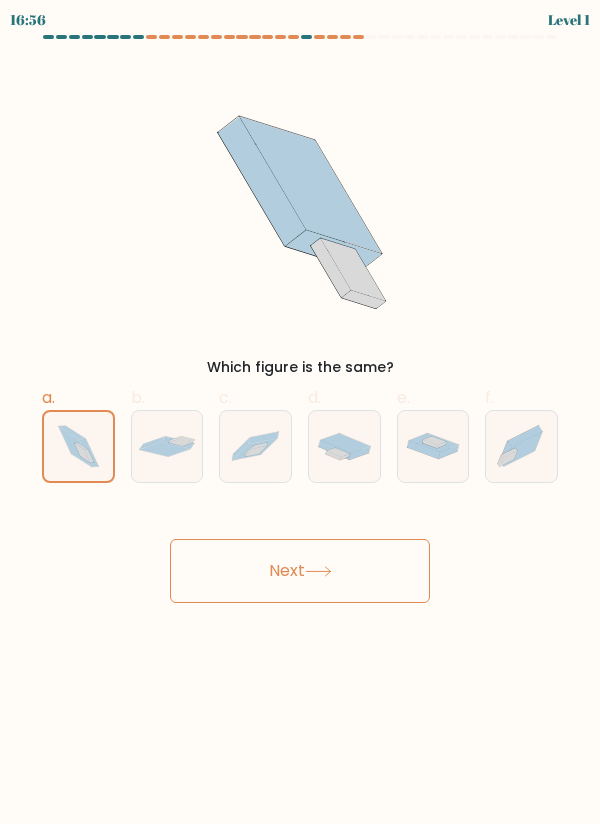 click on "Next" at bounding box center (300, 571) 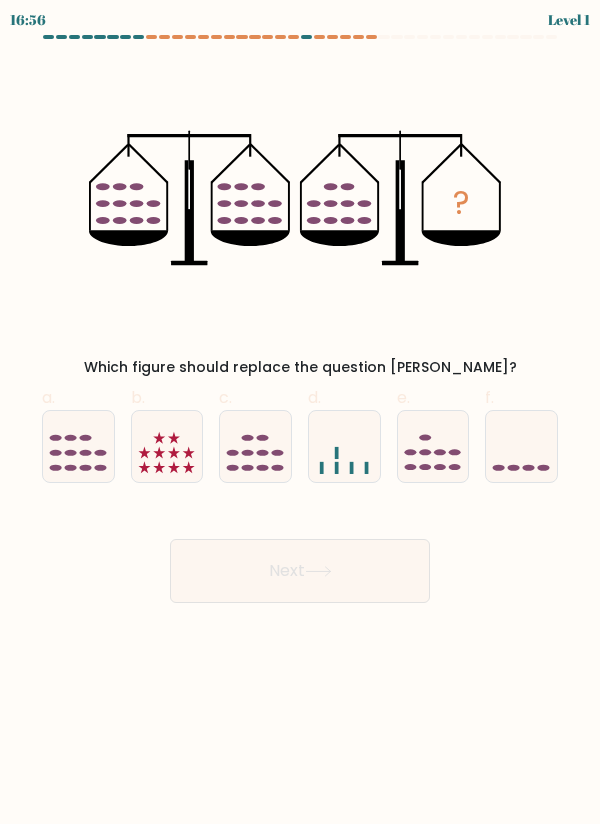 click on "Next" at bounding box center [300, 571] 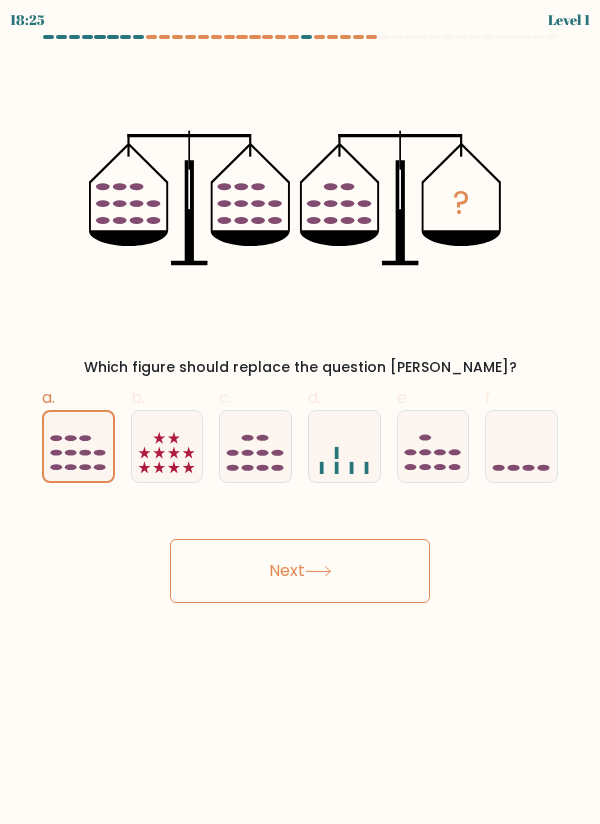 click on "Next" at bounding box center (300, 571) 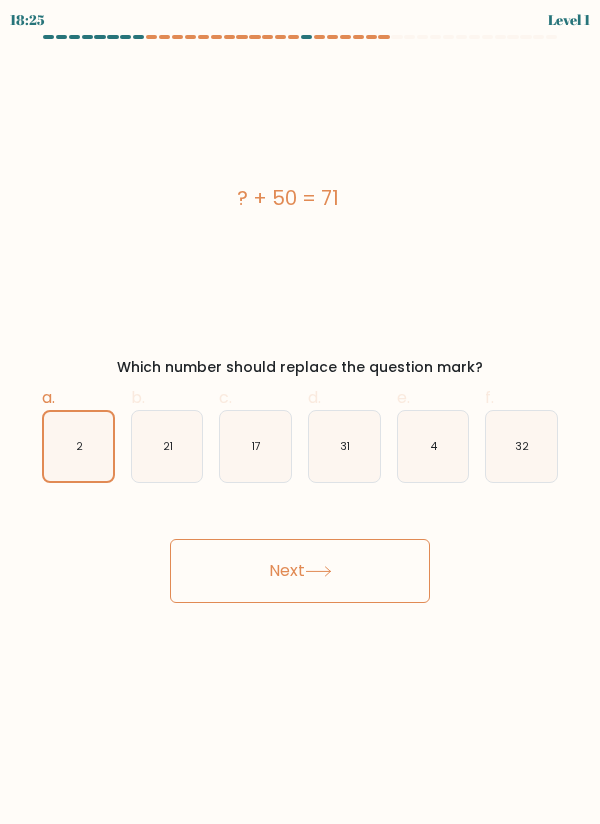 click on "Next" at bounding box center [300, 571] 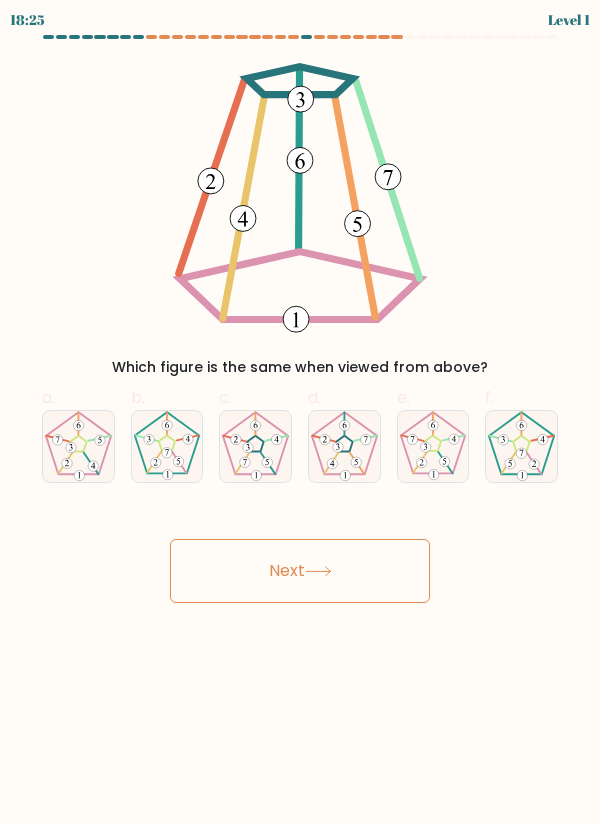 click on "Next" at bounding box center (300, 571) 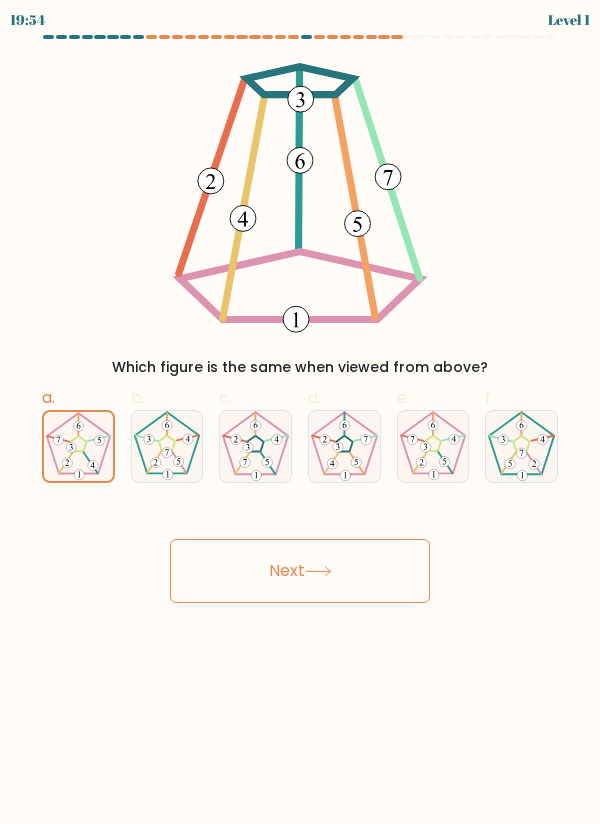 click on "Next" at bounding box center (300, 571) 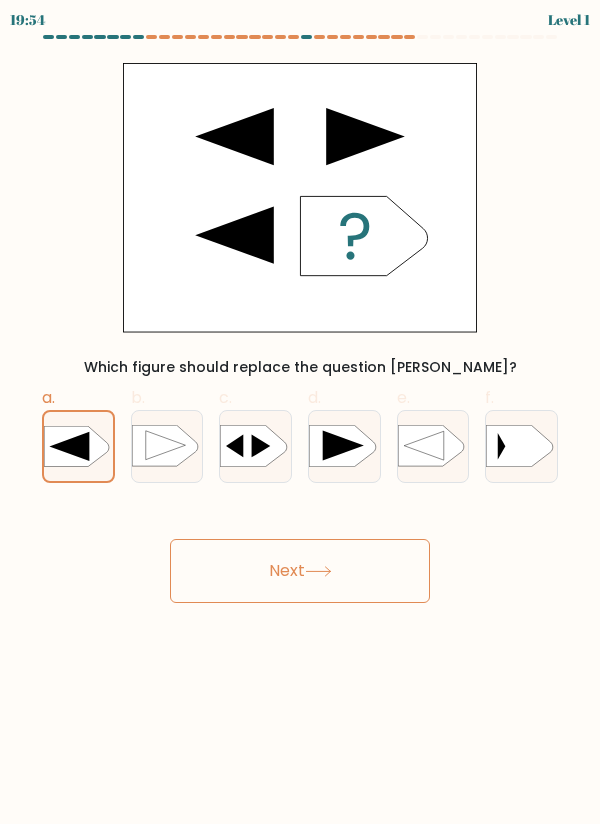 click on "Next" at bounding box center (300, 571) 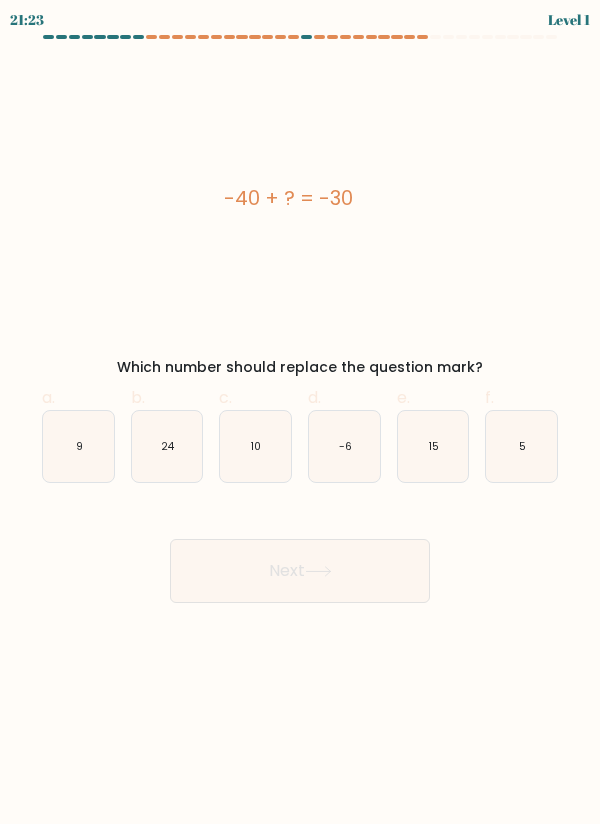click on "9" 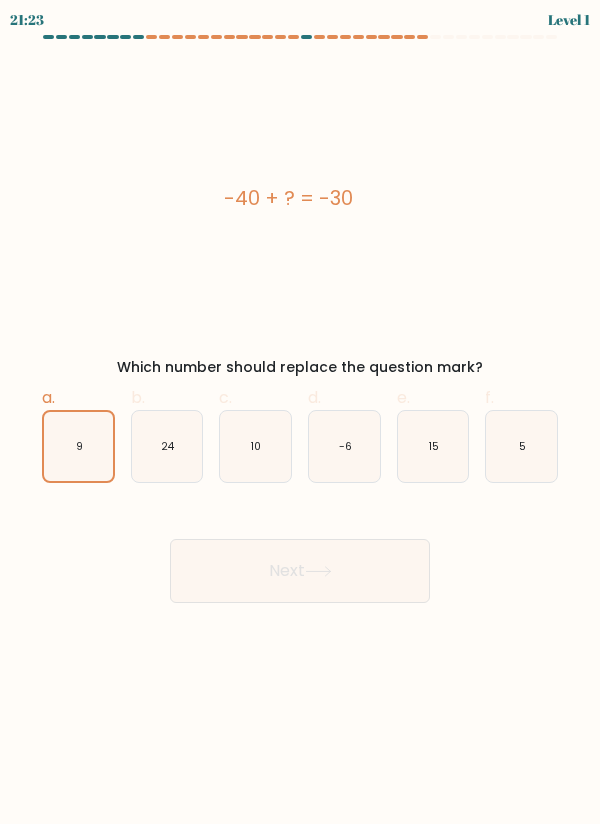 click on "Next" at bounding box center (300, 571) 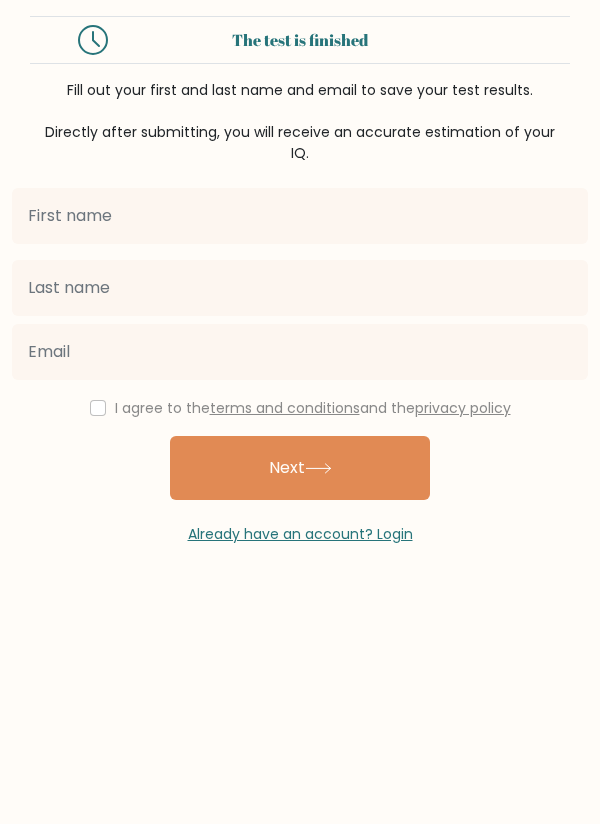 scroll, scrollTop: 0, scrollLeft: 0, axis: both 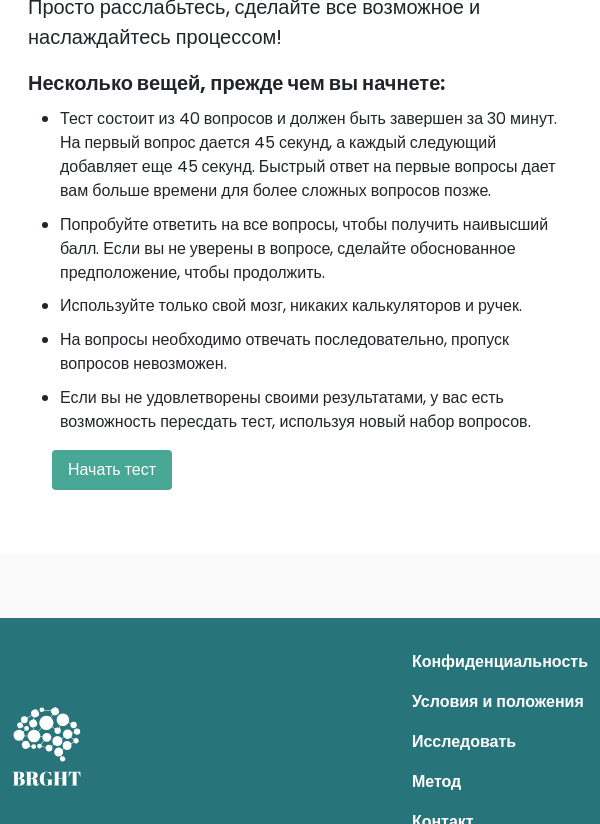 click on "Начать тест" at bounding box center (112, 470) 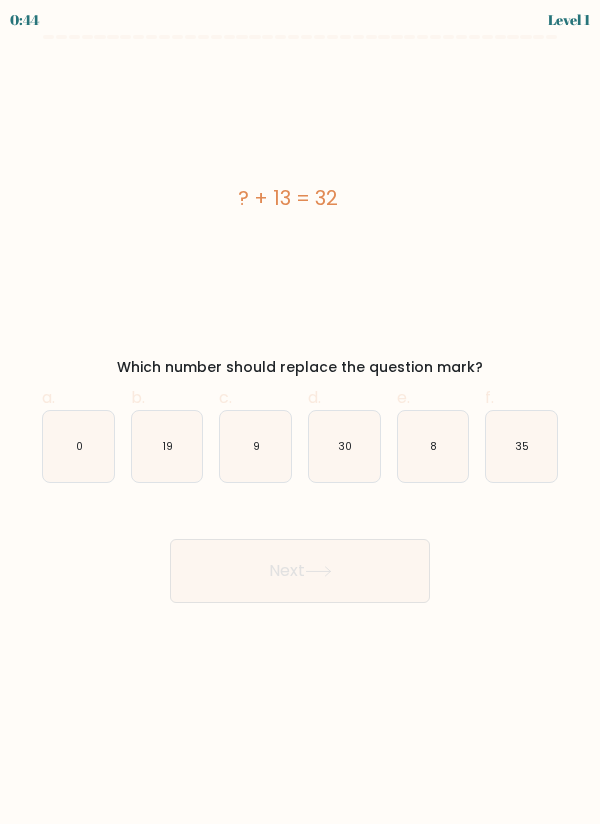 scroll, scrollTop: 0, scrollLeft: 0, axis: both 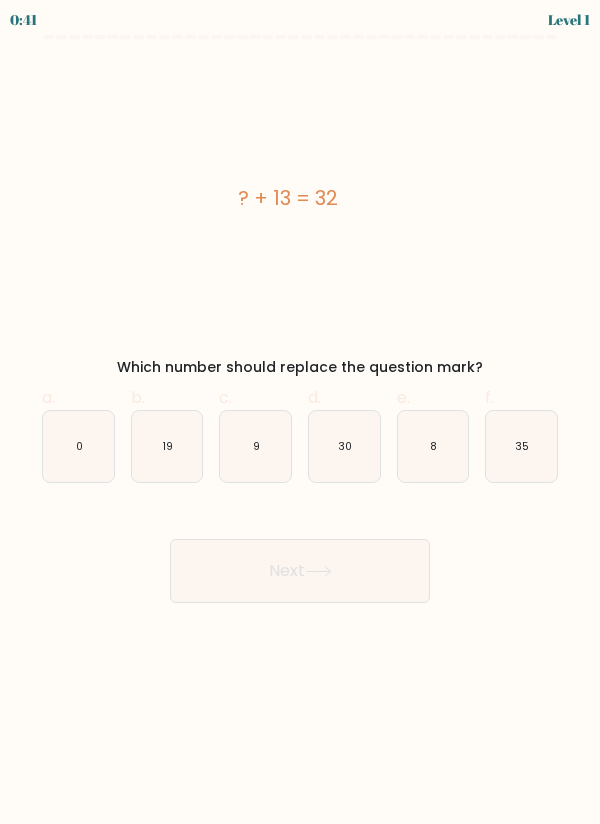 click on "19" 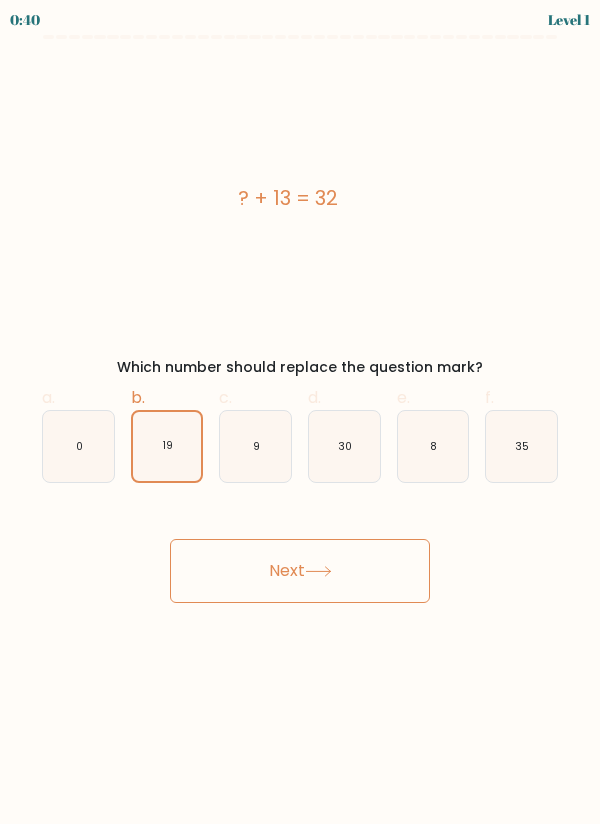 click on "Next" at bounding box center (300, 571) 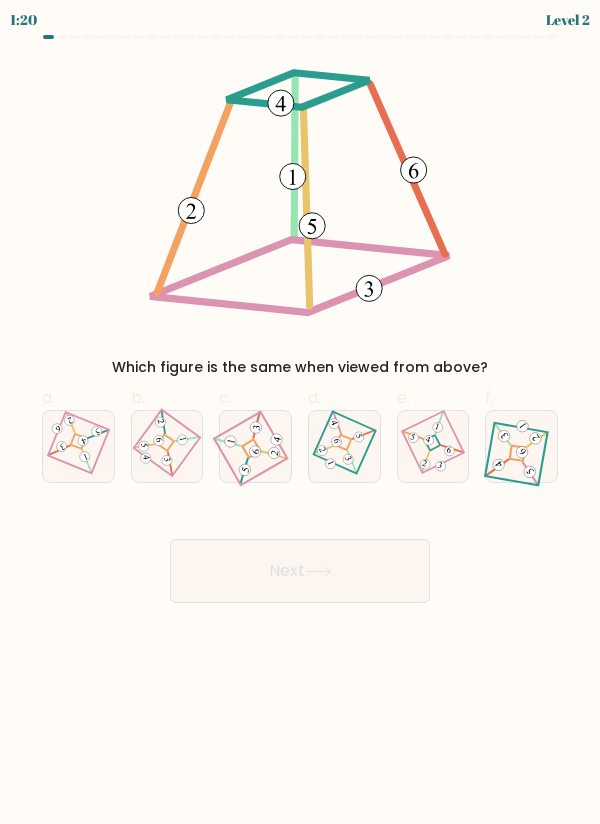 click 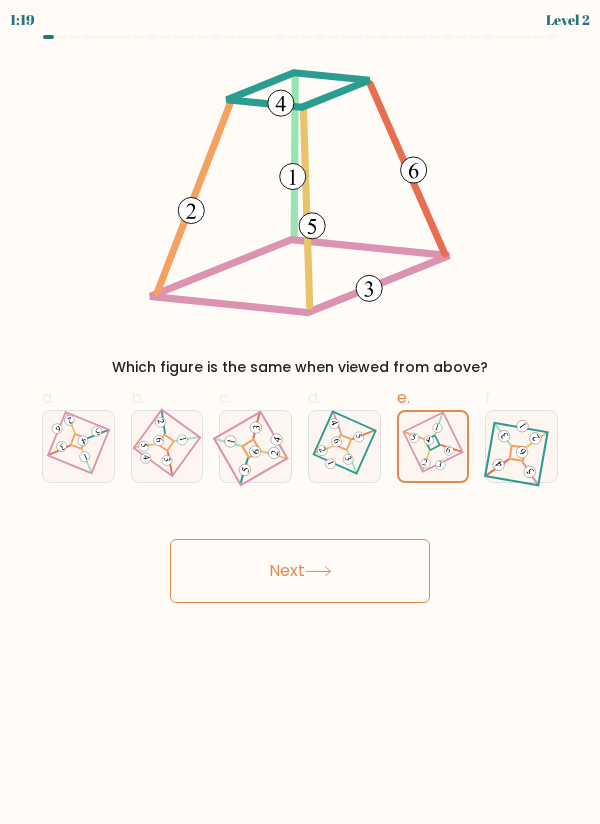 click on "Next" at bounding box center [300, 571] 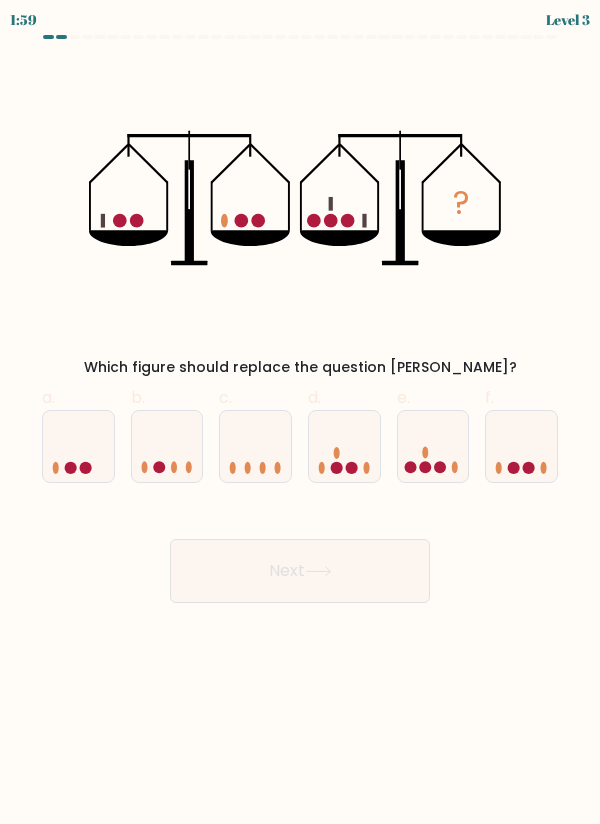 click 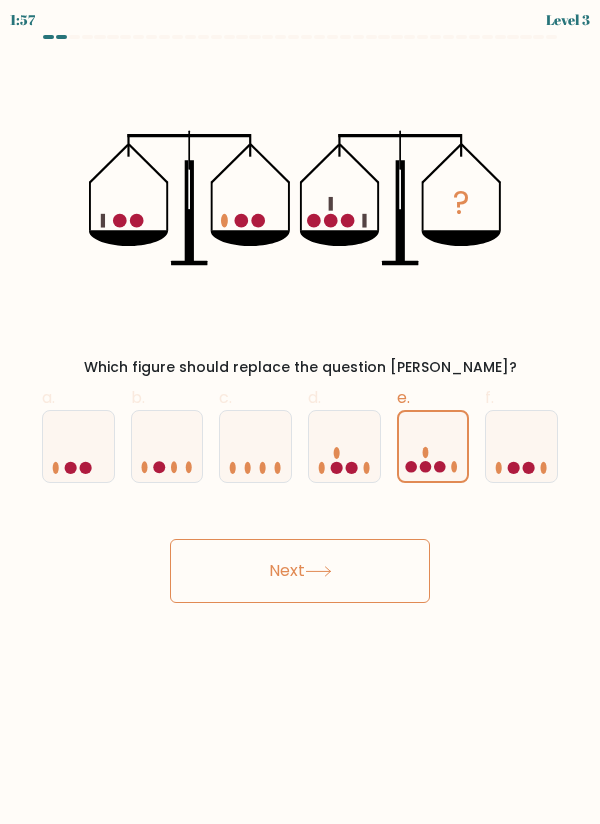 click on "Next" at bounding box center (300, 571) 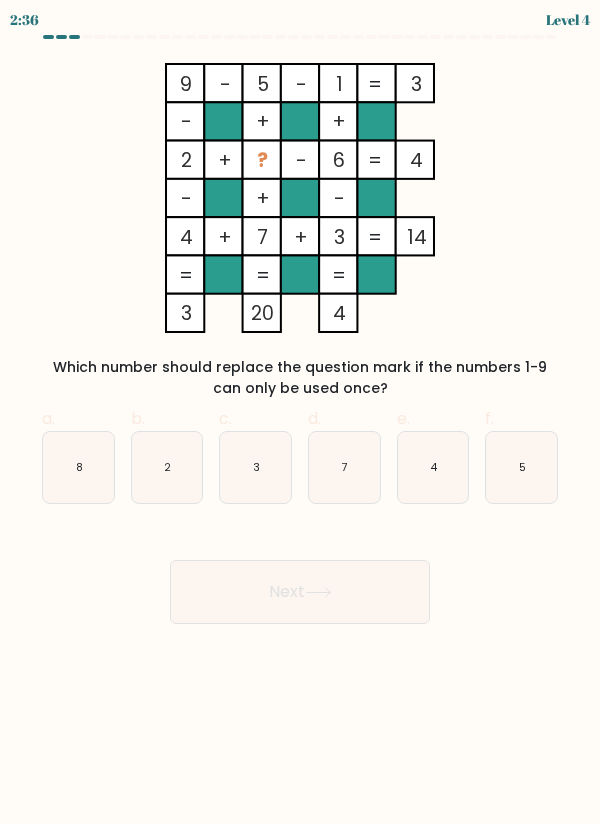 click on "8" 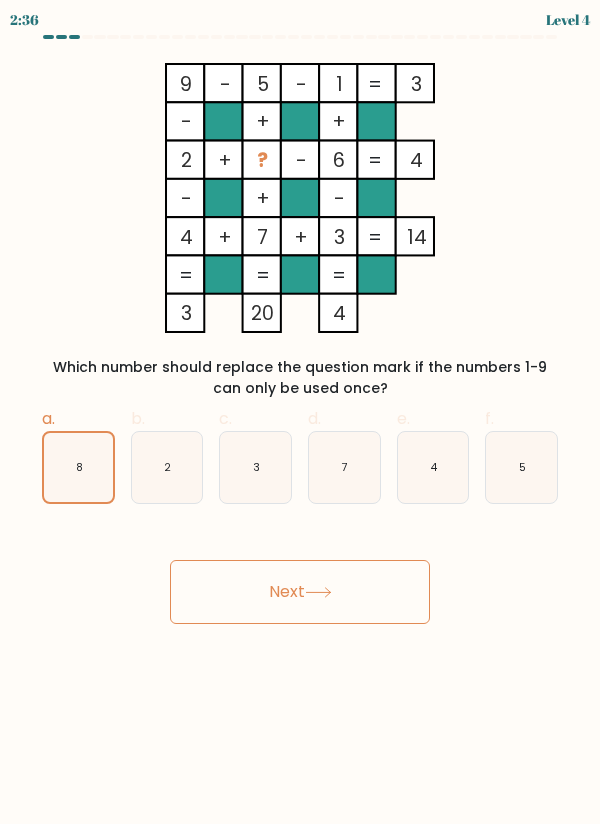 click on "Next" at bounding box center [300, 592] 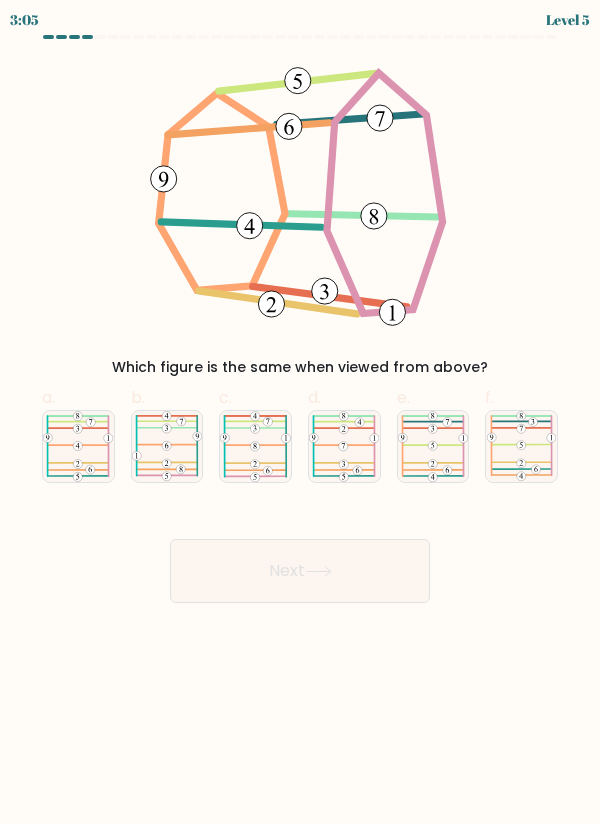 click 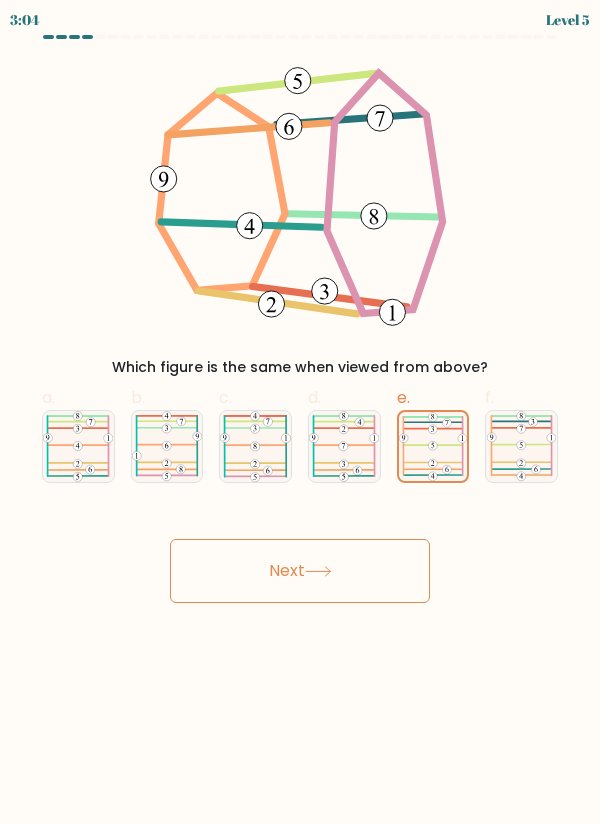 click on "Next" at bounding box center [300, 571] 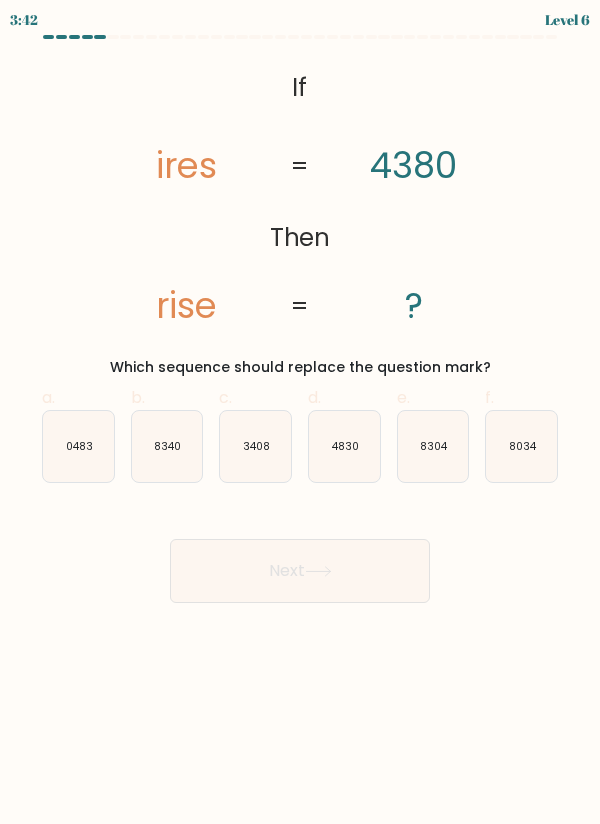 click on "3408" 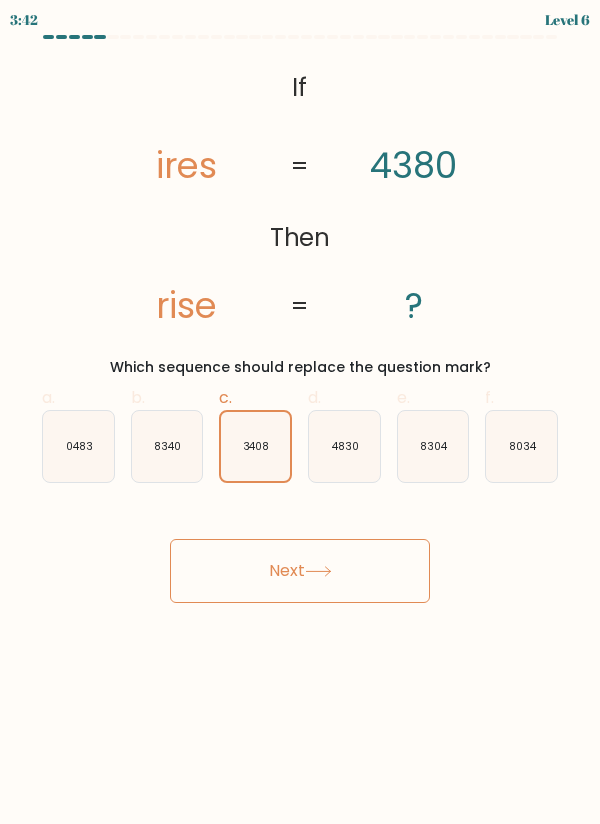 click on "Next" at bounding box center (300, 571) 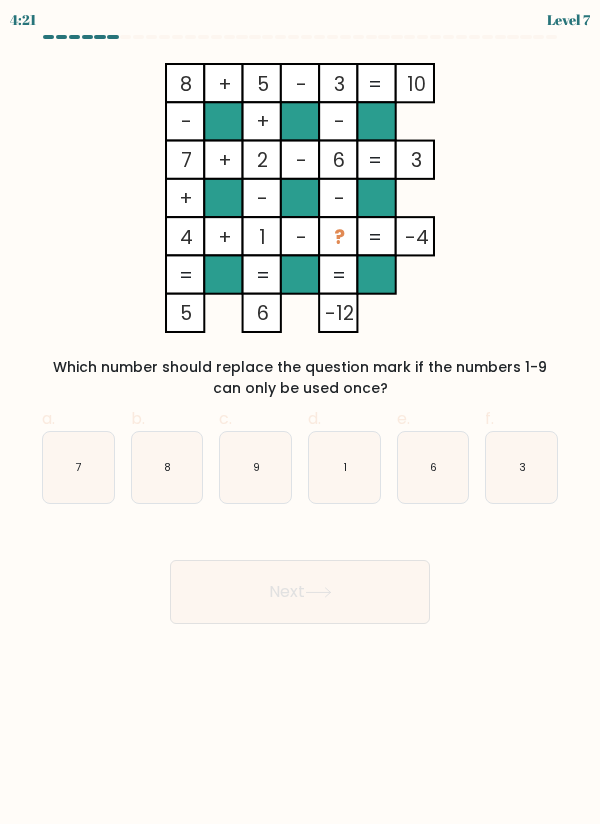 click on "9" 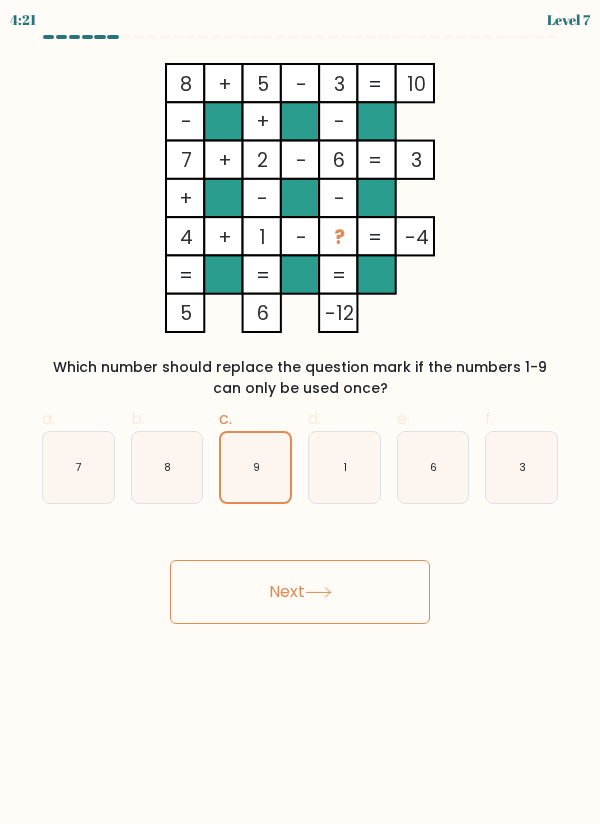 click on "Next" at bounding box center [300, 592] 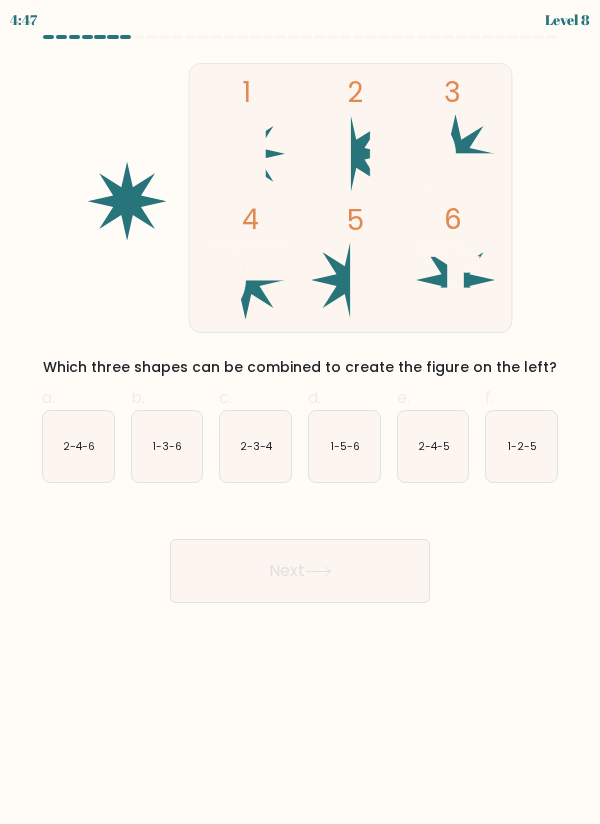 click on "1-2-5" 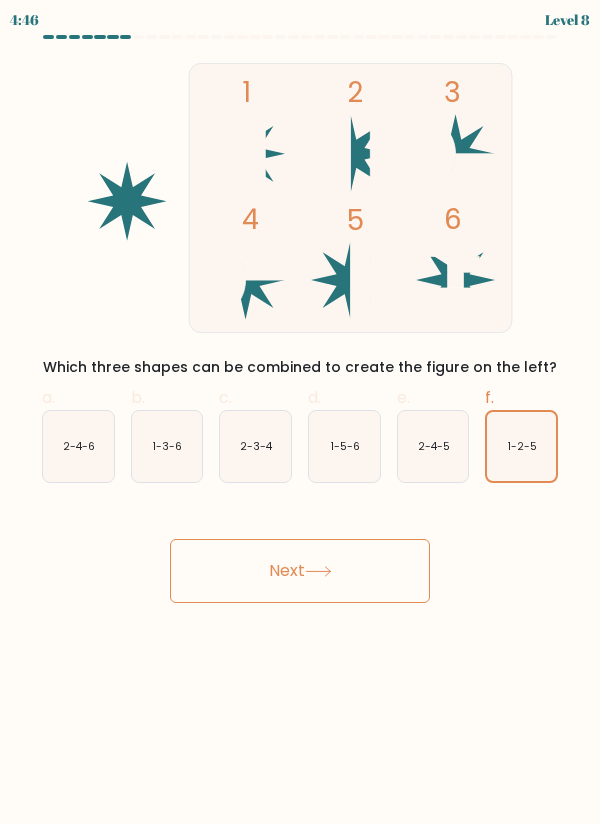 click on "Next" at bounding box center [300, 571] 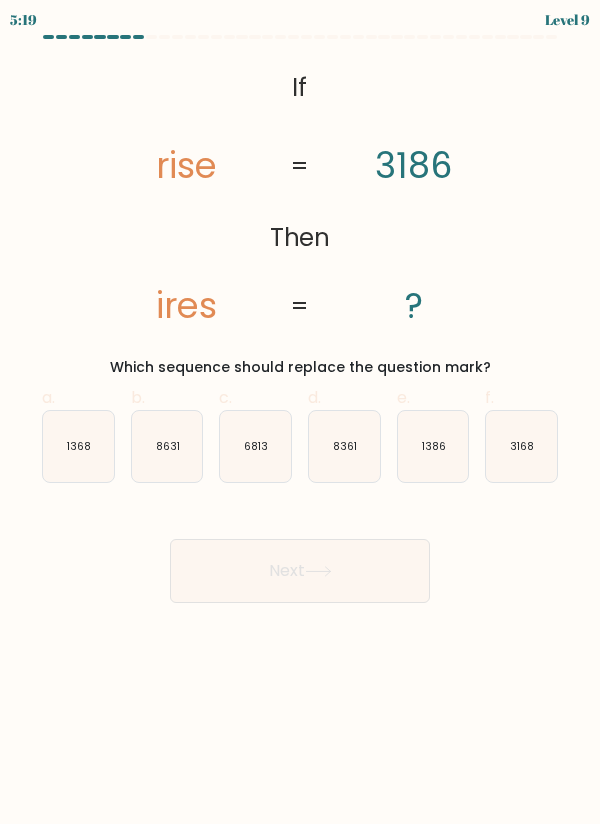 click on "1368" 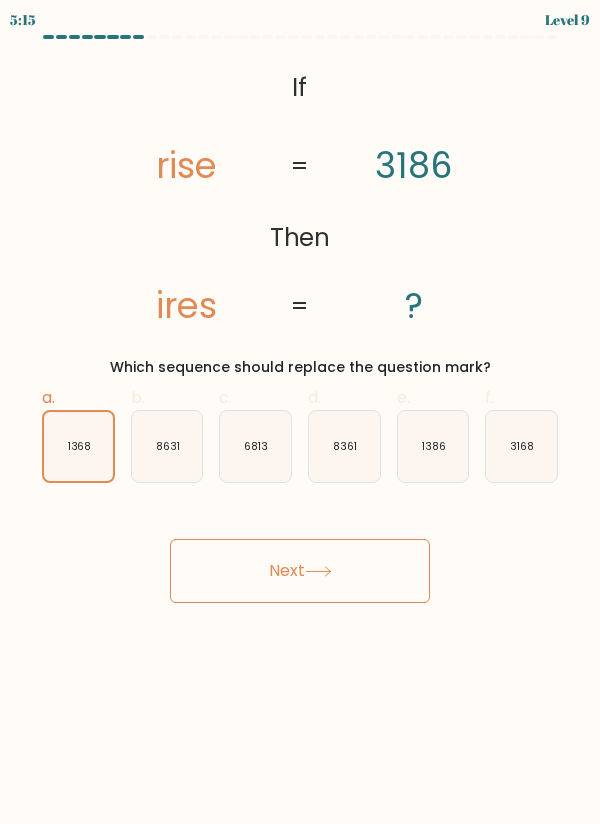 click on "Next" at bounding box center [300, 571] 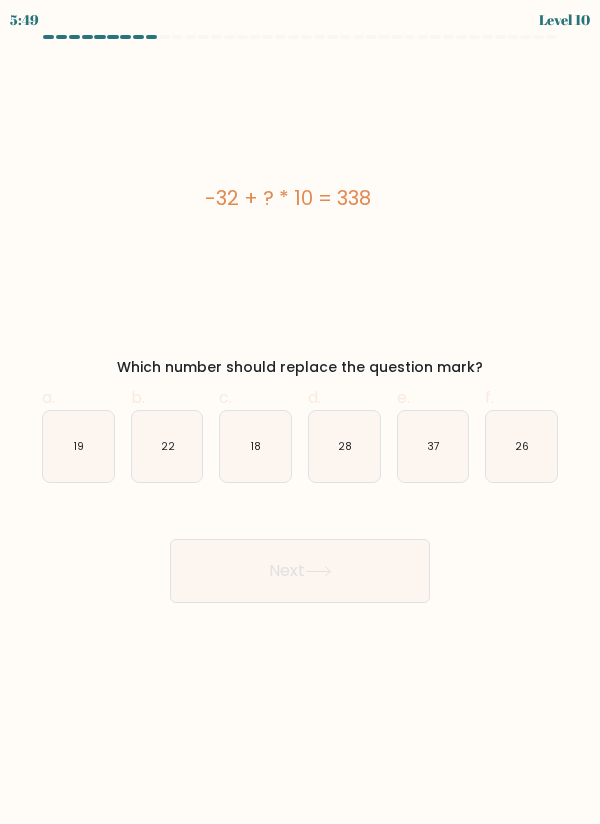 click on "37" 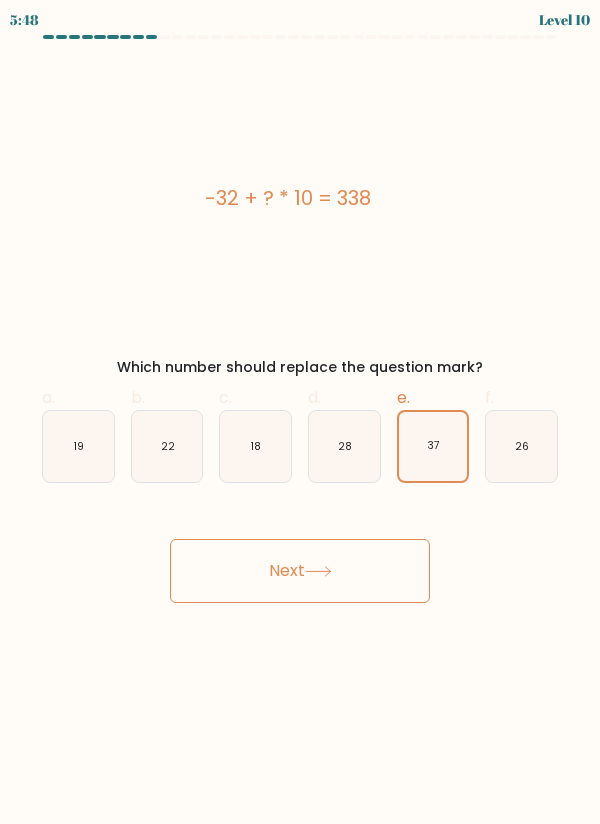 click on "Next" at bounding box center [300, 571] 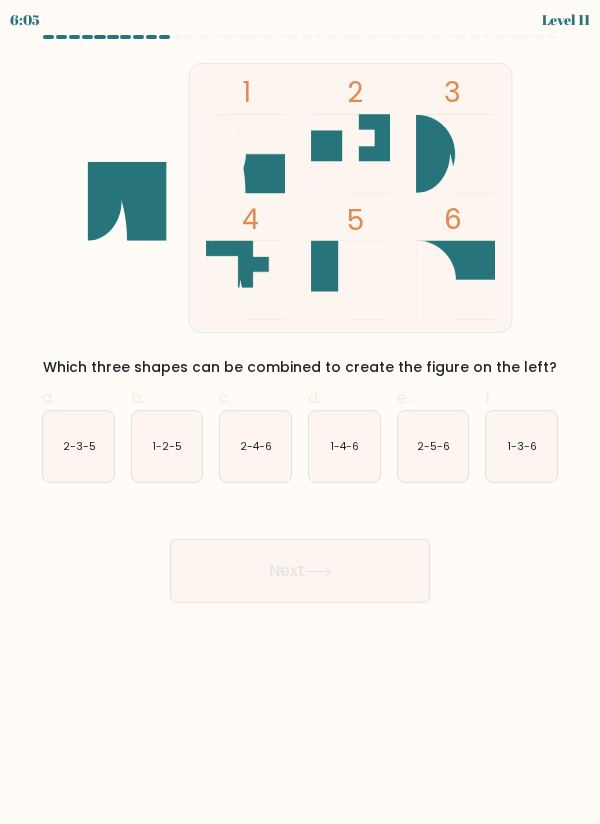 click on "1-3-6" 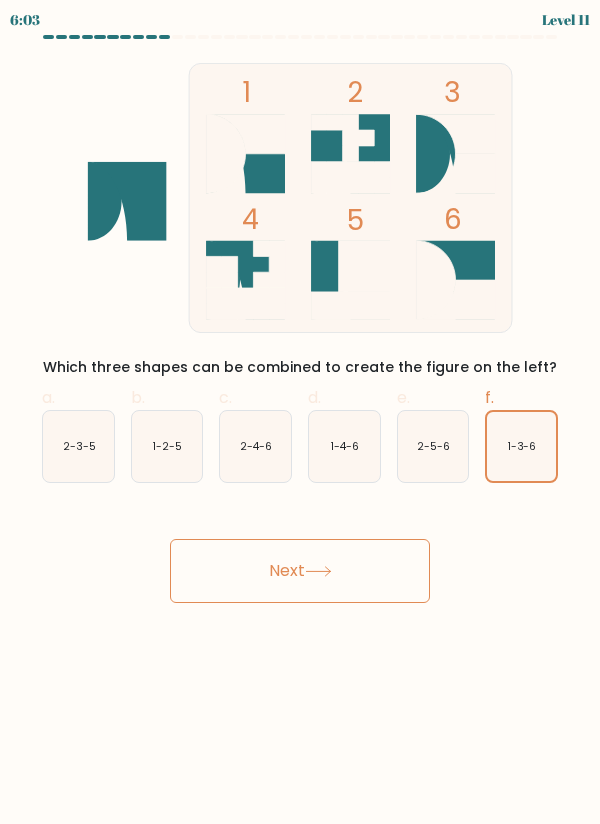 click on "Next" at bounding box center (300, 571) 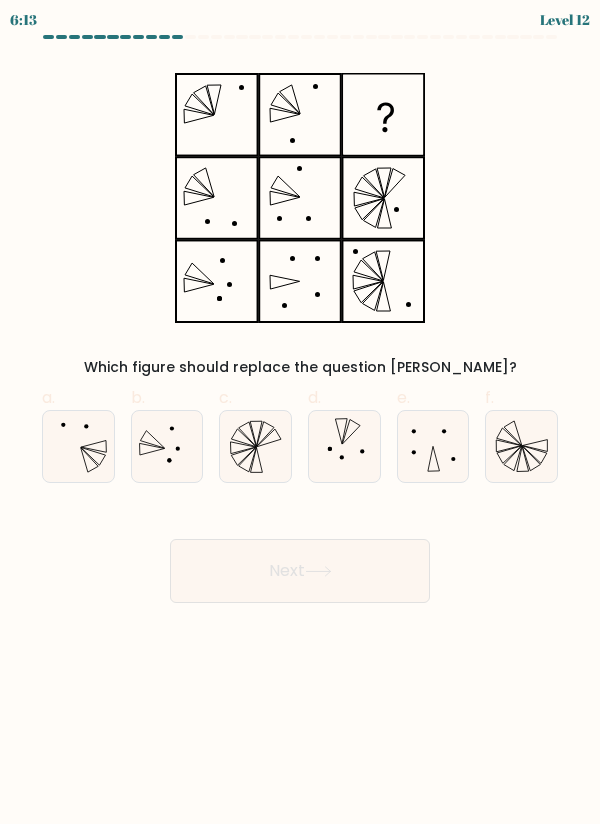 click 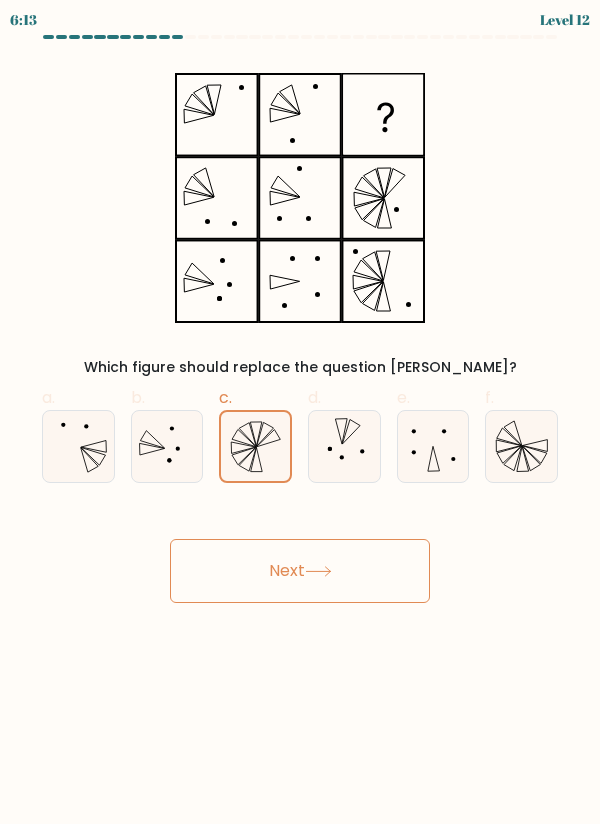click on "Next" at bounding box center (300, 571) 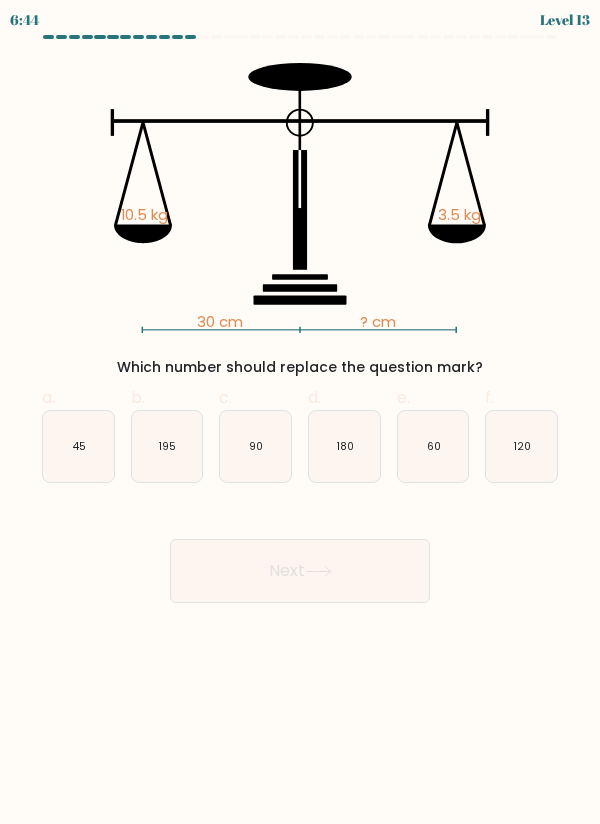 click on "90" 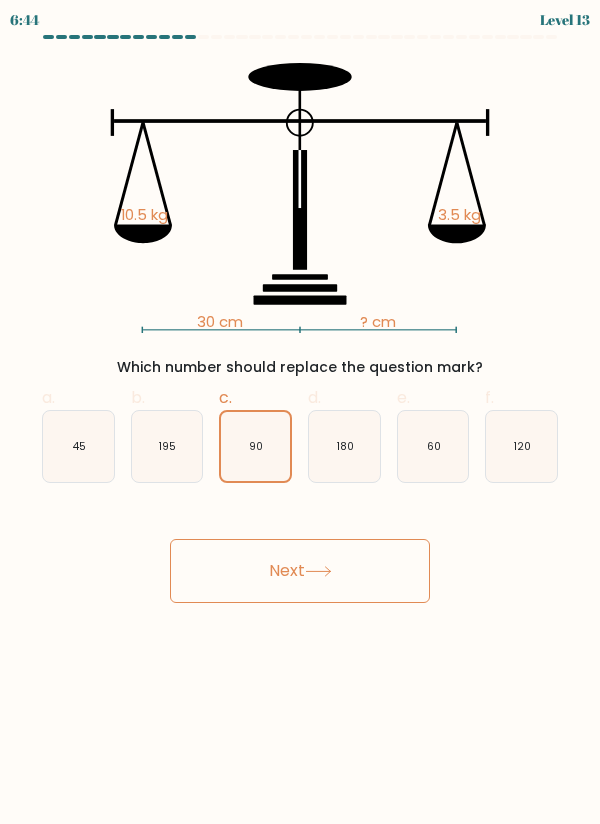 click on "Next" at bounding box center [300, 571] 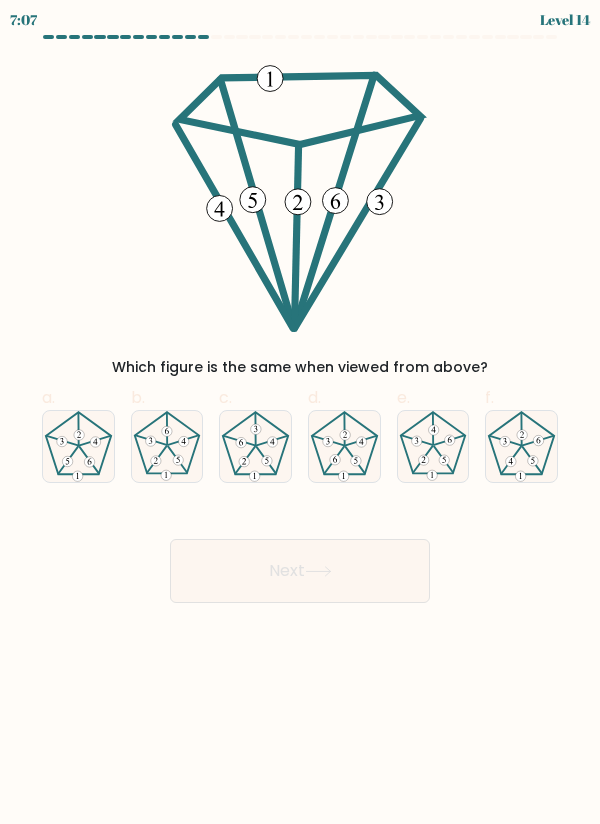 click 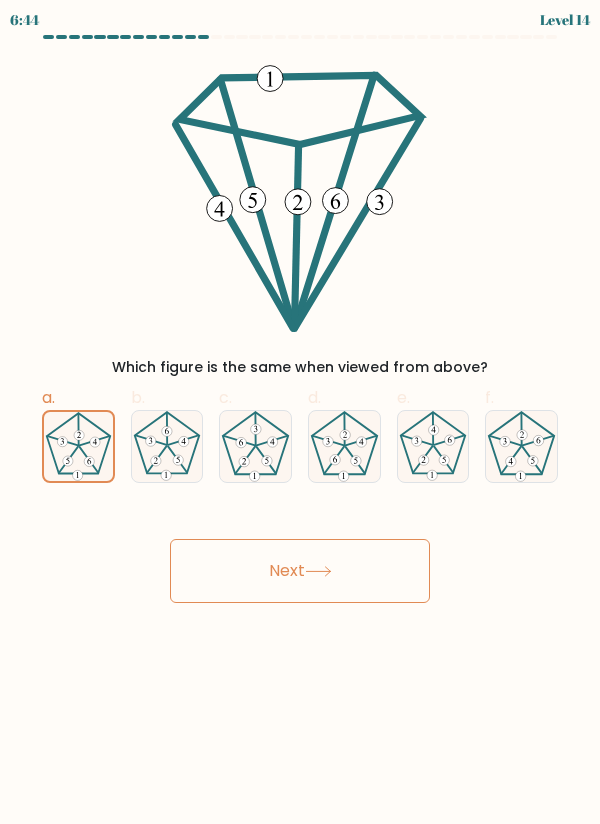 click 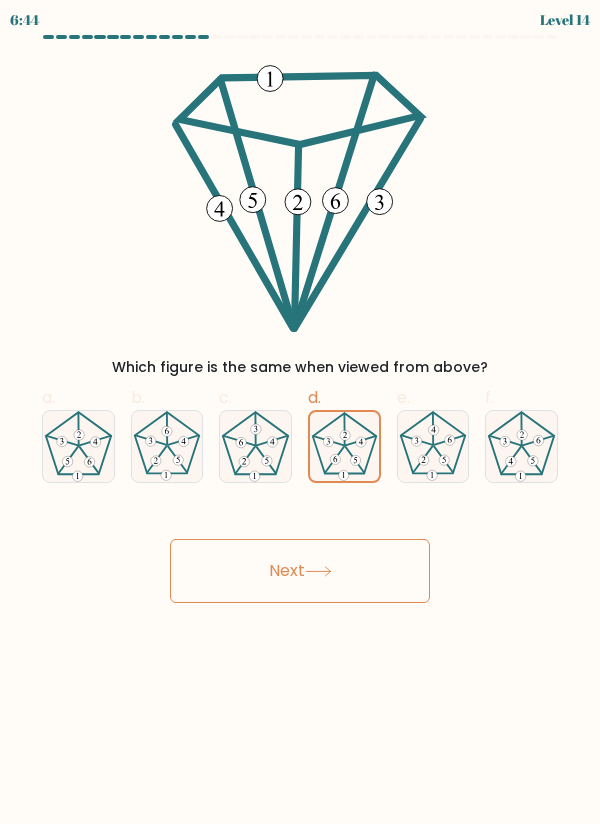 click on "Next" at bounding box center [300, 571] 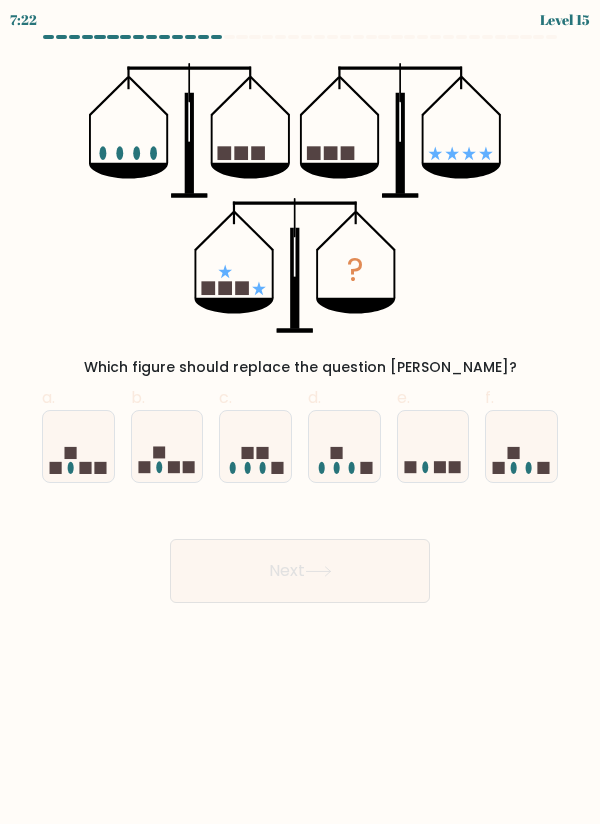 click 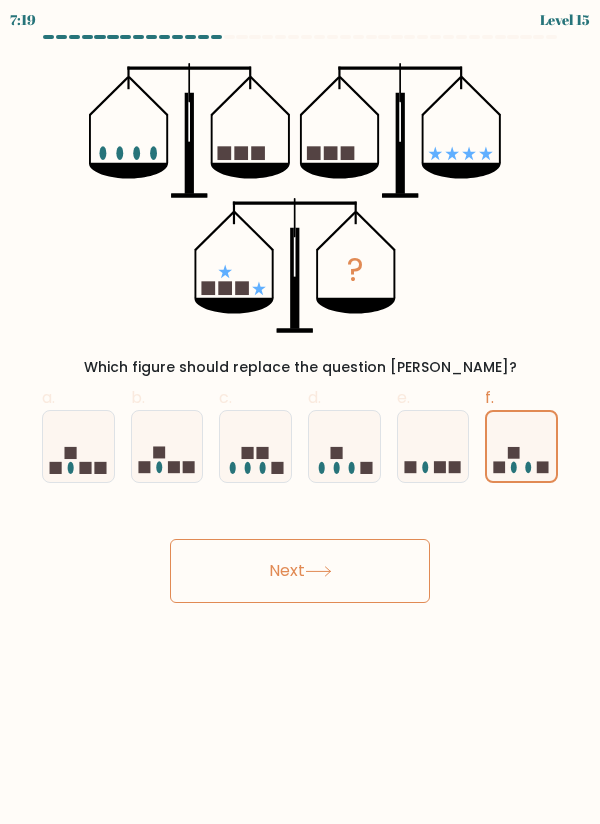 click on "Next" at bounding box center [300, 571] 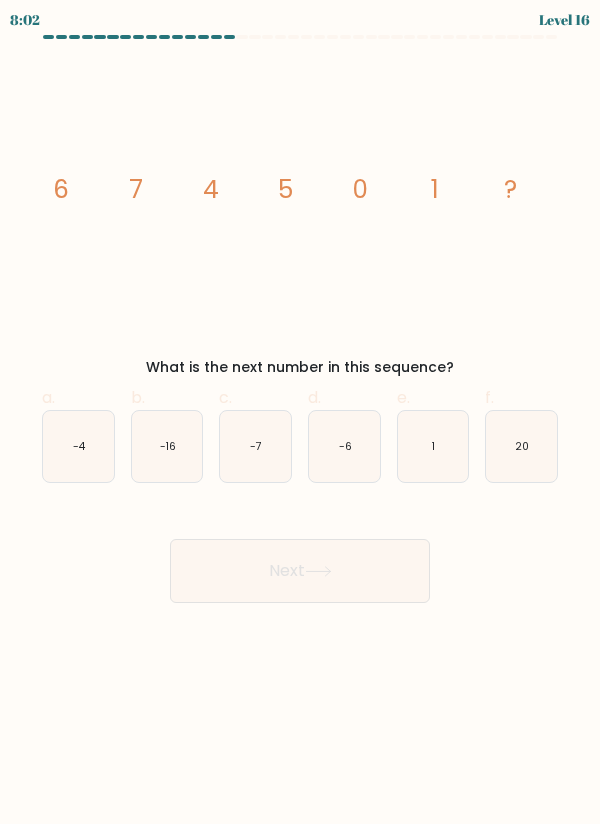 click on "Next" at bounding box center [300, 547] 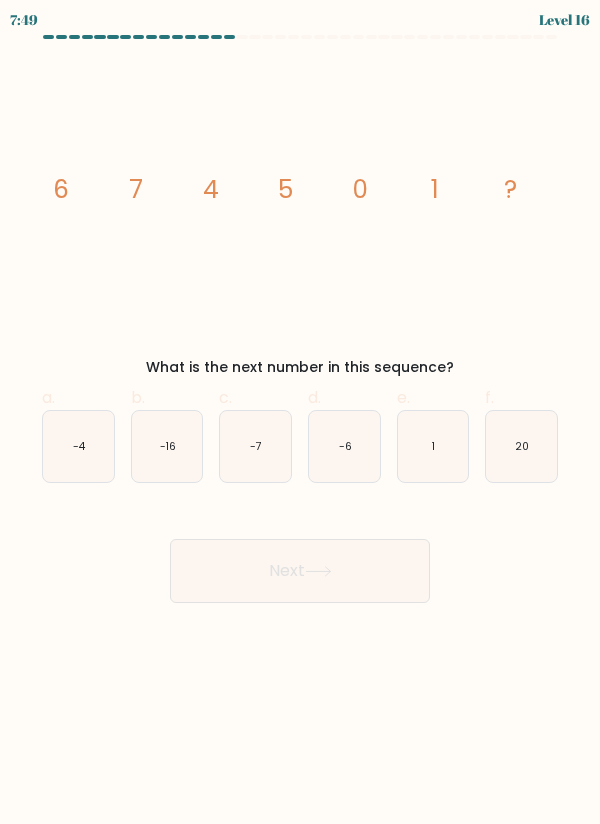 click on "-6" 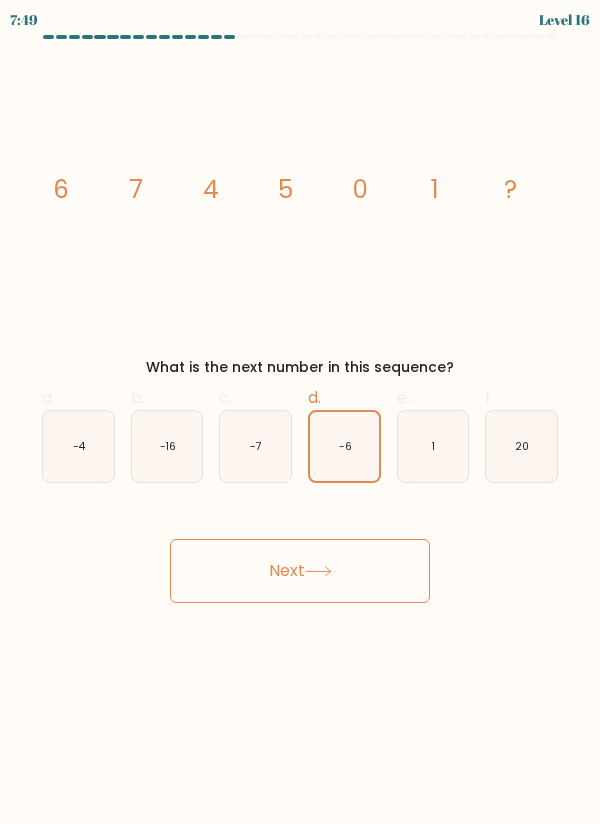 click on "Next" at bounding box center [300, 571] 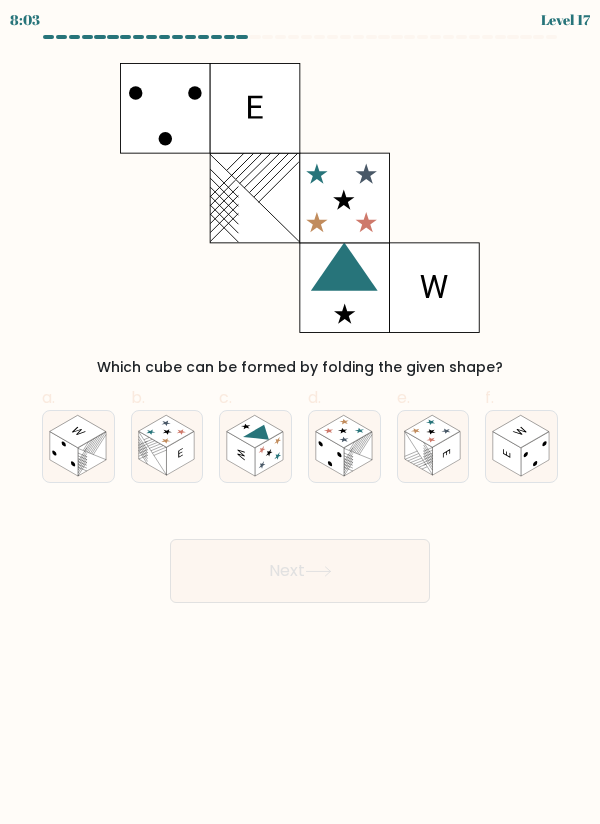 click 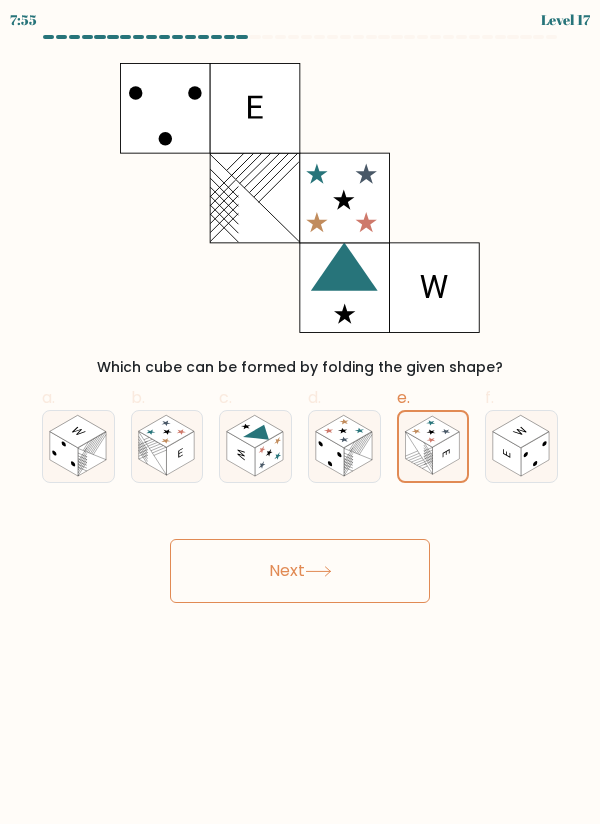 click 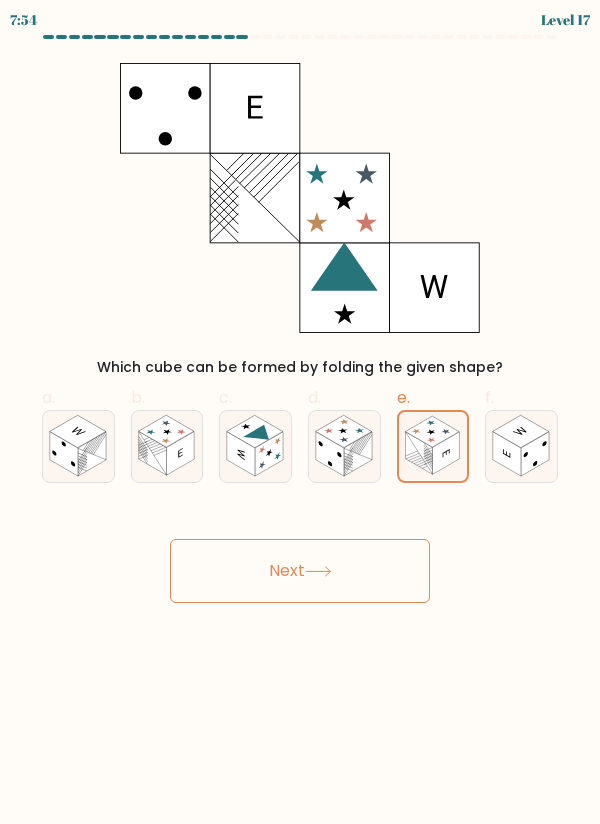click on "Next" at bounding box center (300, 571) 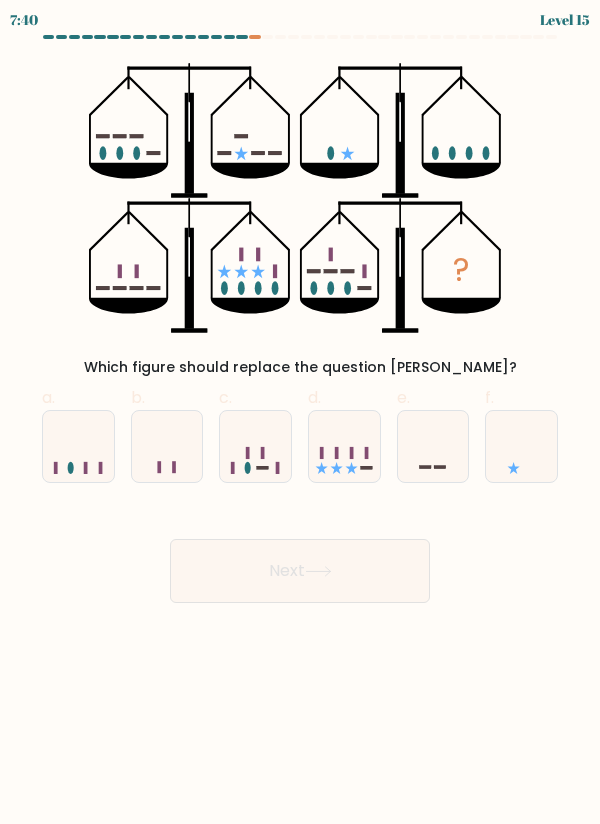 click 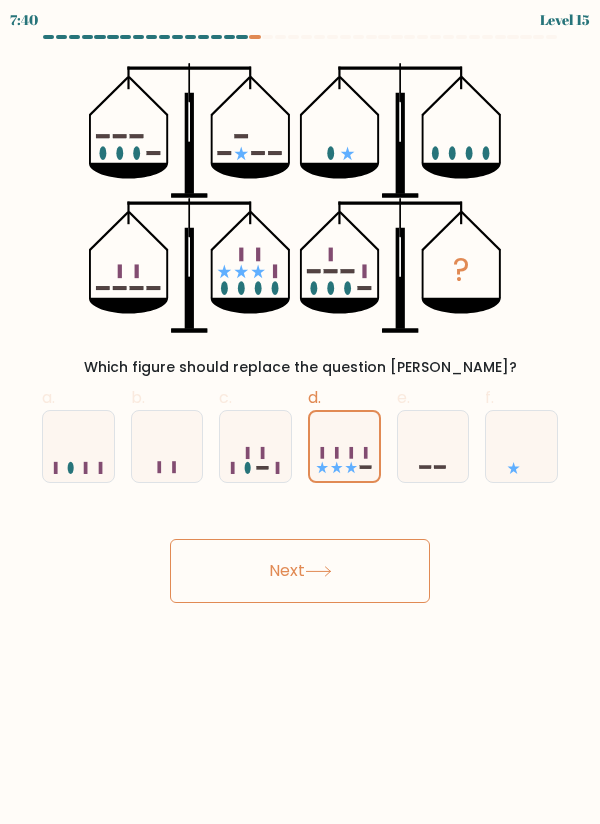 click on "Next" at bounding box center (300, 571) 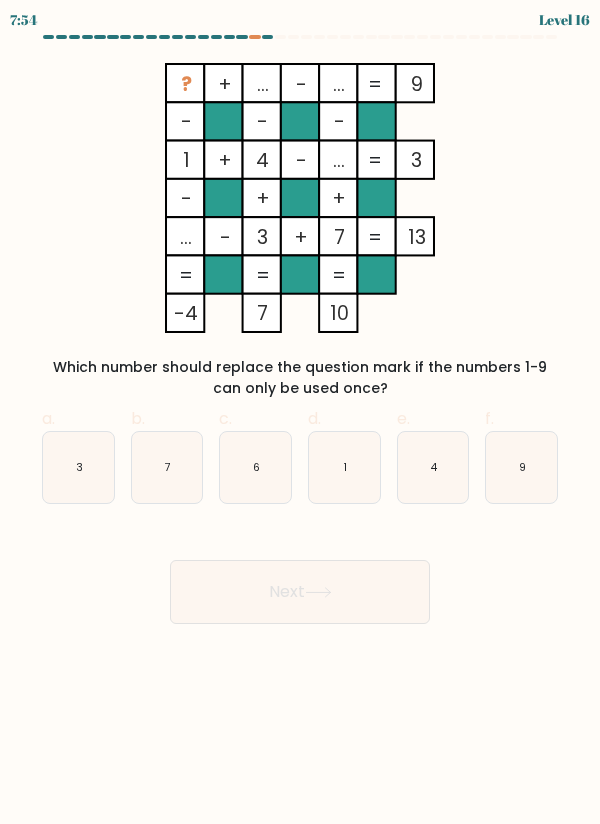 click on "6" 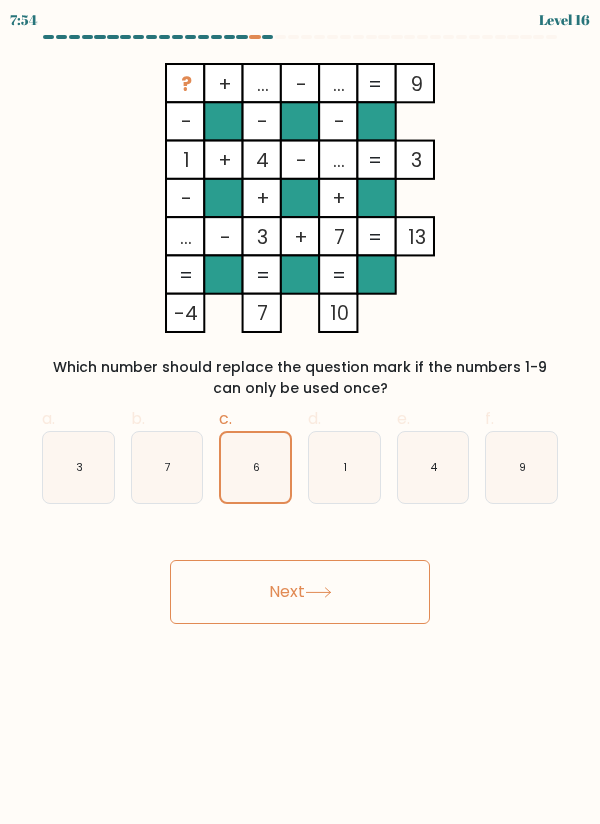 click on "Next" at bounding box center [300, 592] 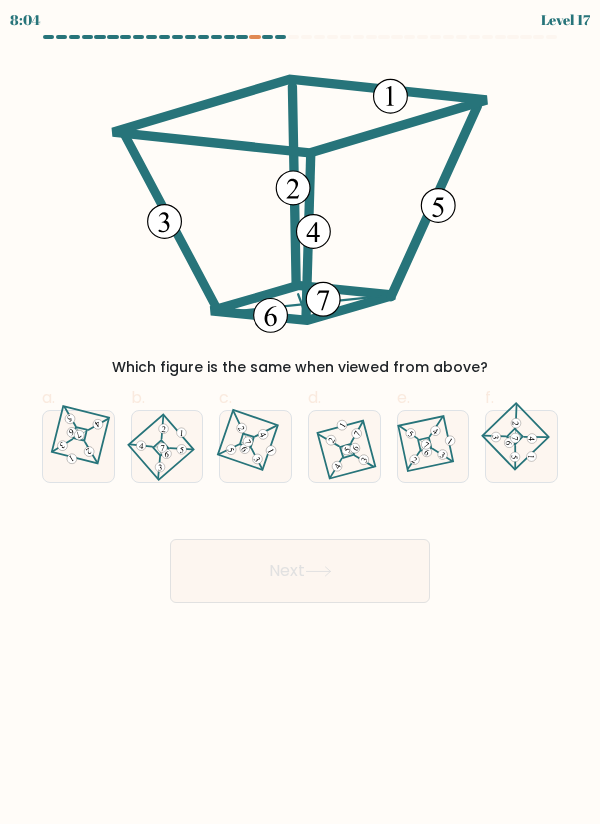 click at bounding box center (433, 446) 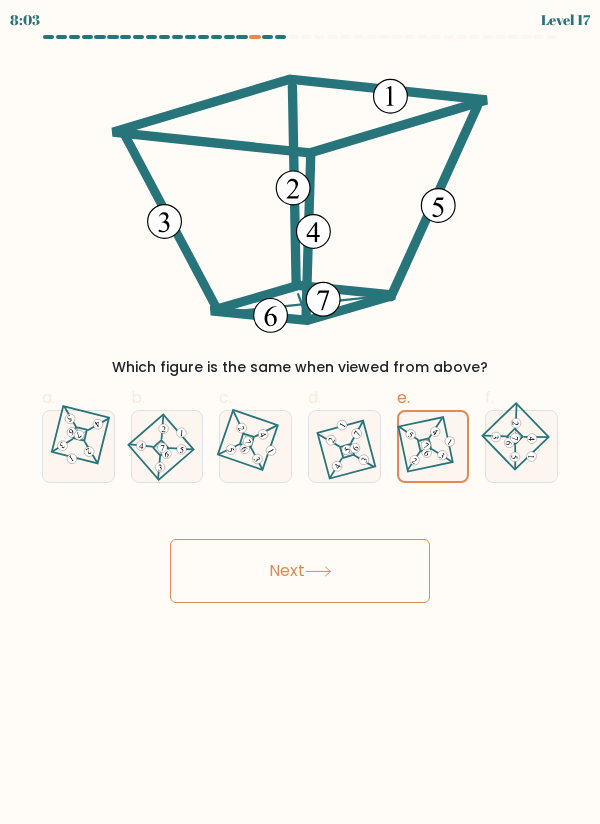 click on "Next" at bounding box center [300, 571] 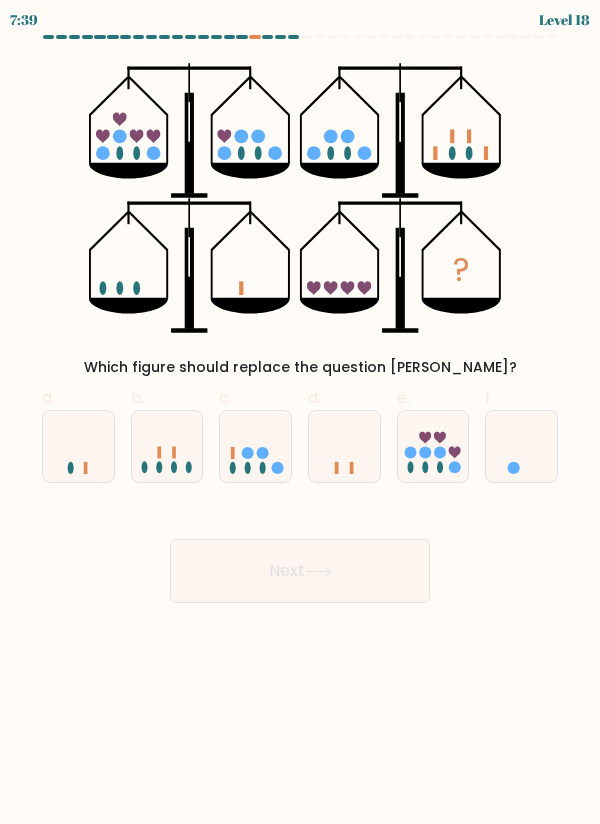 click 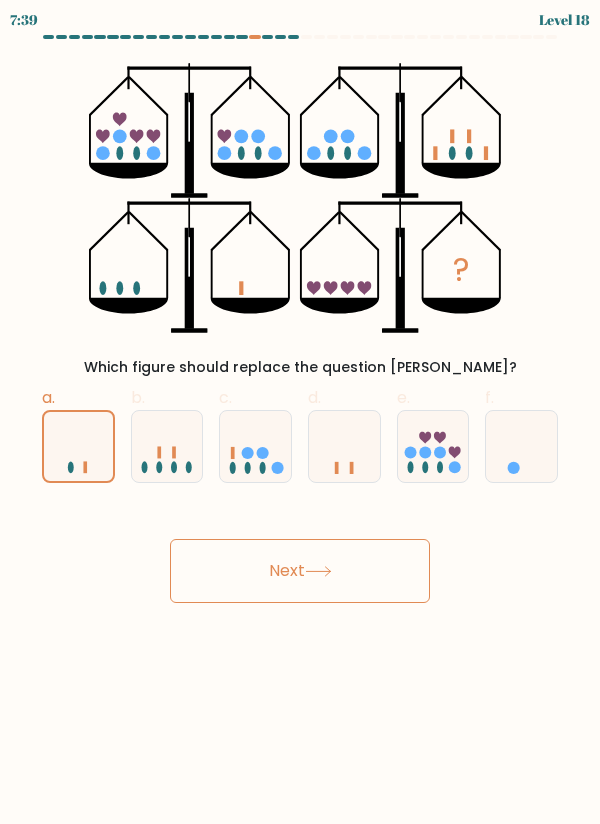 click on "Next" at bounding box center (300, 571) 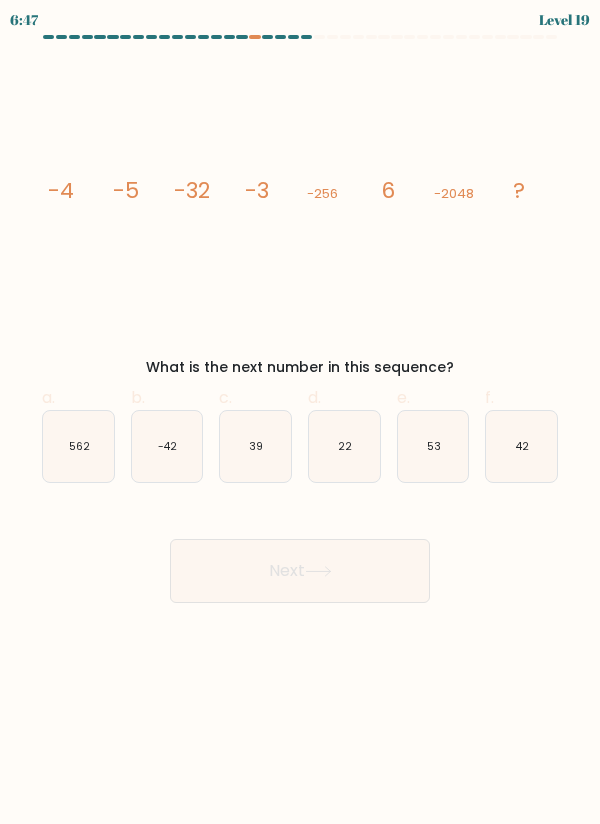 click on "42" 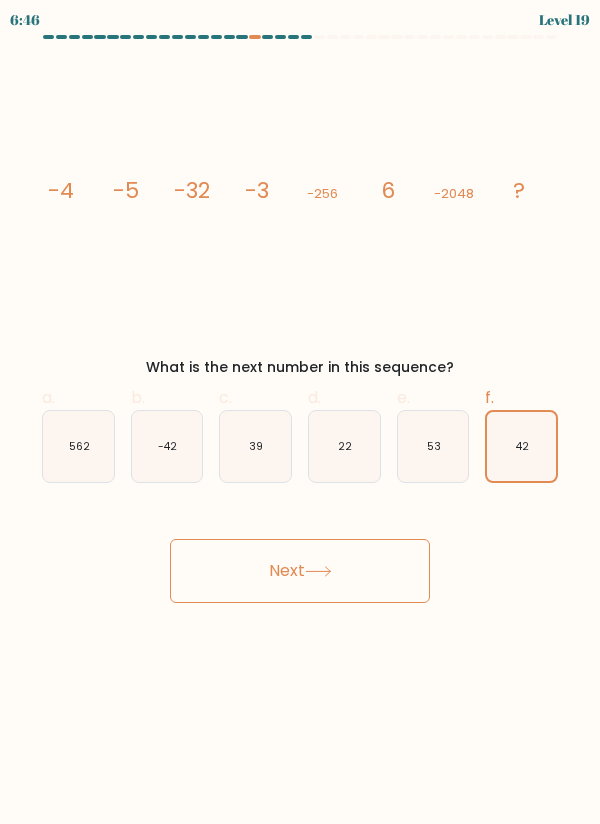click on "Next" at bounding box center (300, 571) 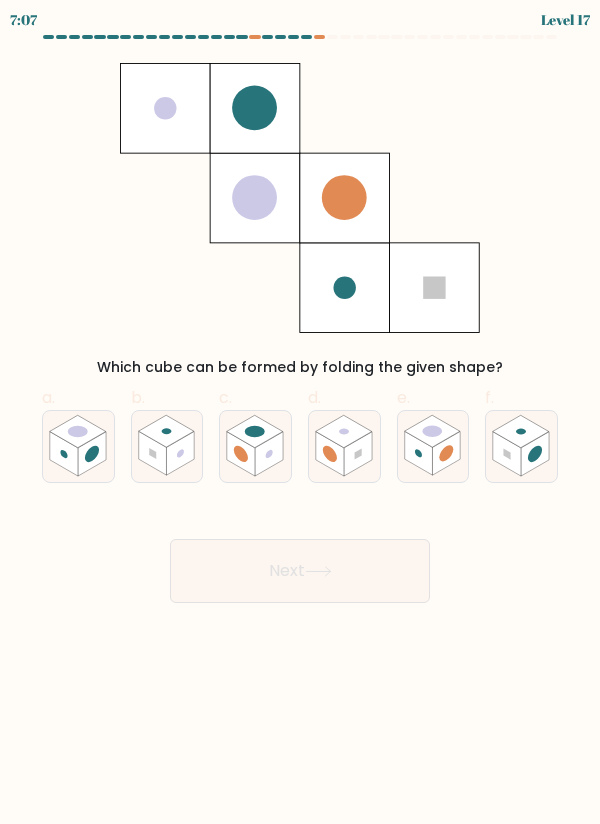 click 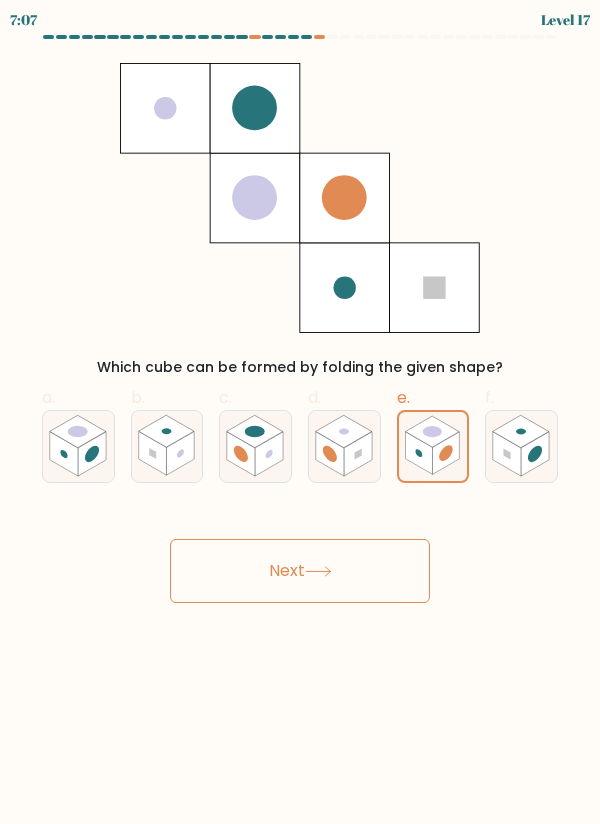 click on "Next" at bounding box center (300, 571) 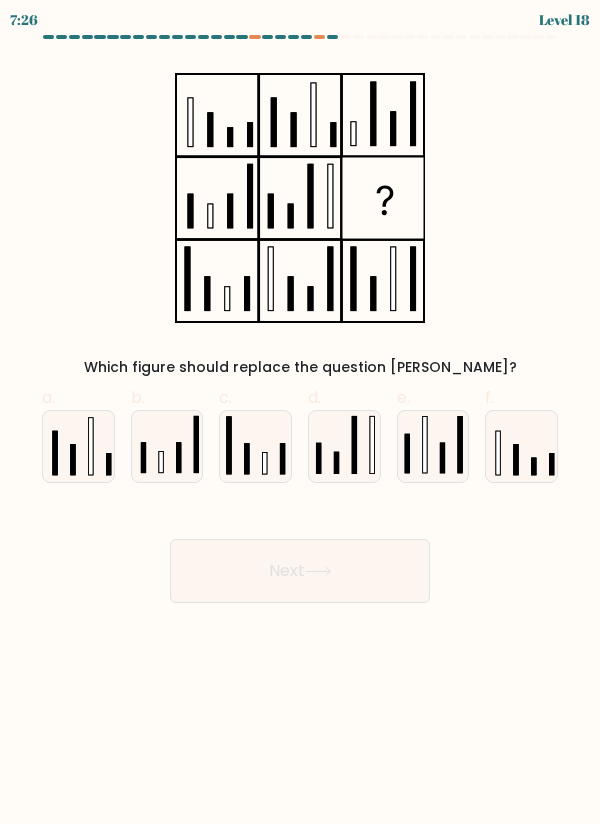click 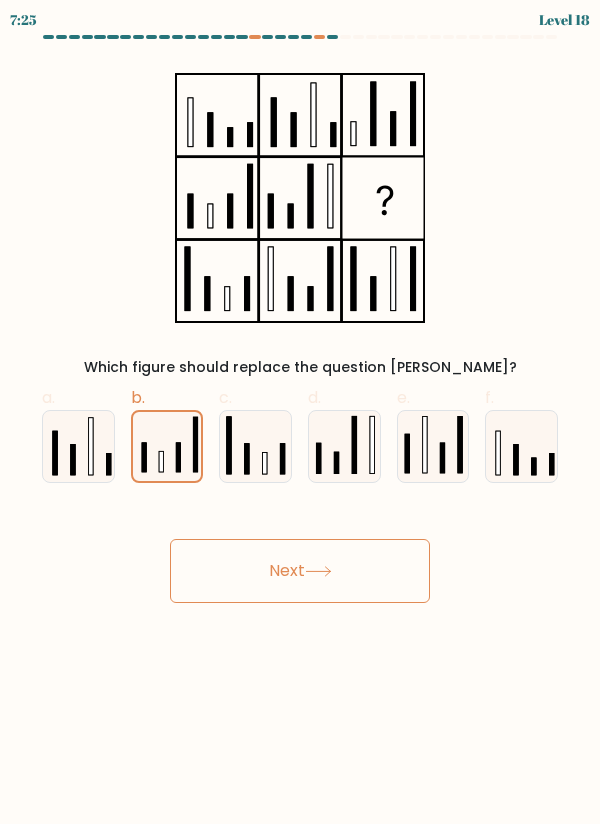 click 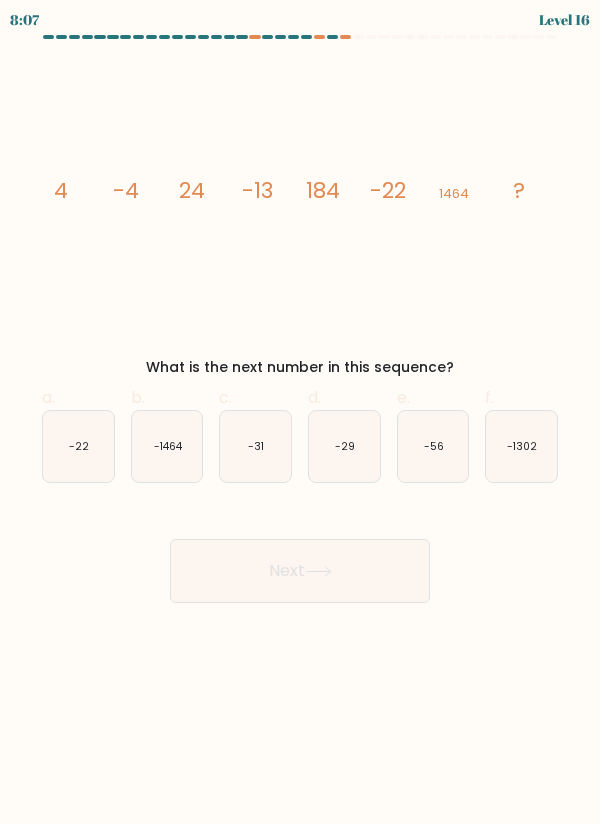 click on "-22" 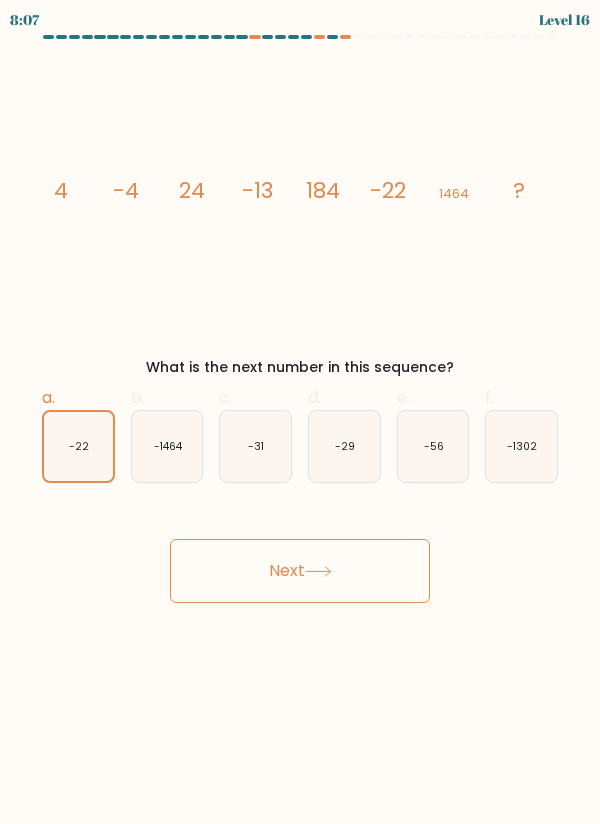 click on "Next" at bounding box center (300, 571) 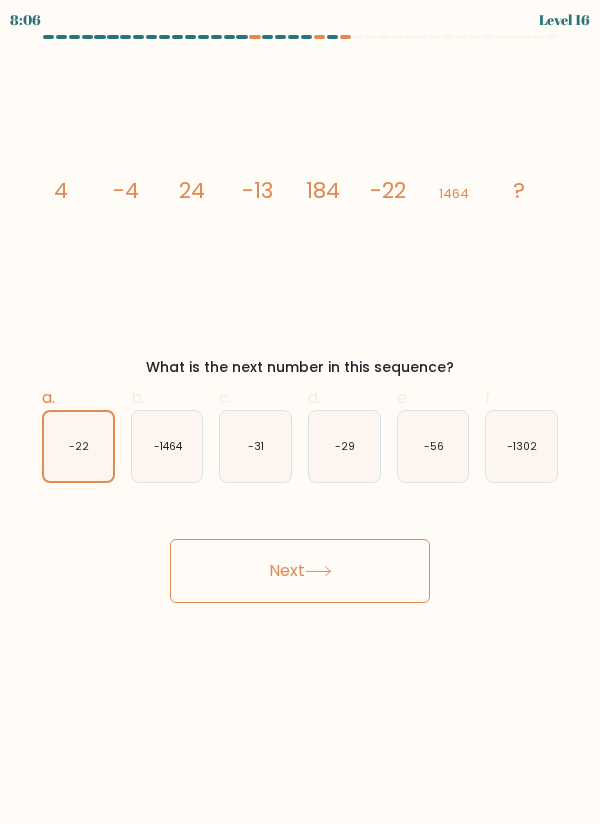 click on "Next" at bounding box center (300, 571) 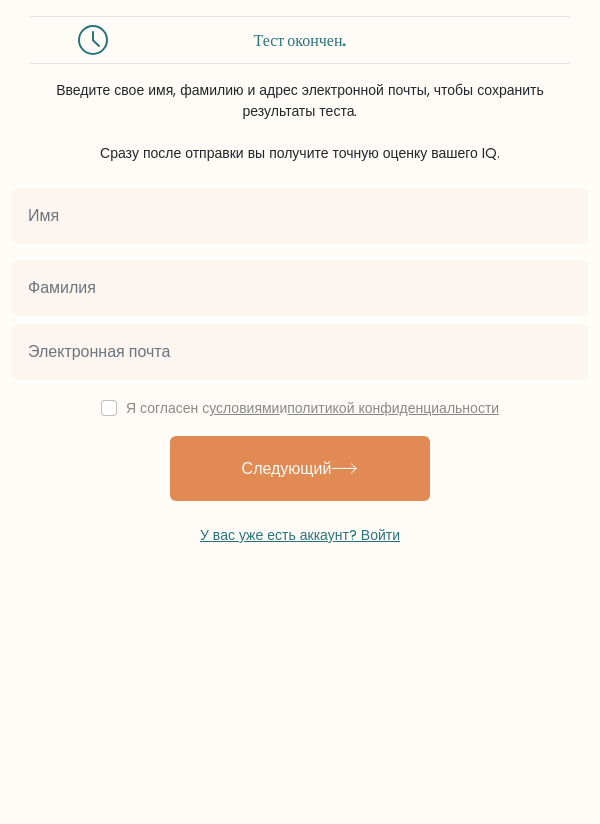 scroll, scrollTop: 0, scrollLeft: 0, axis: both 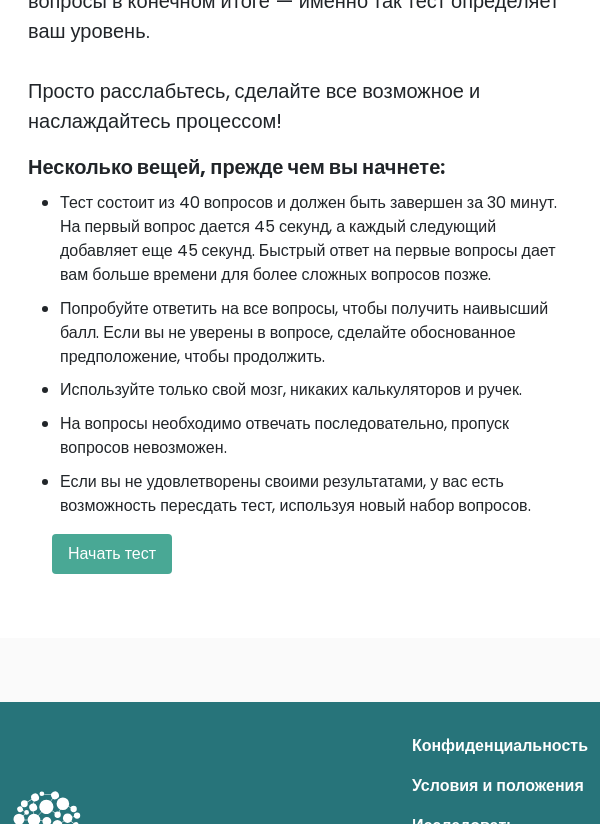 click on "Начать тест" at bounding box center (112, 553) 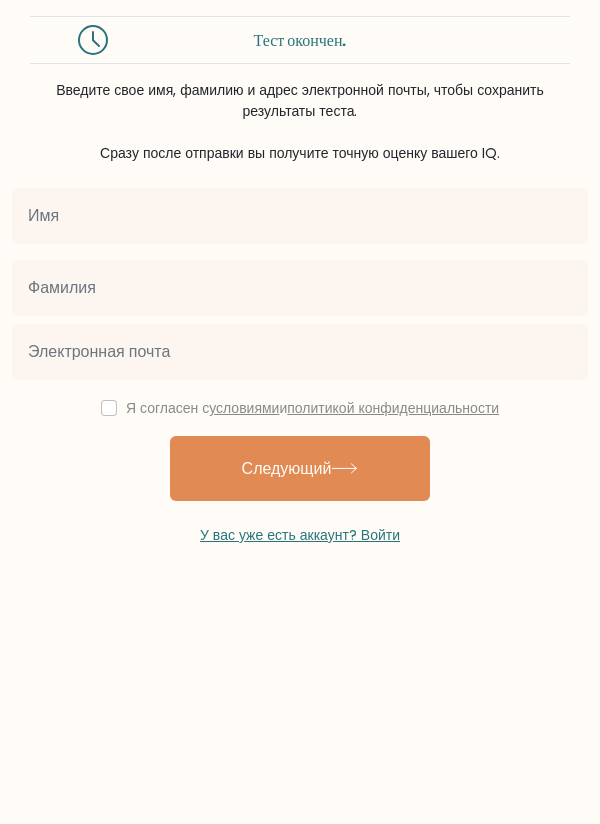 scroll, scrollTop: 0, scrollLeft: 0, axis: both 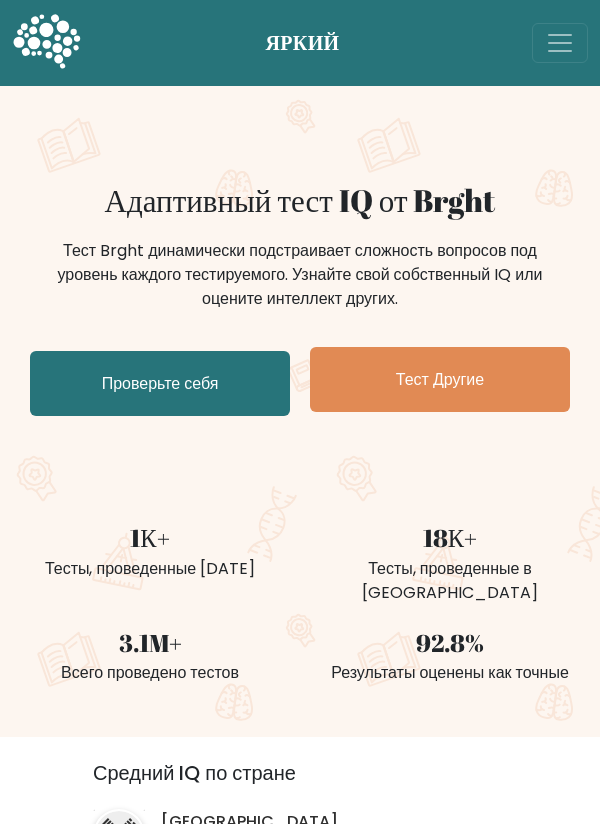 click on "Проверьте себя" at bounding box center (160, 383) 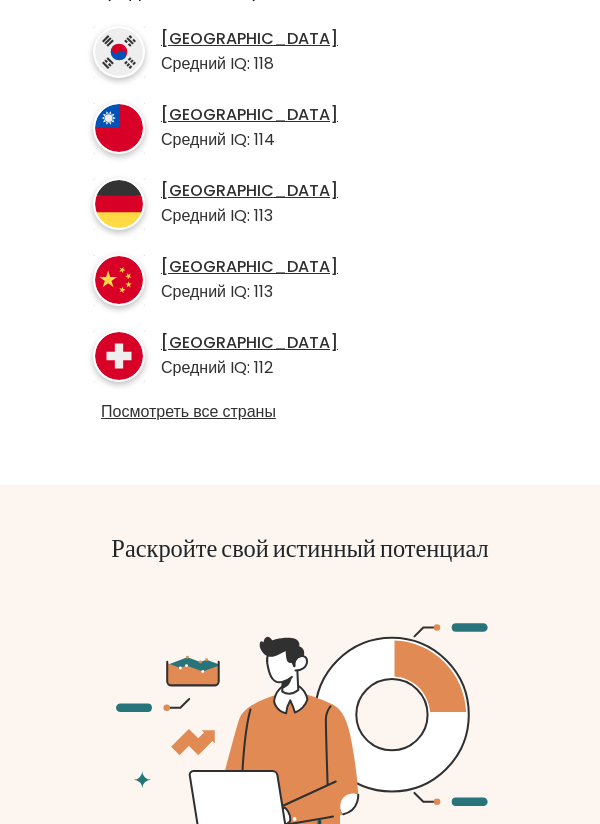 scroll, scrollTop: 795, scrollLeft: 0, axis: vertical 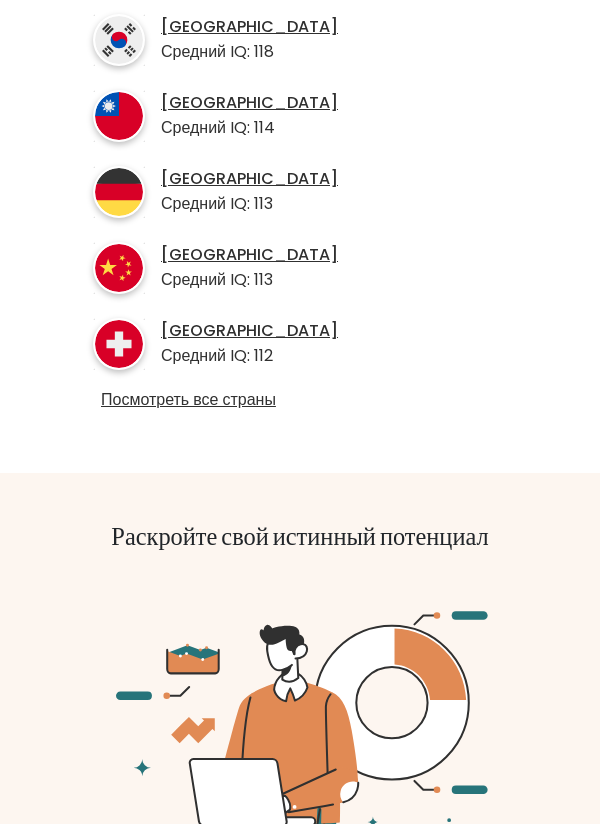 click on "Посмотреть все страны" at bounding box center (188, 399) 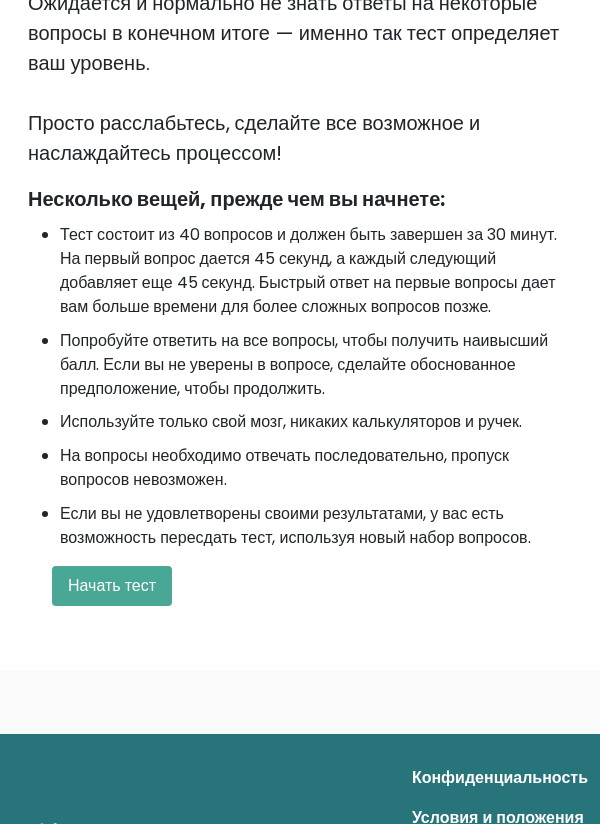 scroll, scrollTop: 629, scrollLeft: 0, axis: vertical 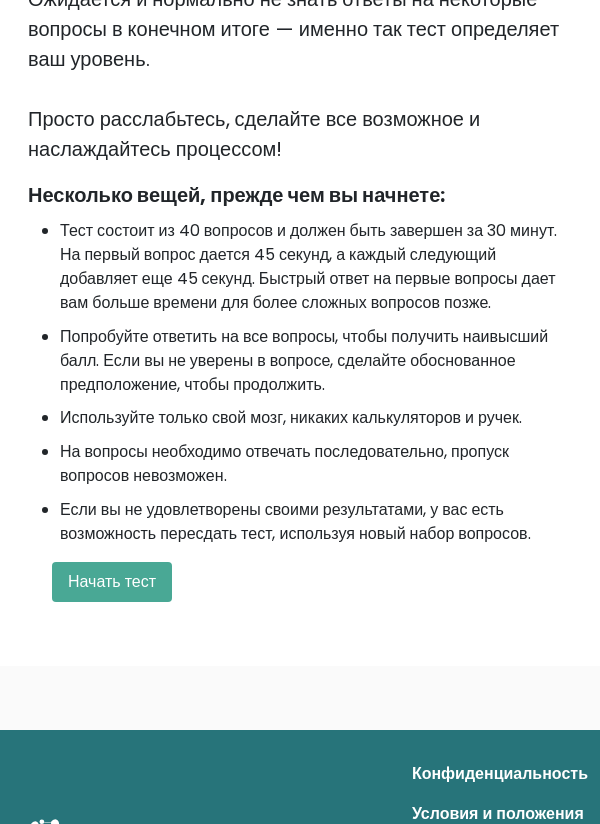 click on "Начать тест" at bounding box center (112, 581) 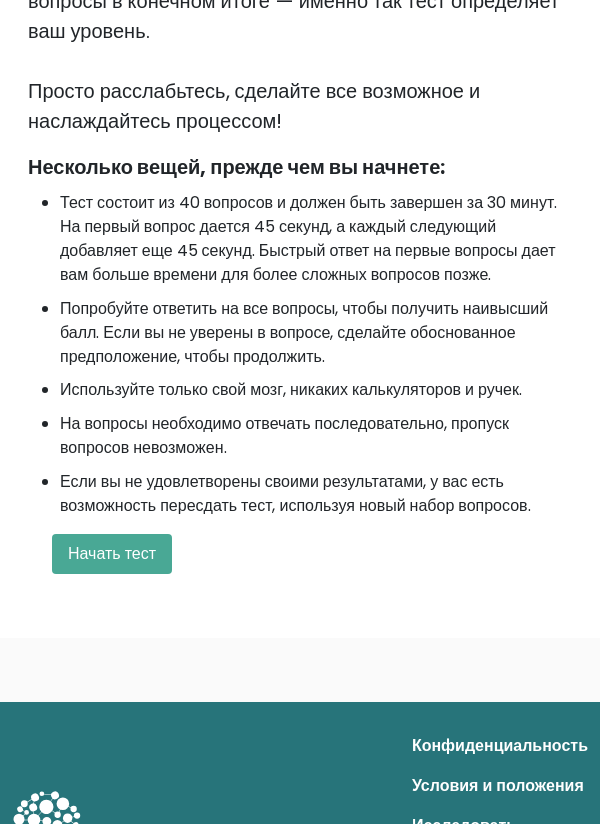 scroll, scrollTop: 693, scrollLeft: 0, axis: vertical 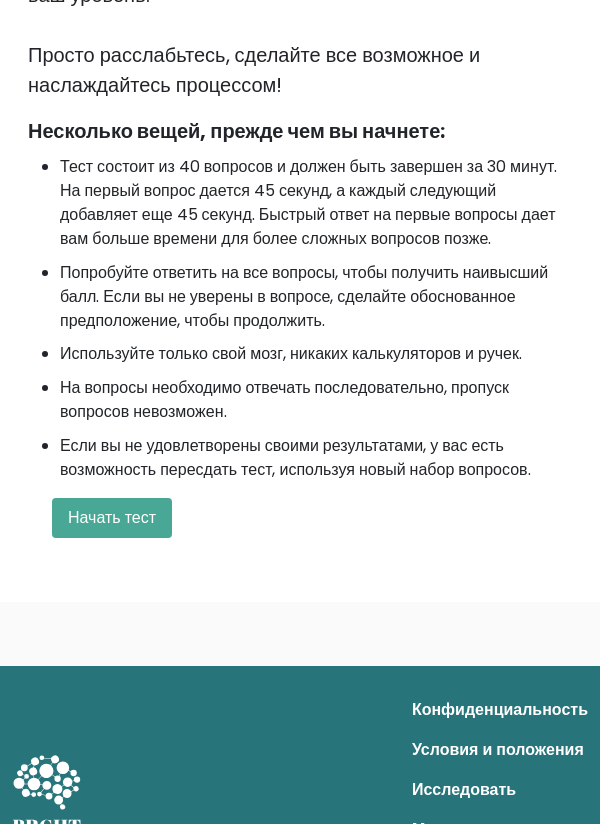 click on "Начать тест" at bounding box center [112, 517] 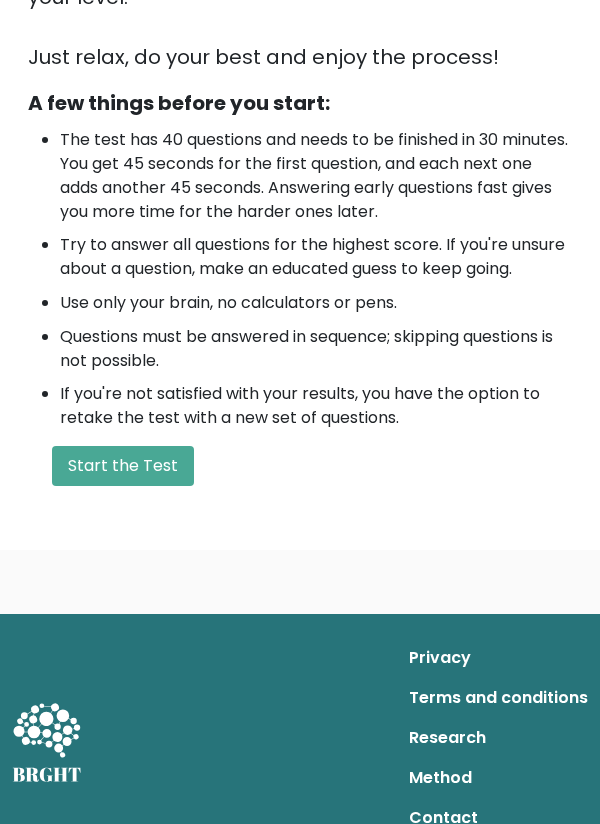 scroll, scrollTop: 693, scrollLeft: 0, axis: vertical 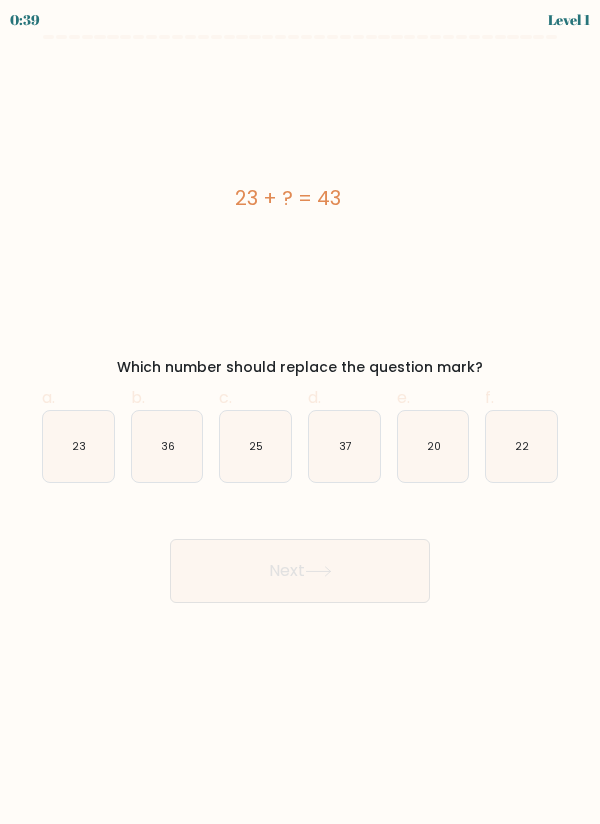 click on "22" 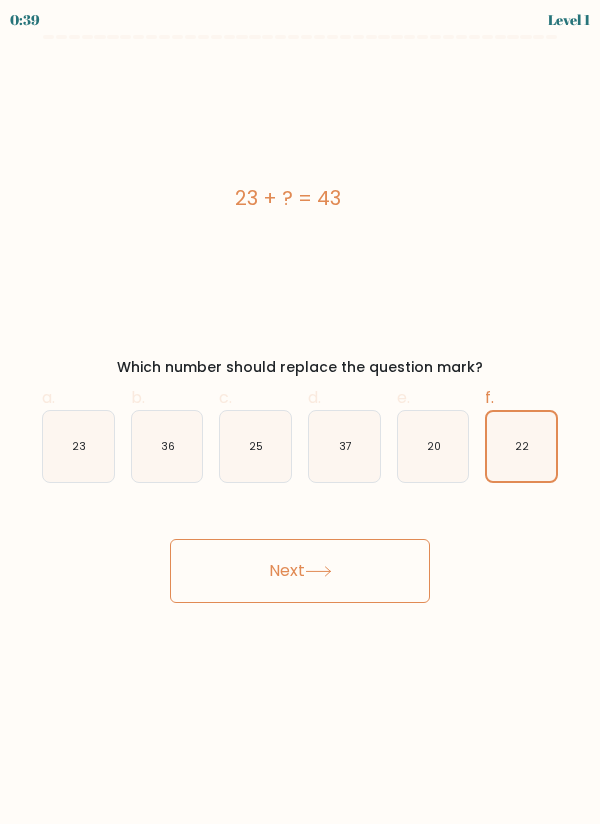 click on "20" 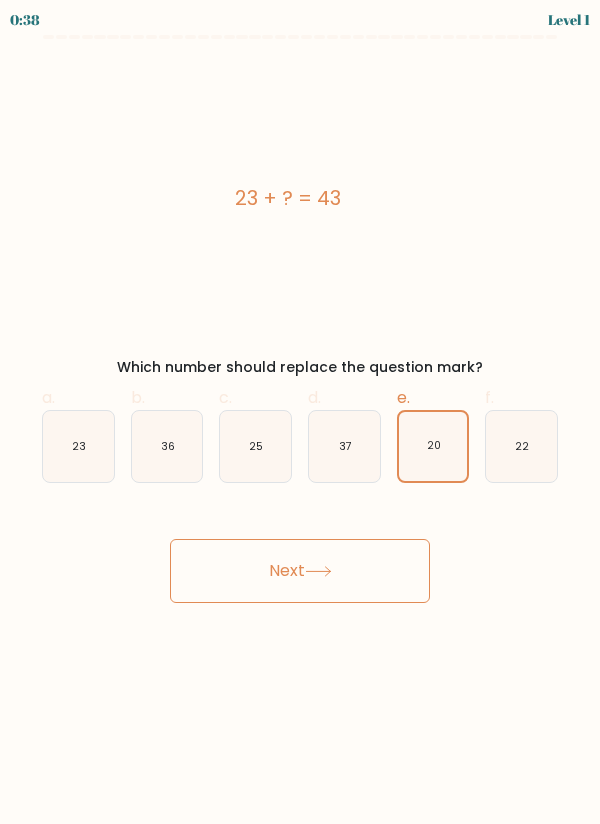 click on "Next" at bounding box center [300, 571] 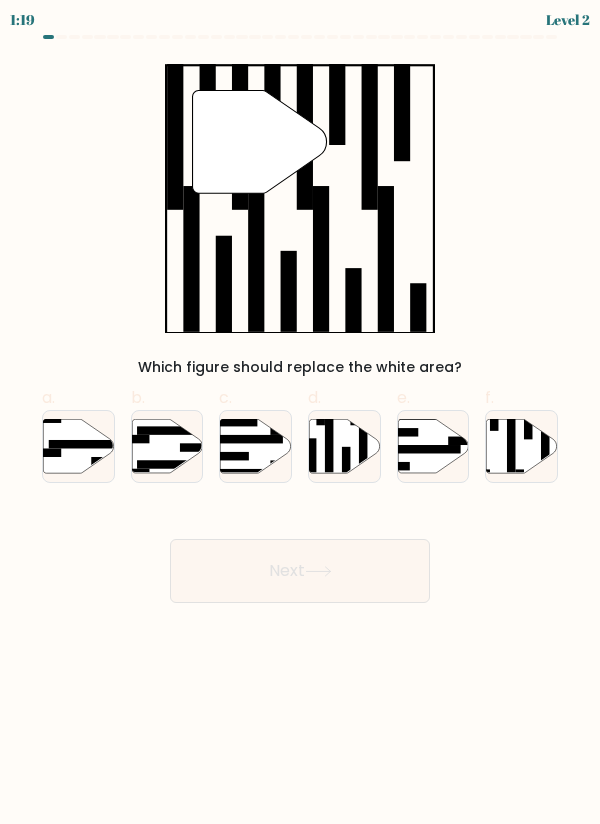 click 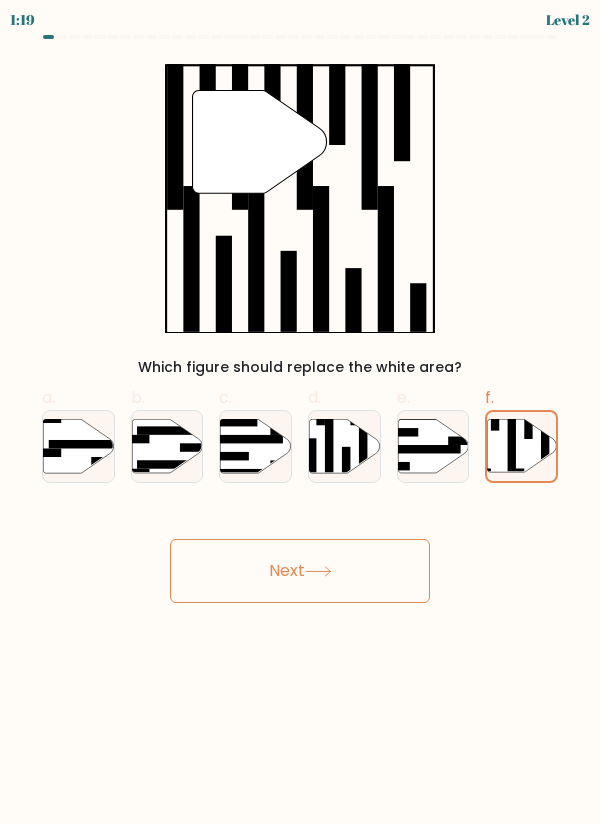 click on "Next" at bounding box center [300, 571] 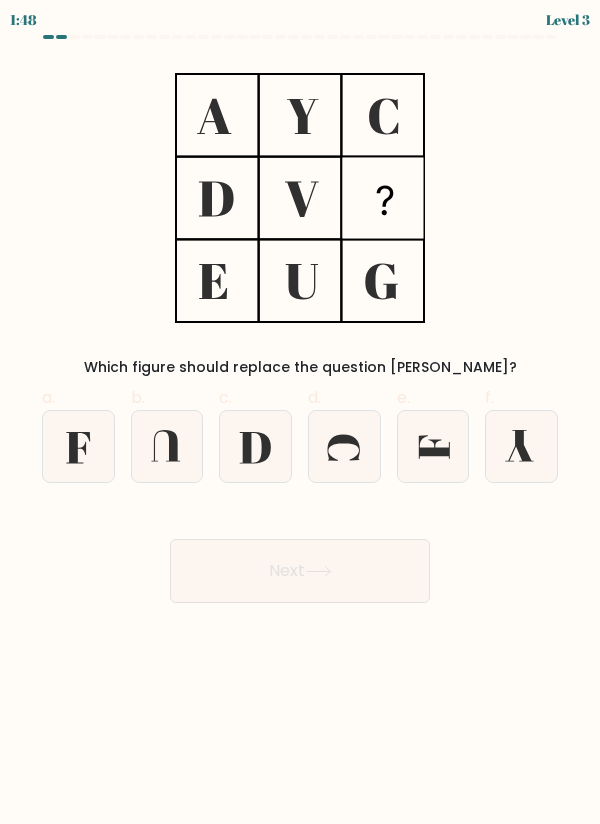 click 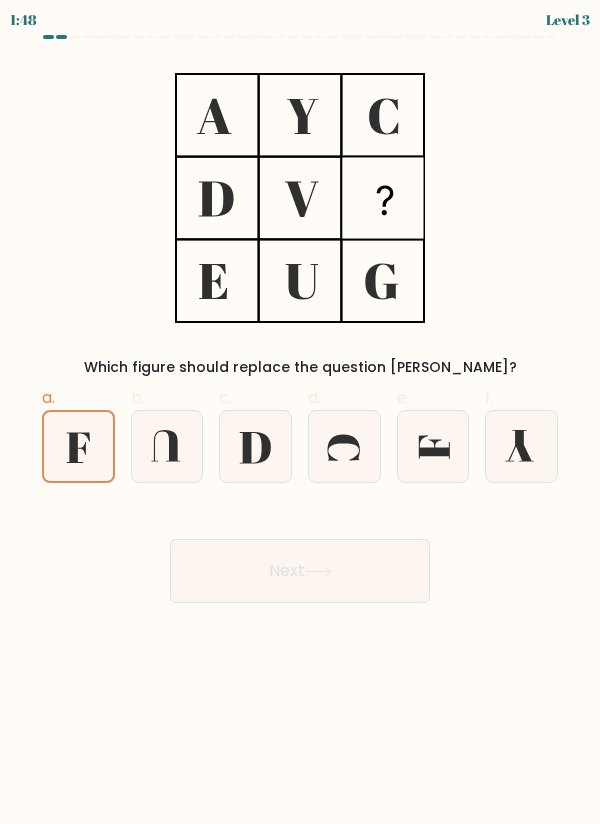 click on "Next" at bounding box center (300, 571) 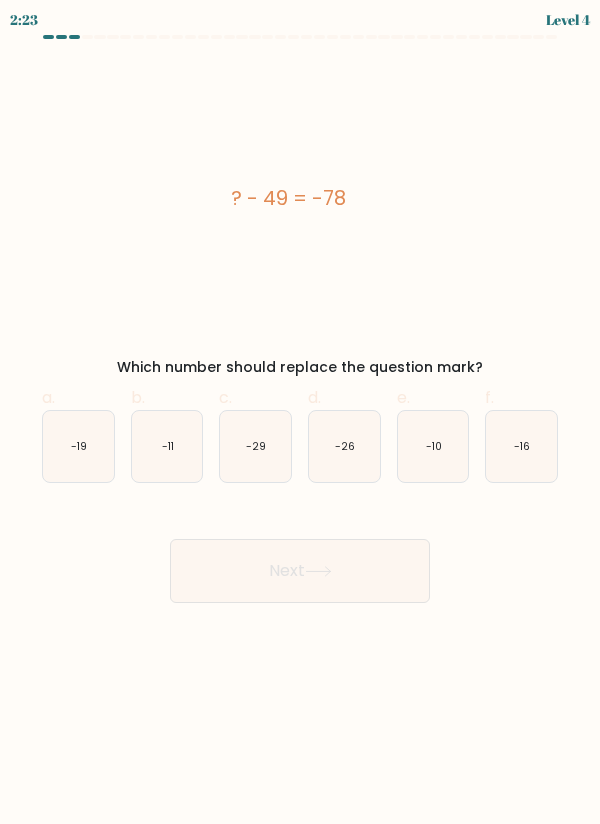 click on "-29" 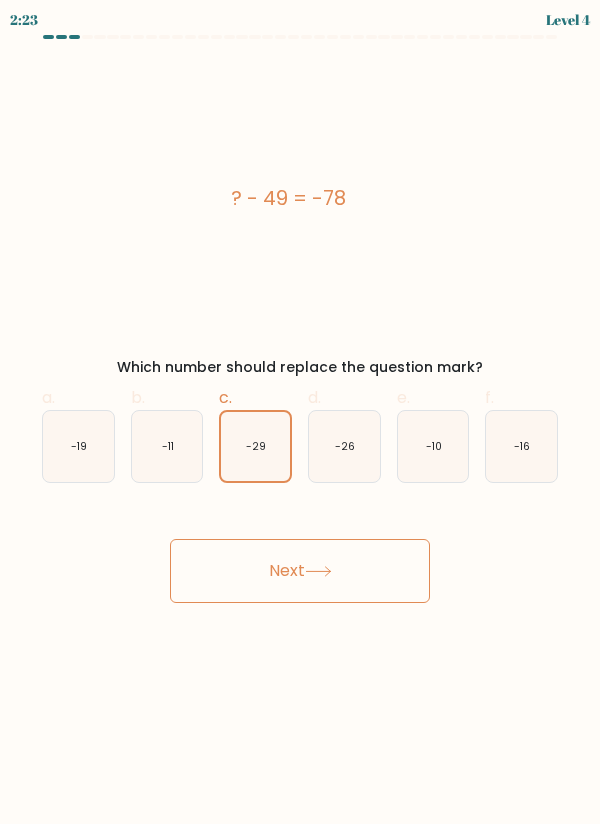 click on "Next" at bounding box center (300, 571) 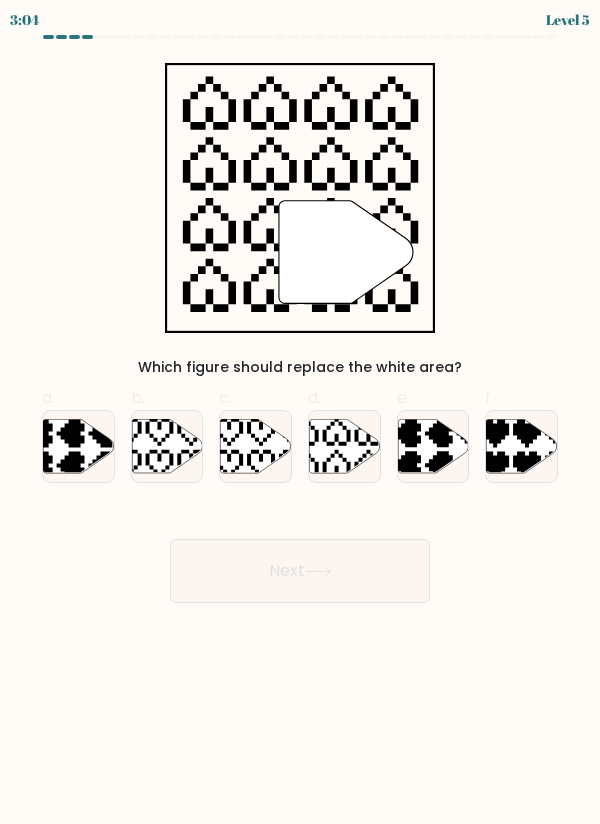 click 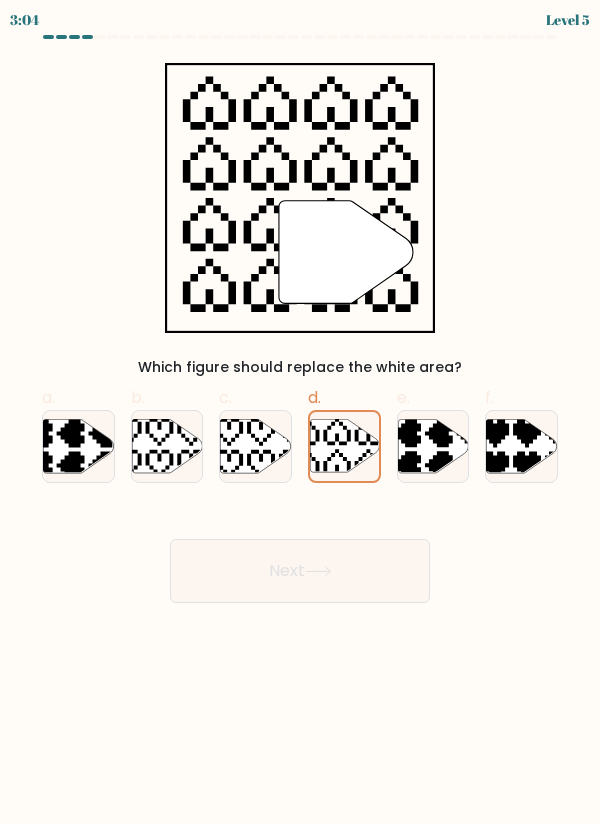 click on "Next" at bounding box center (300, 571) 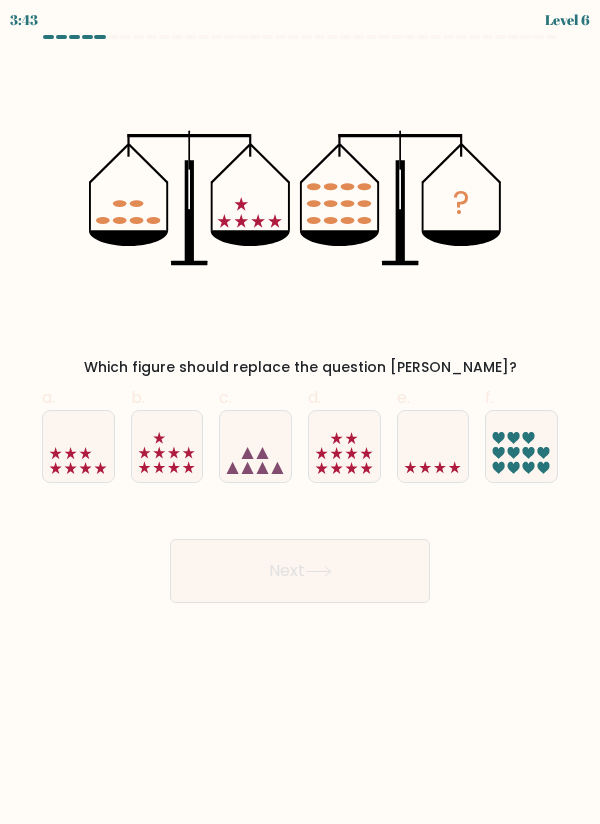 click 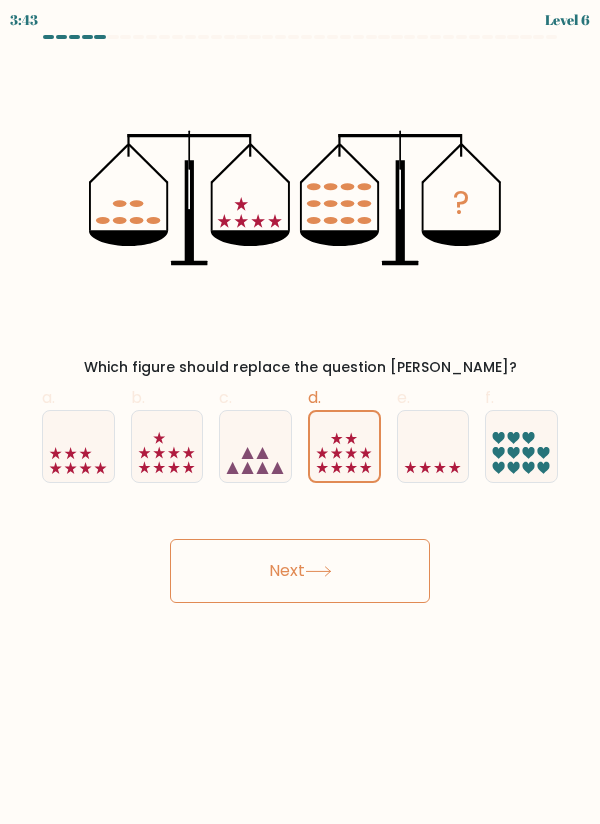 click on "Next" at bounding box center (300, 571) 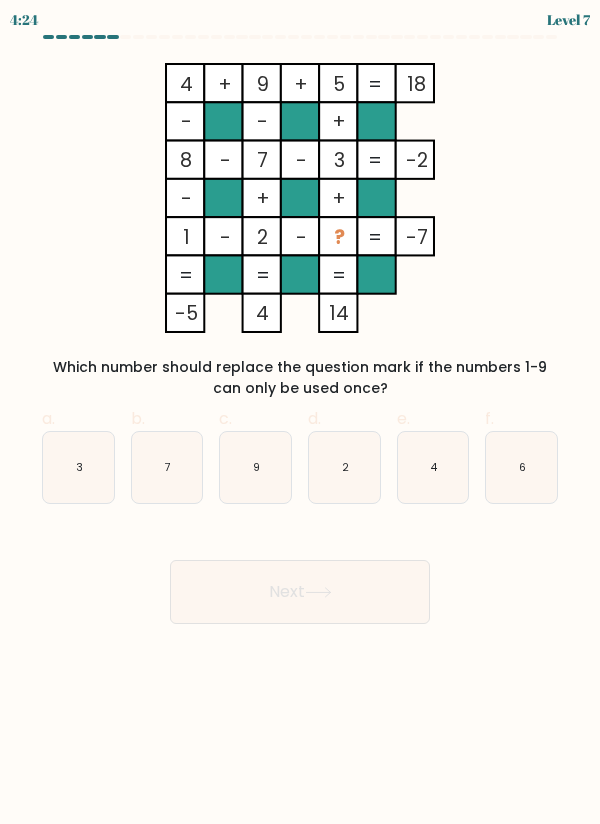click on "6" 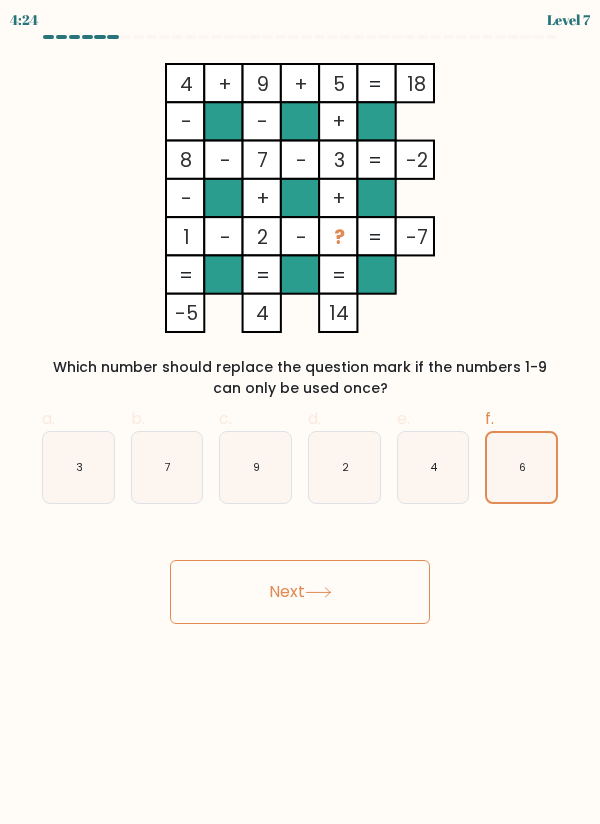 click on "Next" at bounding box center [300, 592] 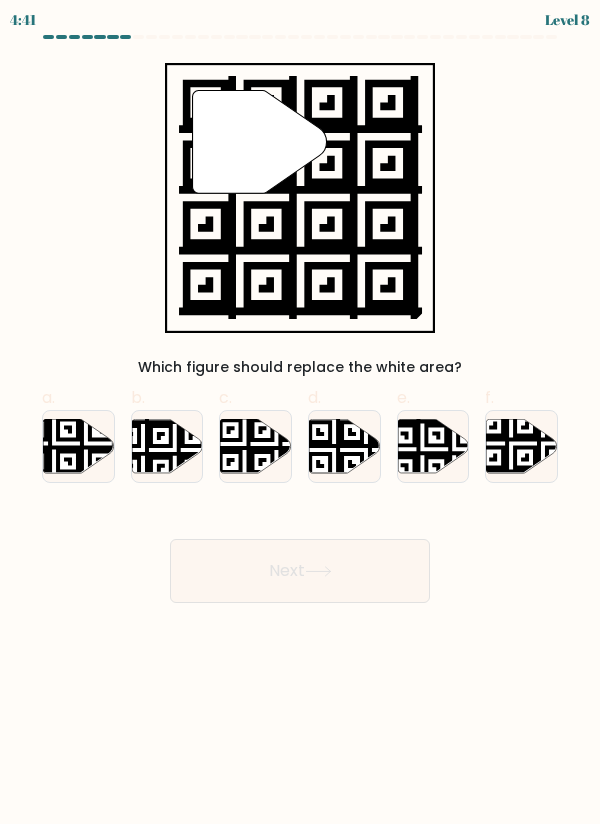 click 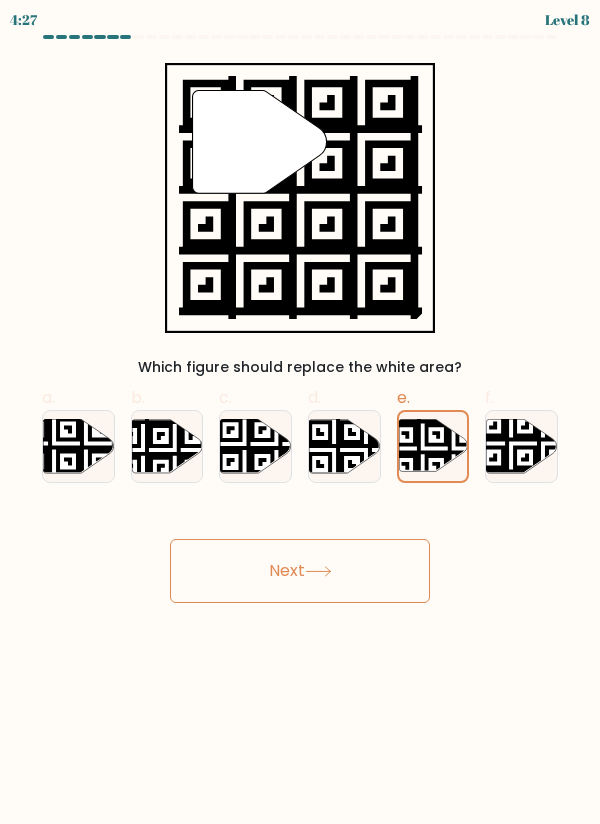 click 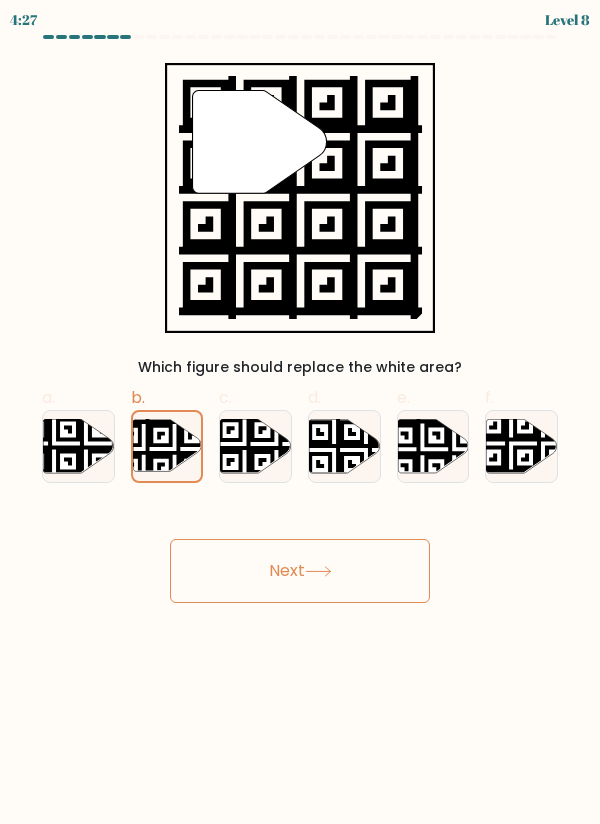 click on "Next" at bounding box center (300, 571) 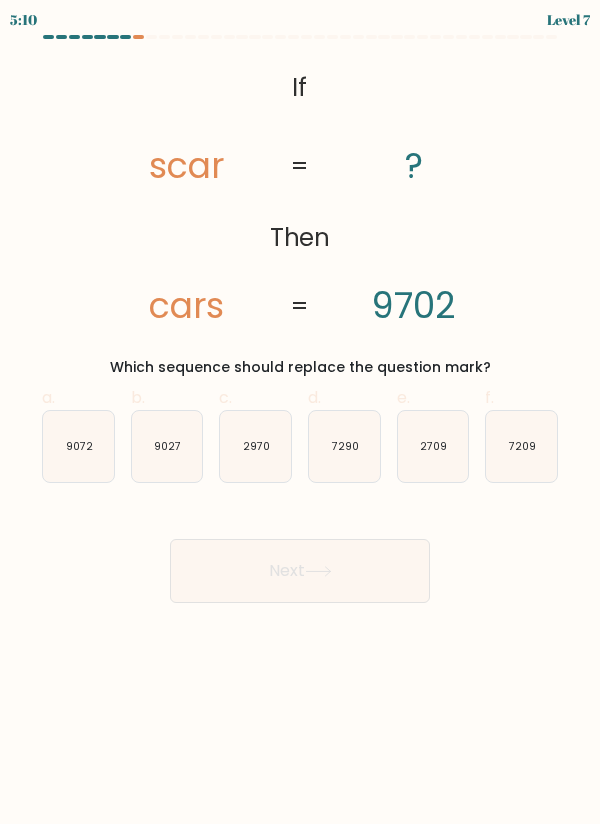 click on "9072" 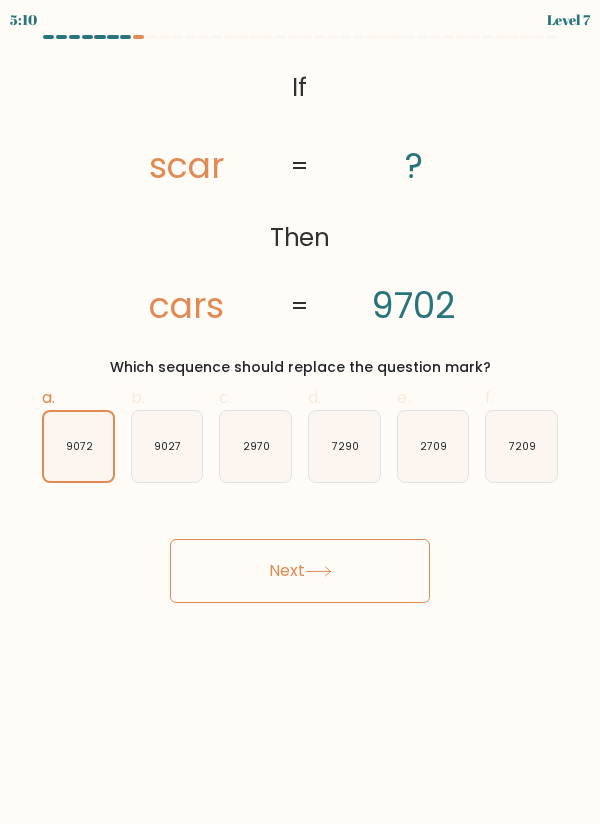 click on "Next" at bounding box center [300, 571] 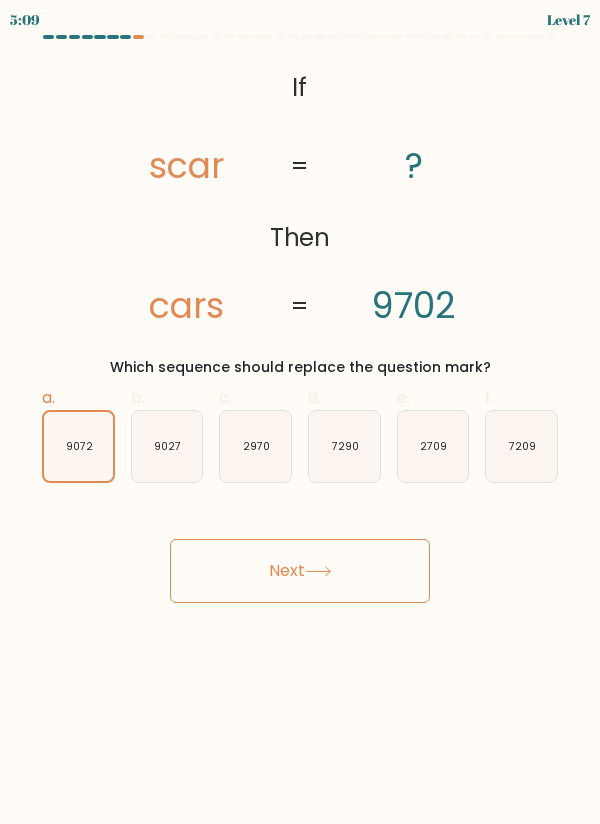 click on "9072" 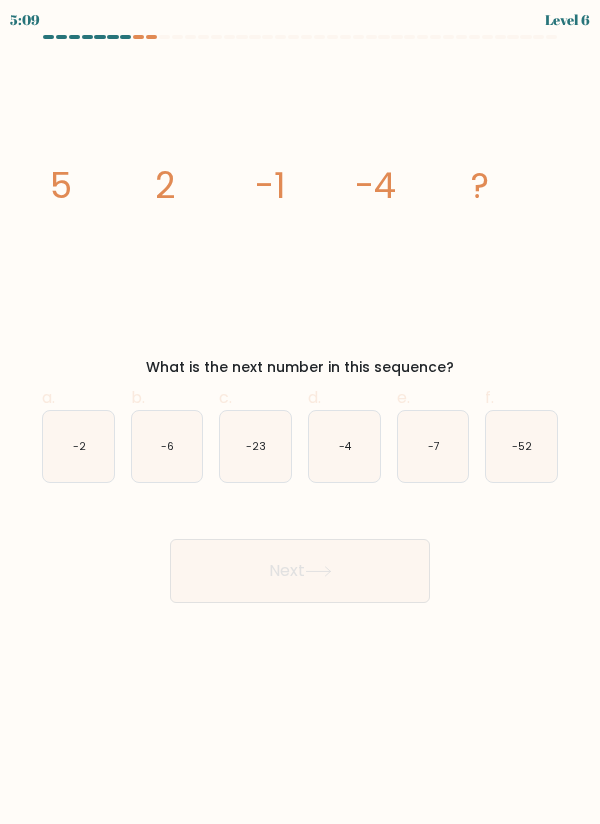 click on "-2" 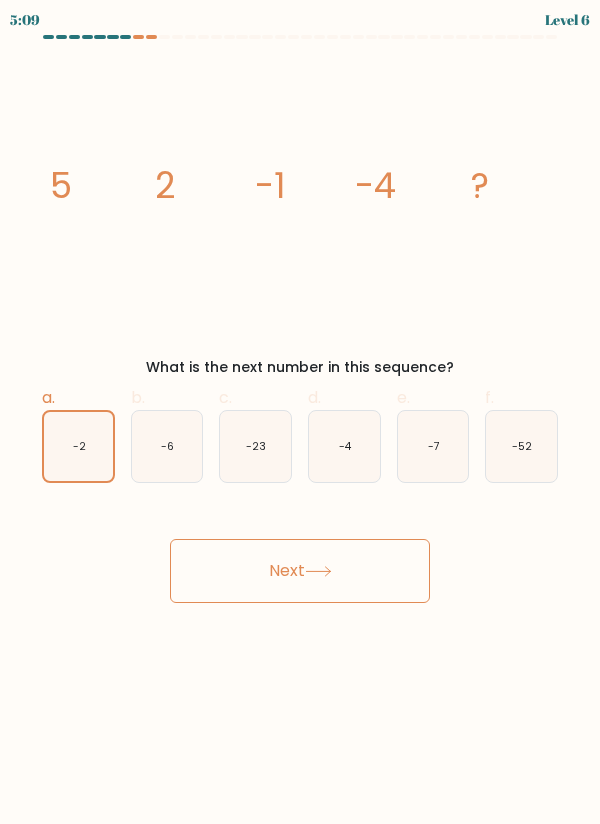 click on "-2" 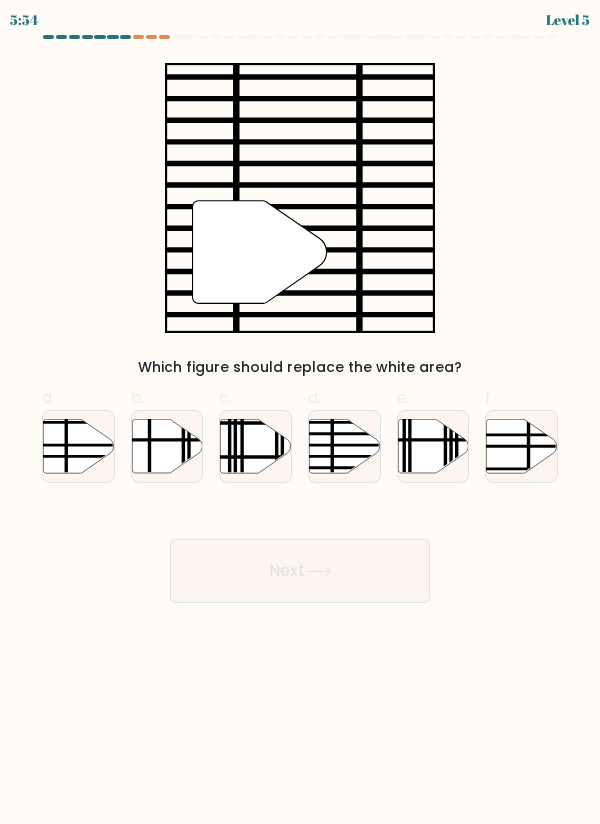 click 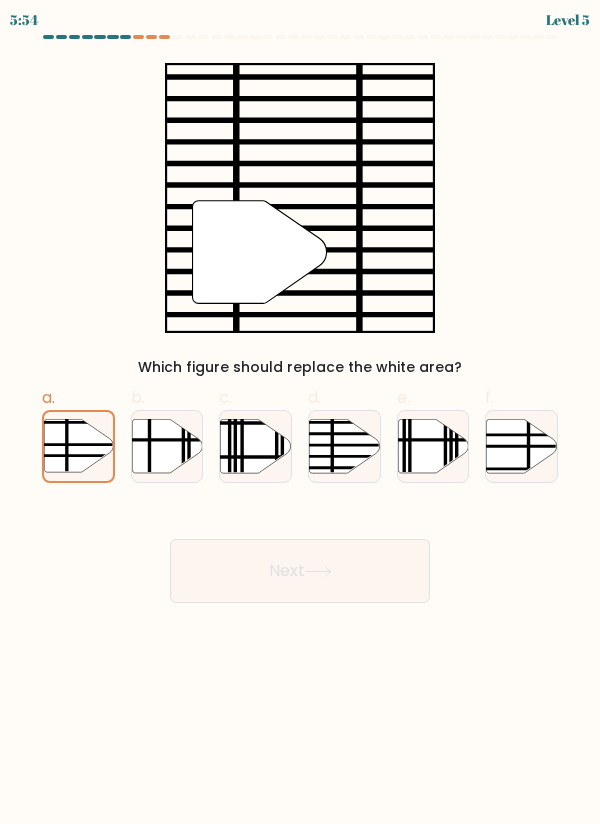 click on "Next" at bounding box center (300, 571) 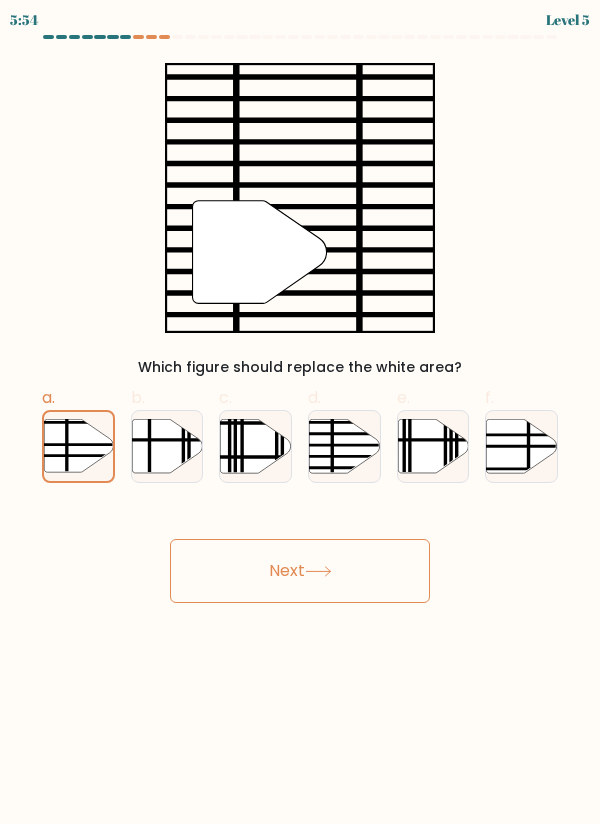 click 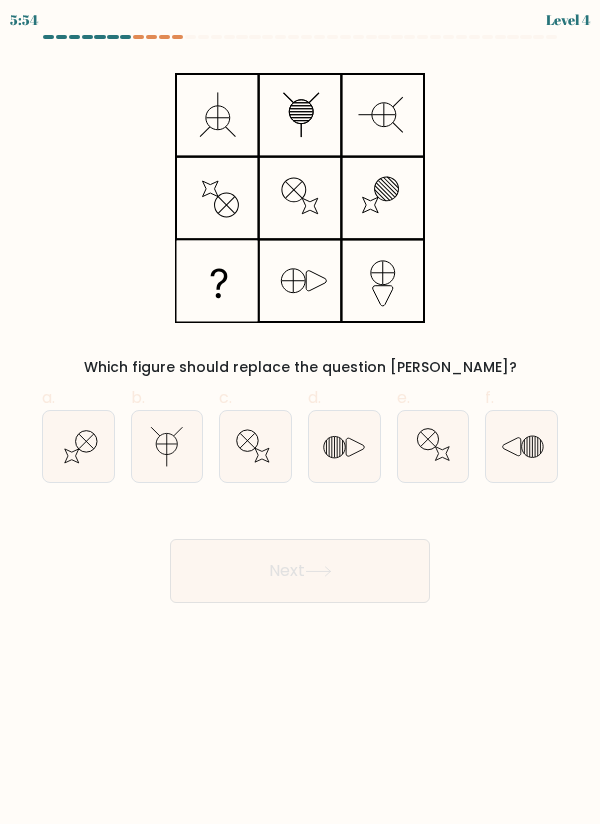 click 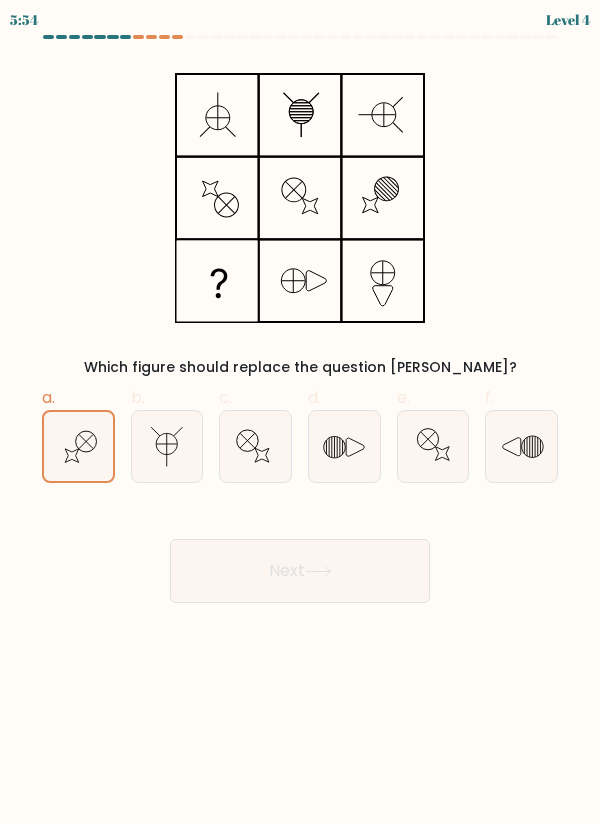 click on "Next" at bounding box center (300, 571) 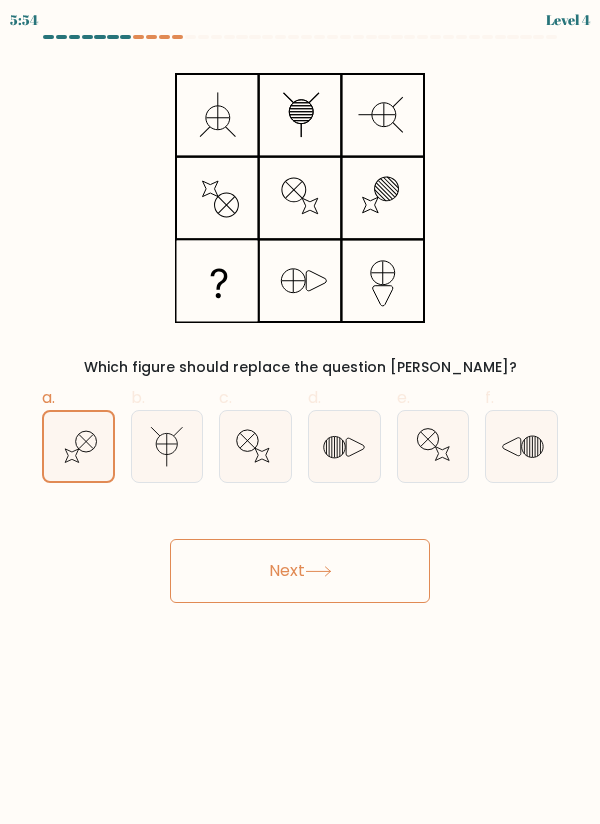 click 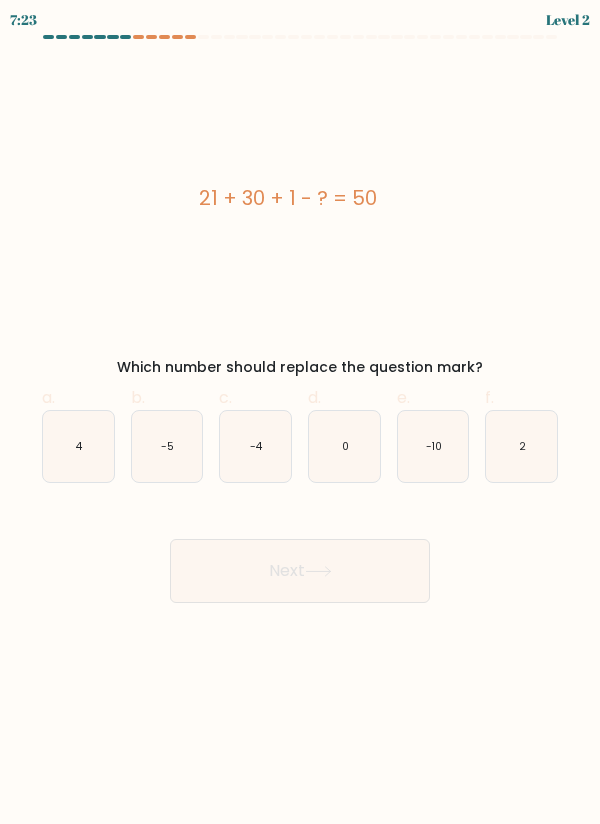 click on "4" 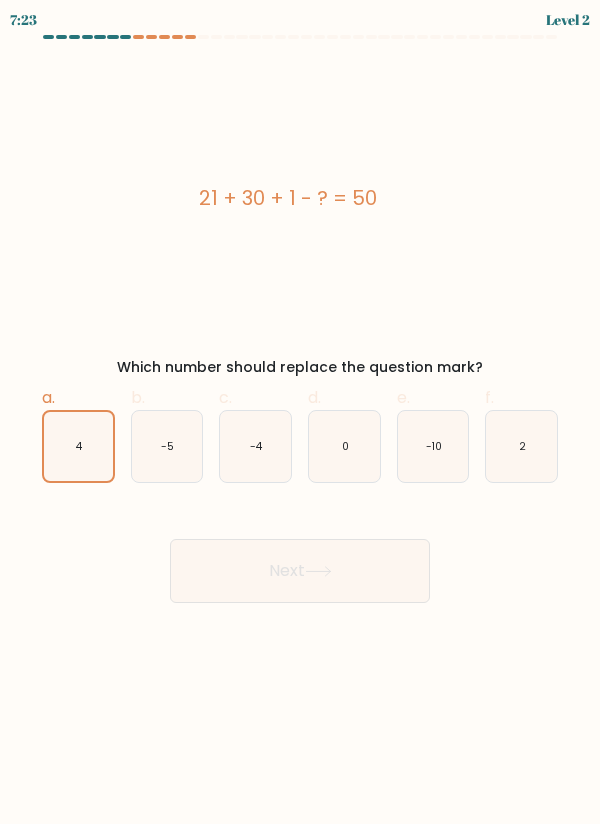 click on "Next" at bounding box center (300, 571) 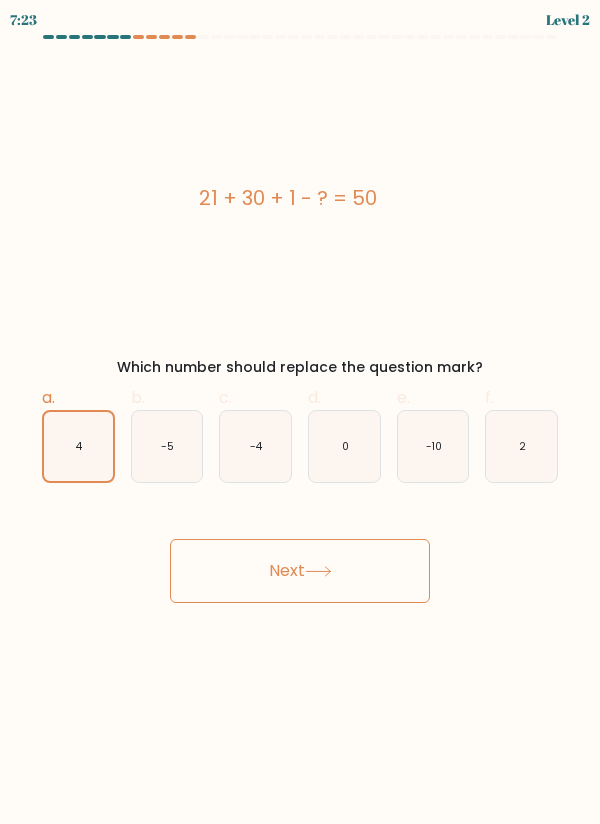 click on "4" 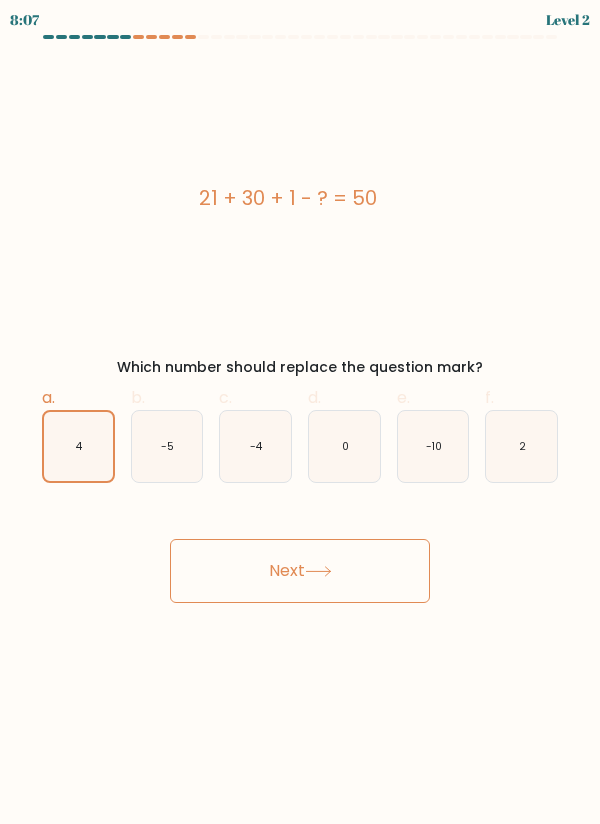click on "4" 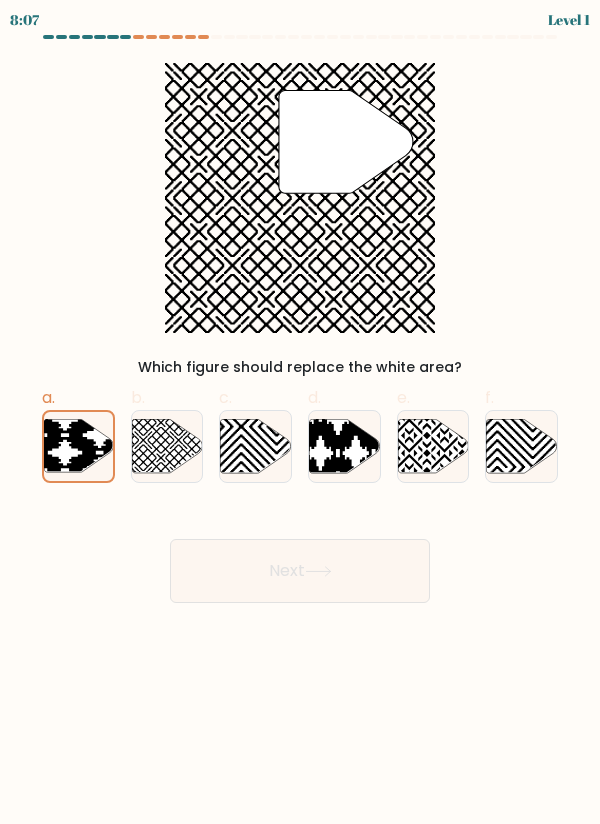 click 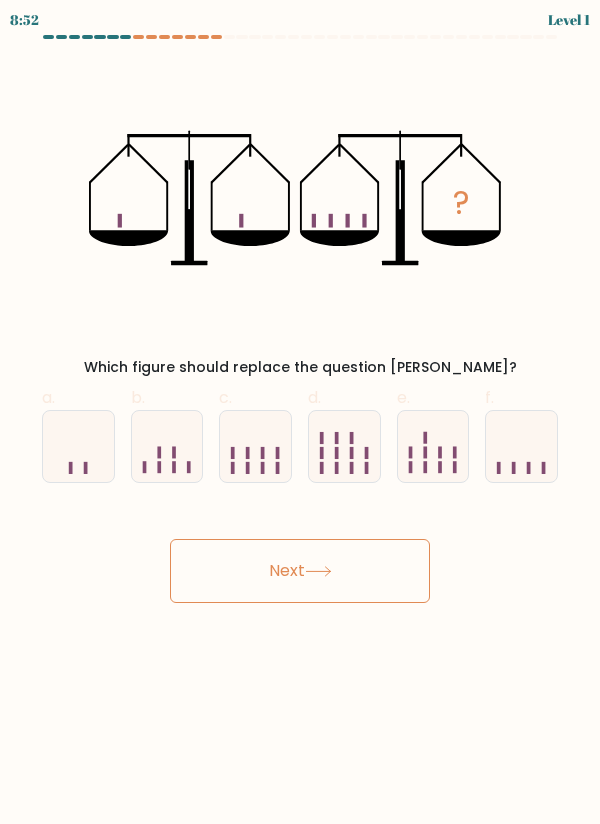 click 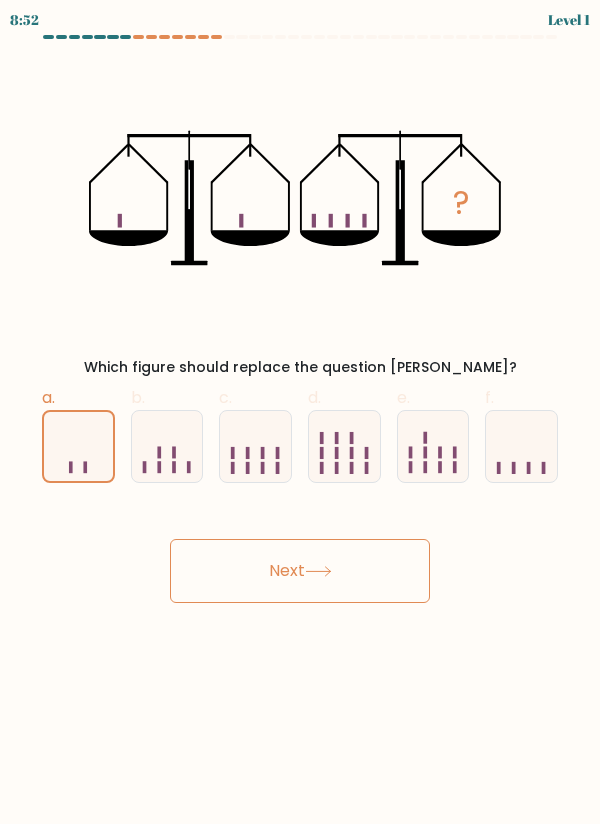 click on "Next" at bounding box center (300, 571) 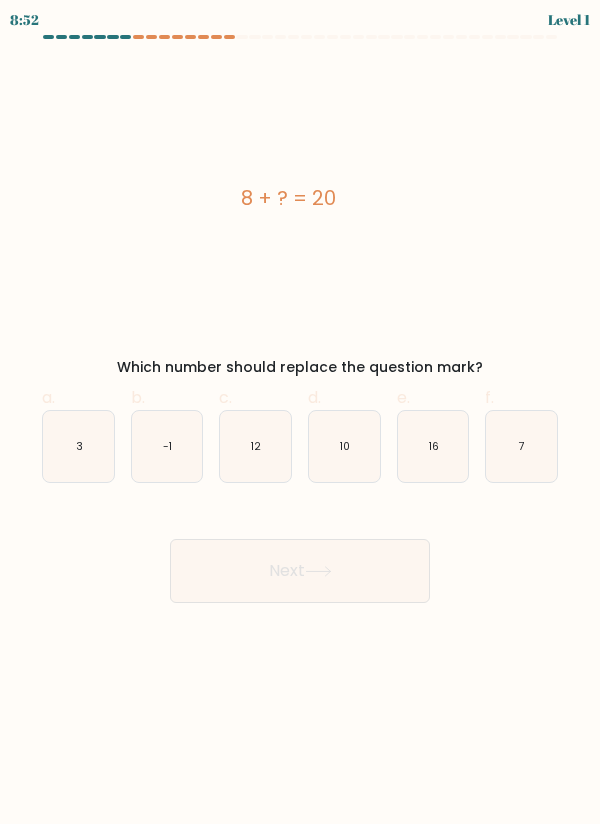 click on "3" 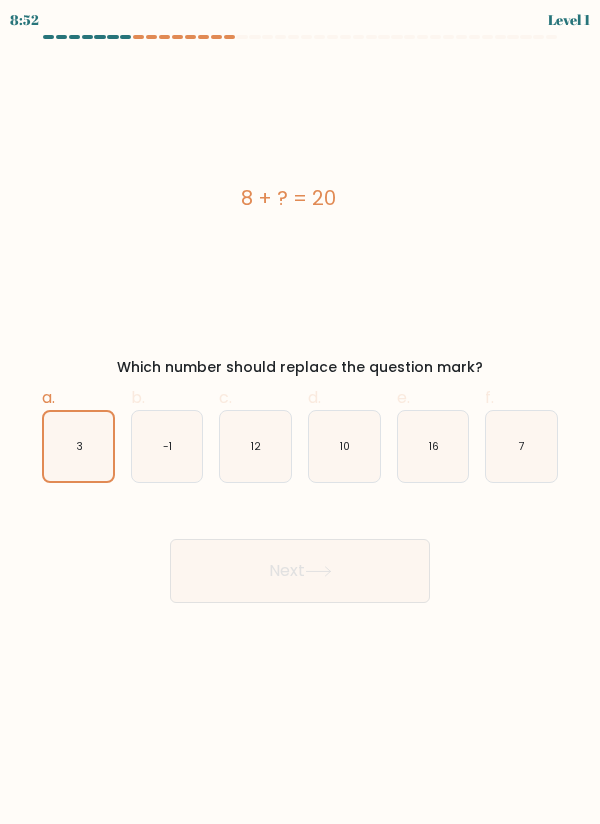 click on "Next" at bounding box center [300, 571] 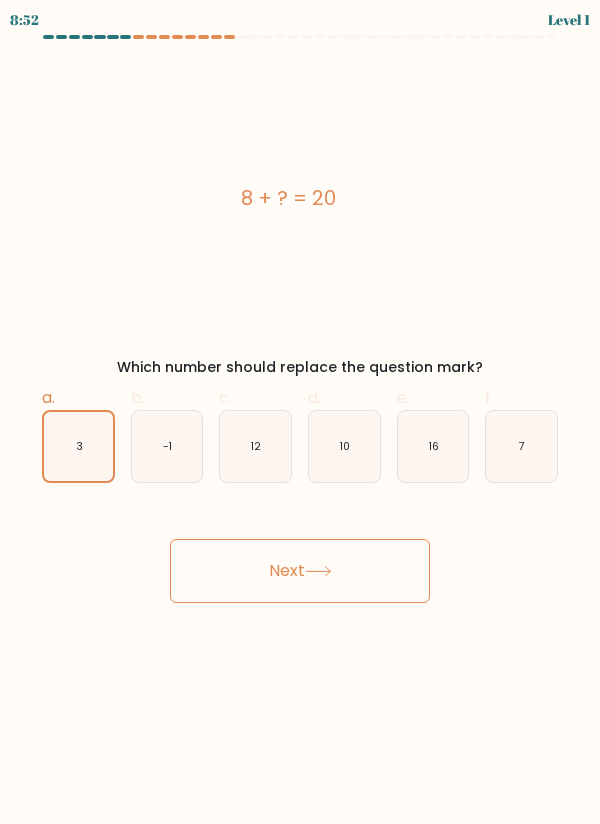click on "3" 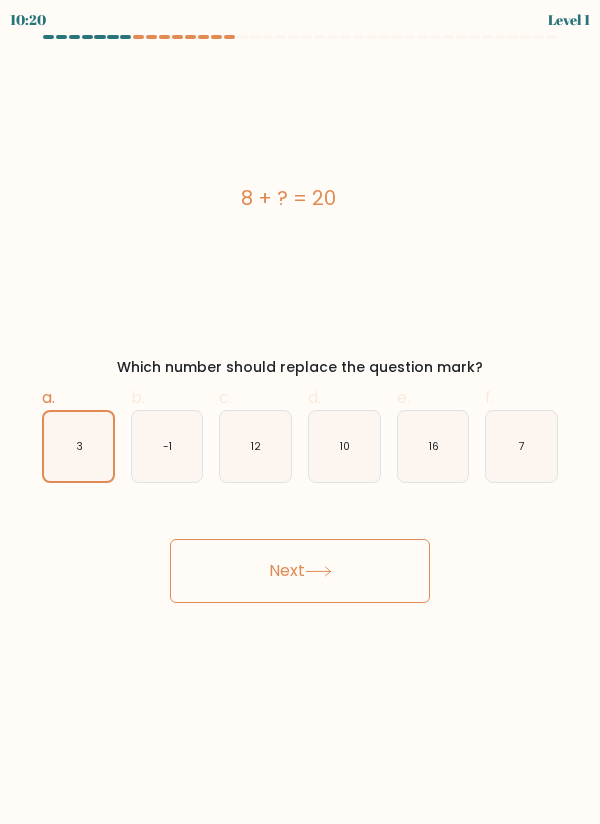 click on "3" 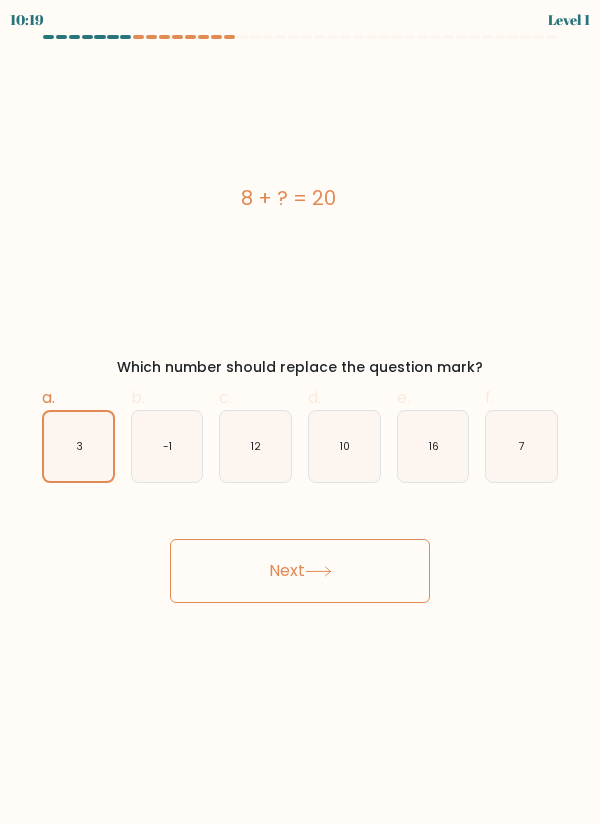 click on "3" 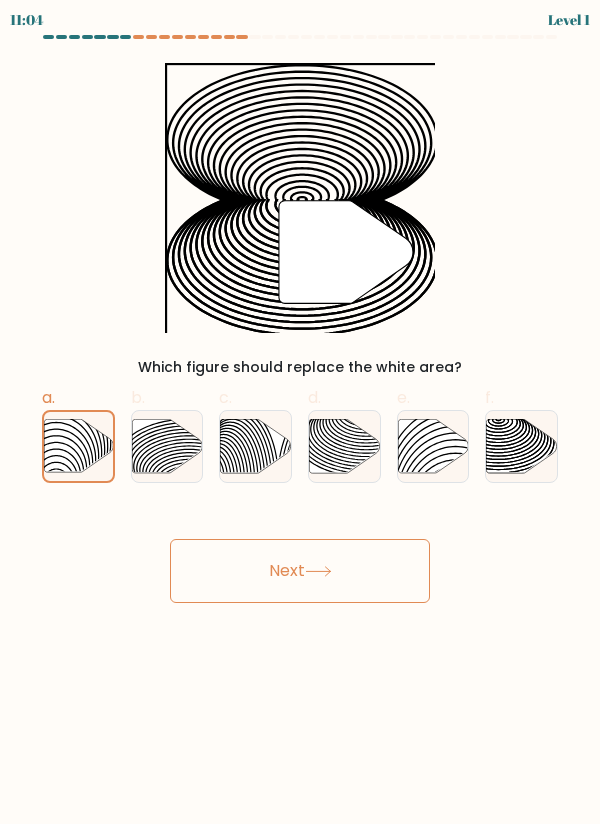 click 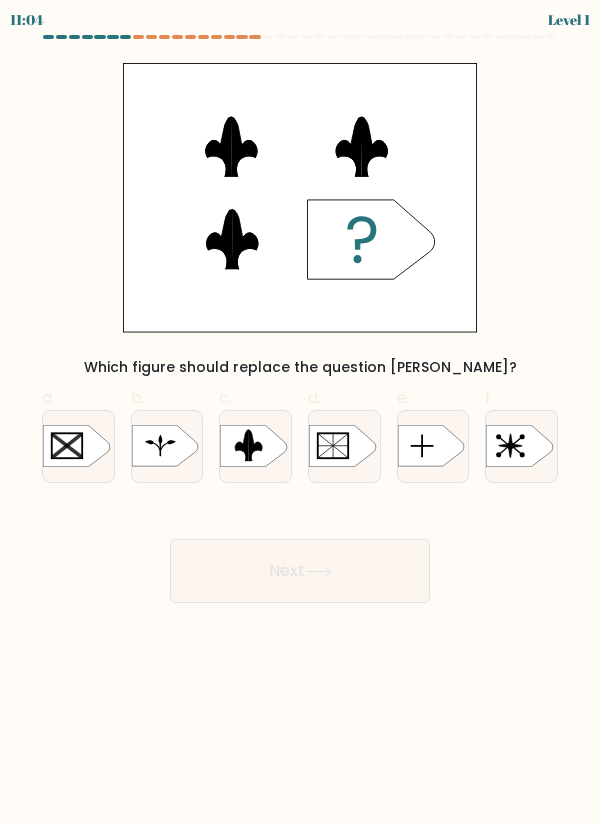 click 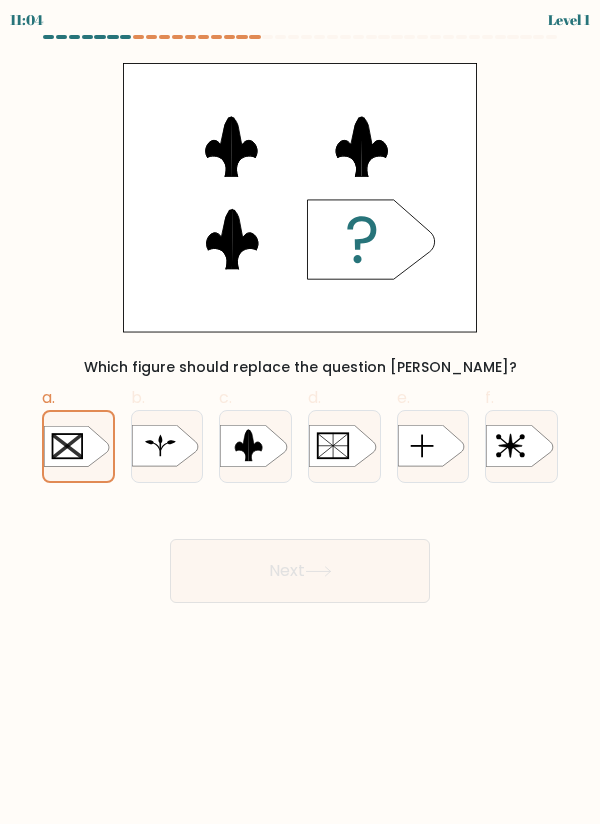 click on "Next" at bounding box center [300, 571] 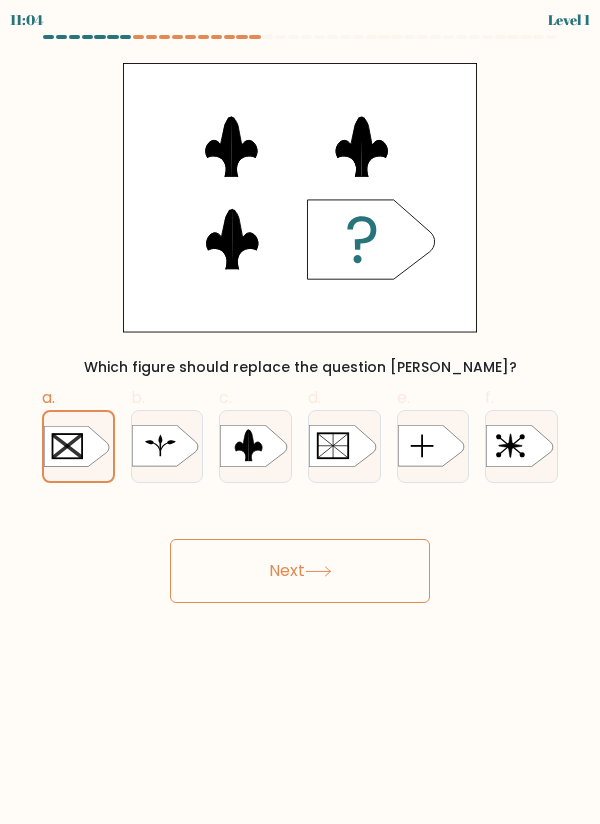 click 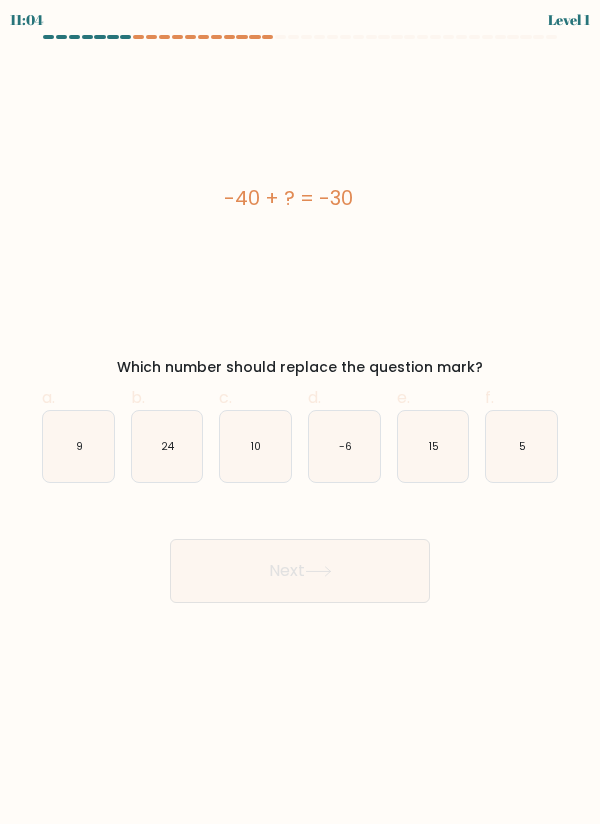 click on "9" 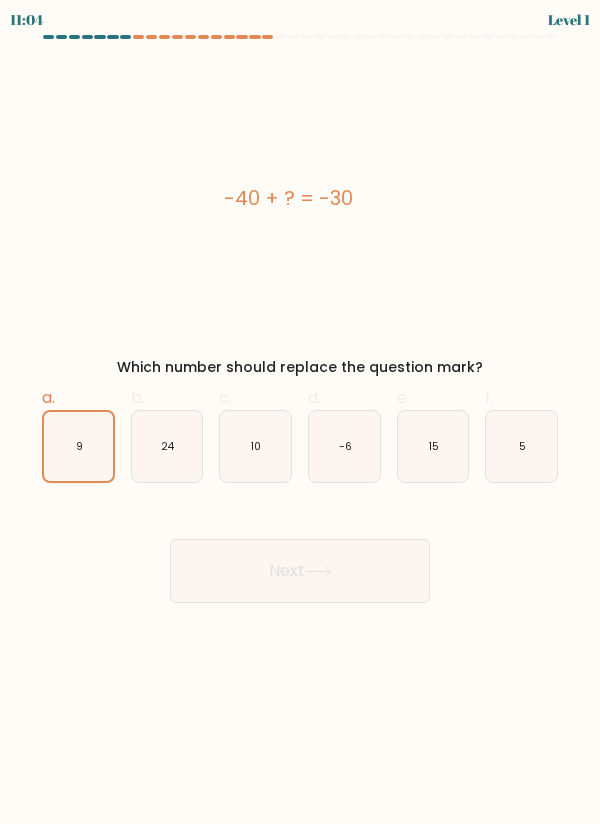 click on "Next" at bounding box center [300, 571] 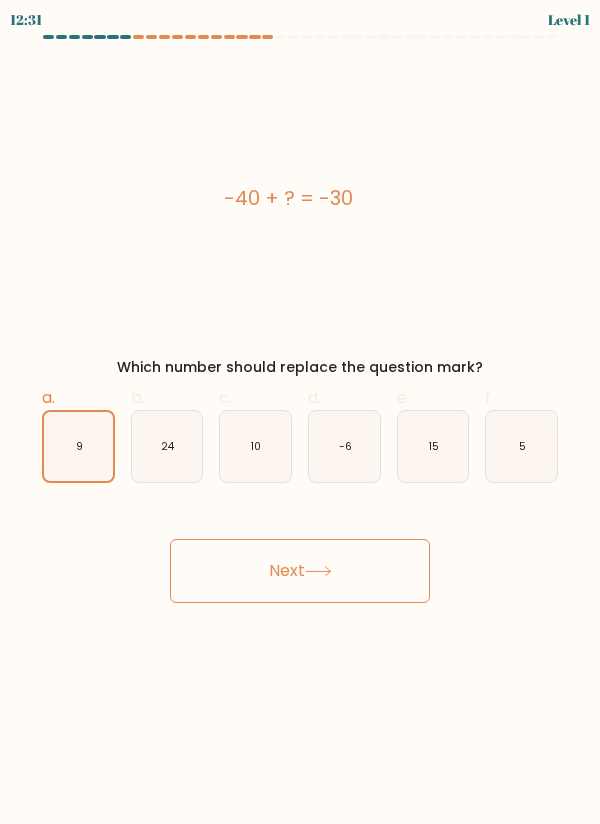 click on "9" 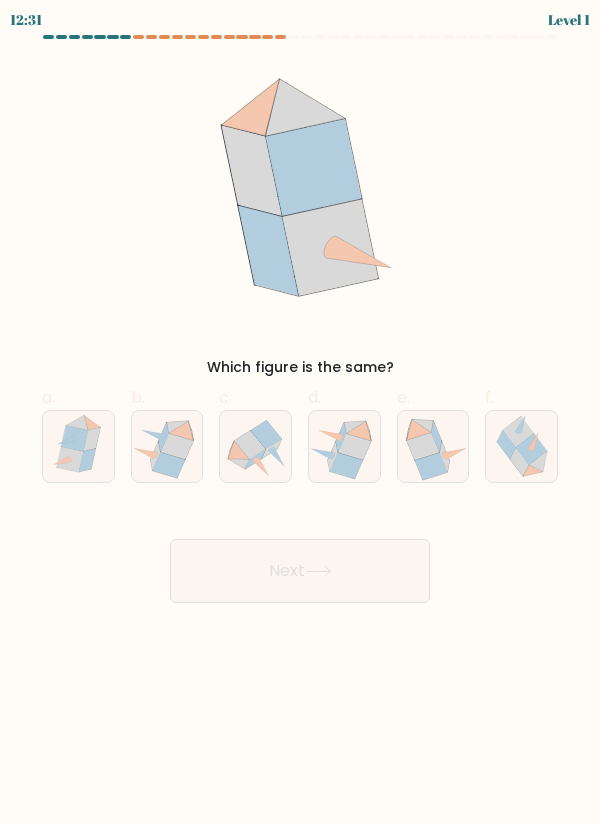 click on "Next" at bounding box center (300, 571) 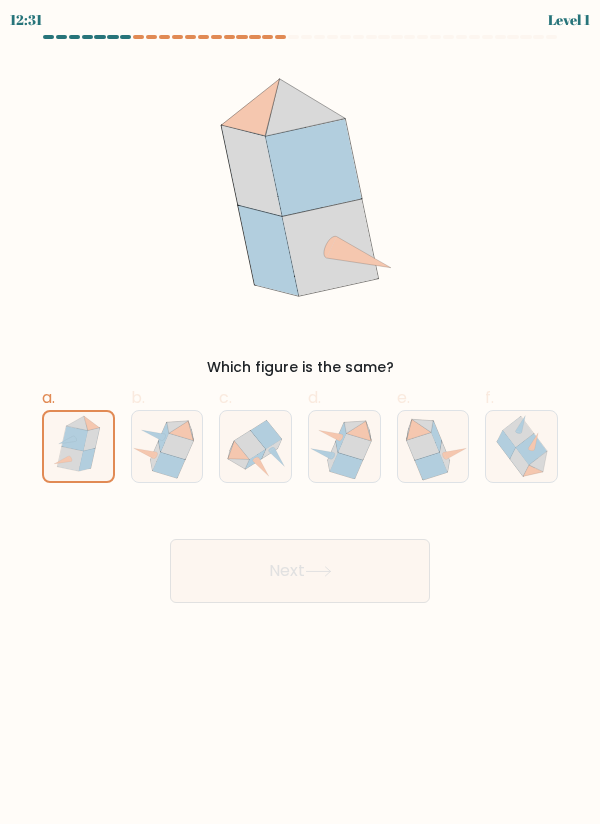 click on "Next" at bounding box center [300, 571] 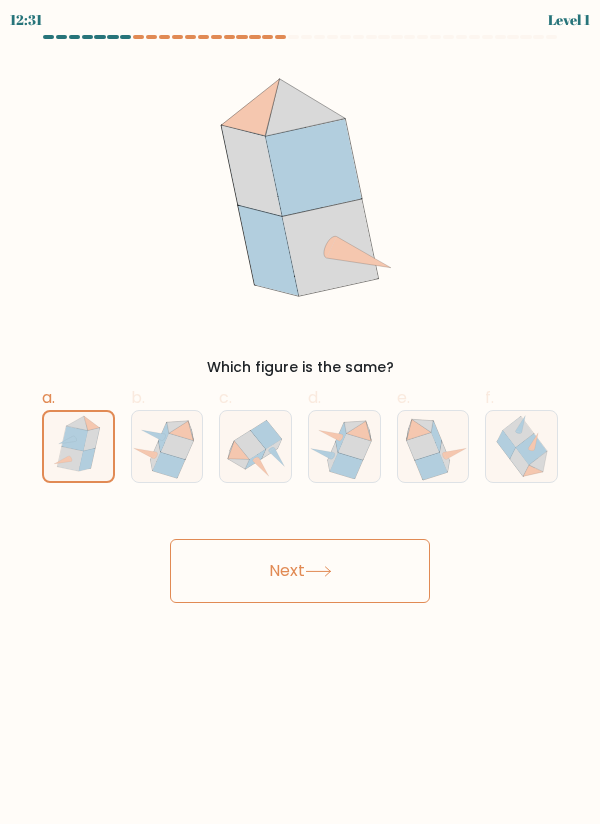 click 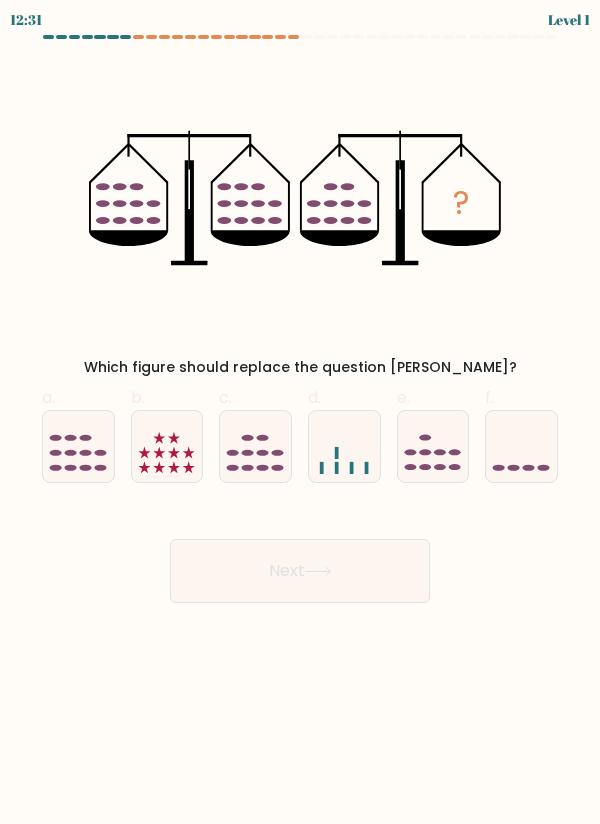 click on "Next" at bounding box center (300, 571) 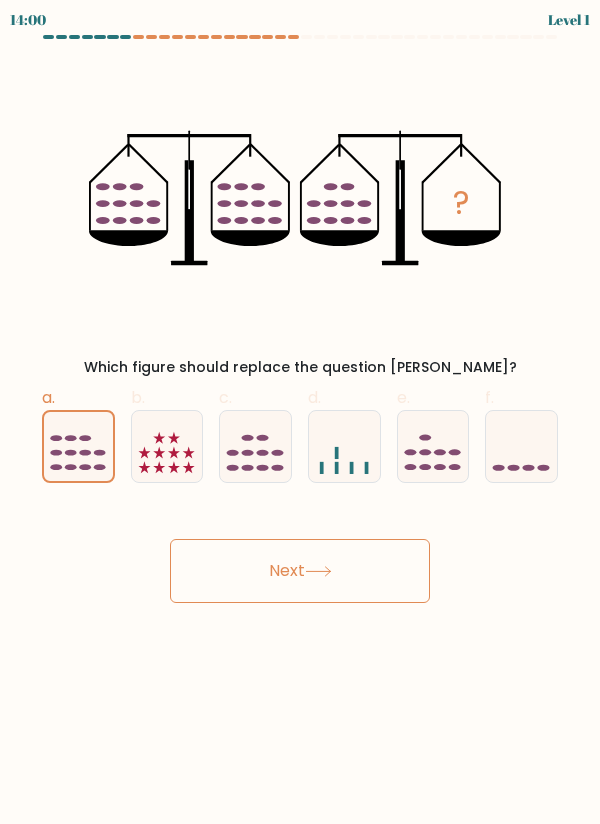click on "Next" at bounding box center [300, 571] 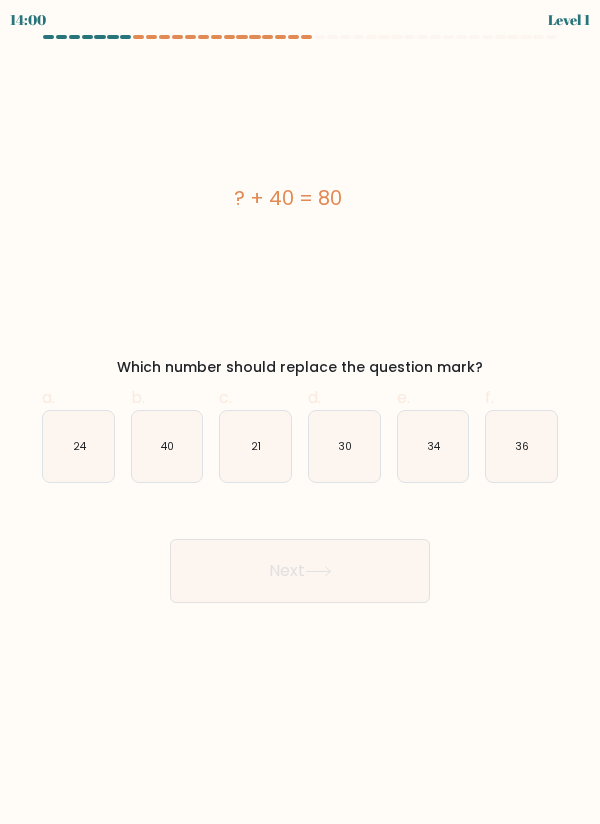click on "Next" at bounding box center (300, 571) 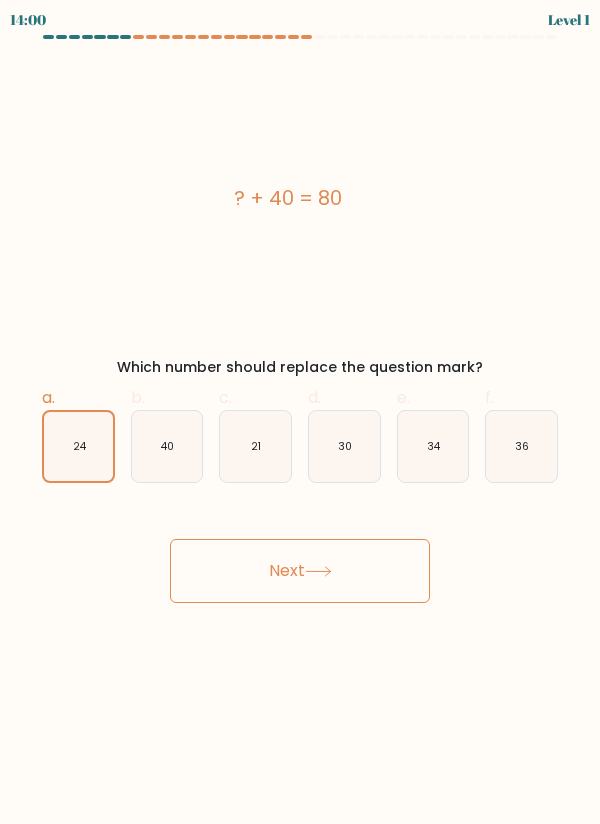 click on "Next" at bounding box center (300, 571) 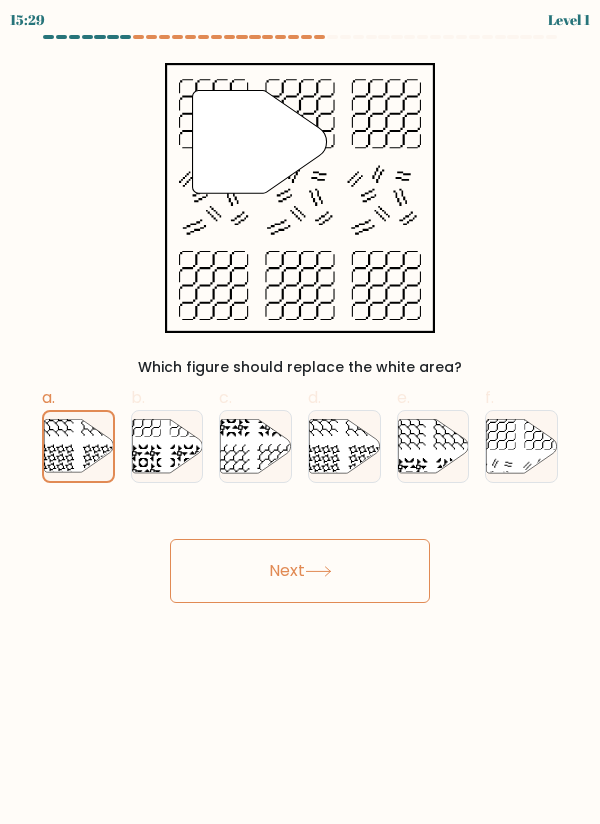 click on "Next" at bounding box center (300, 571) 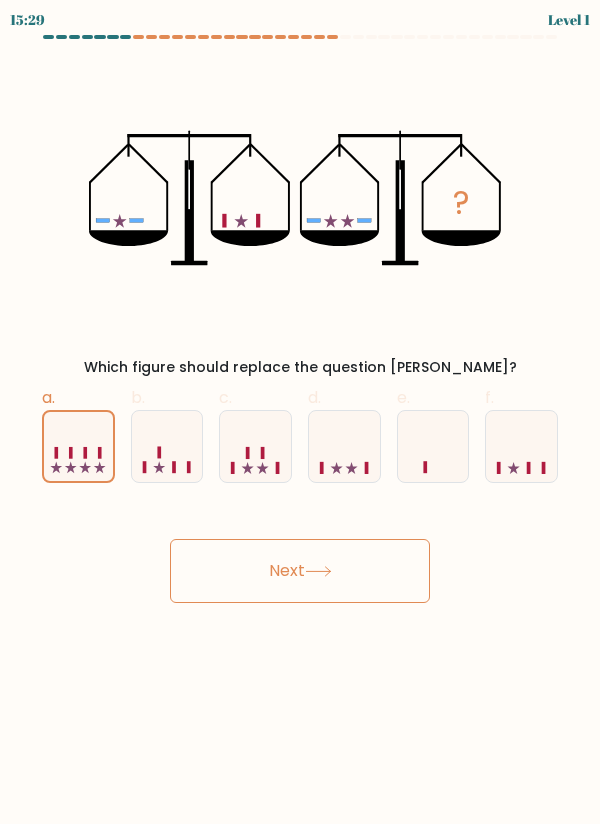 click on "Next" at bounding box center (300, 571) 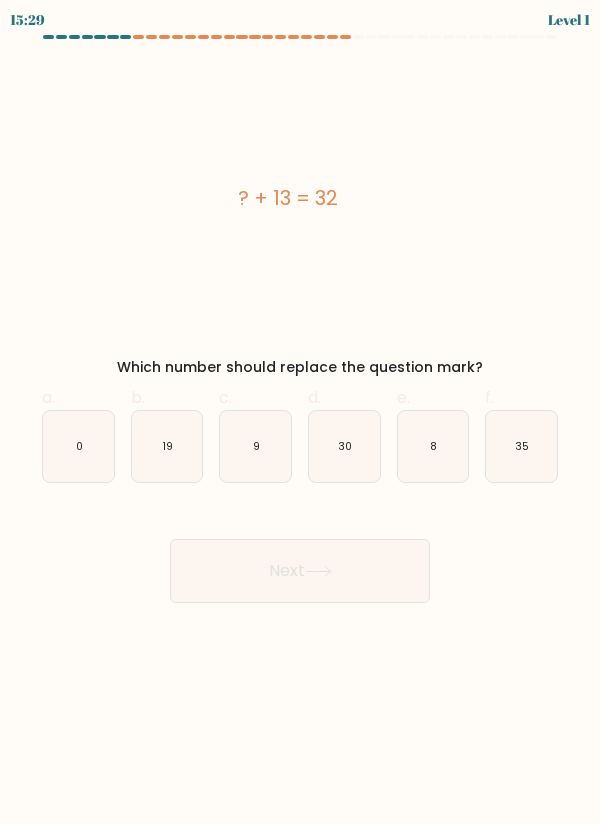 click on "Next" at bounding box center (300, 571) 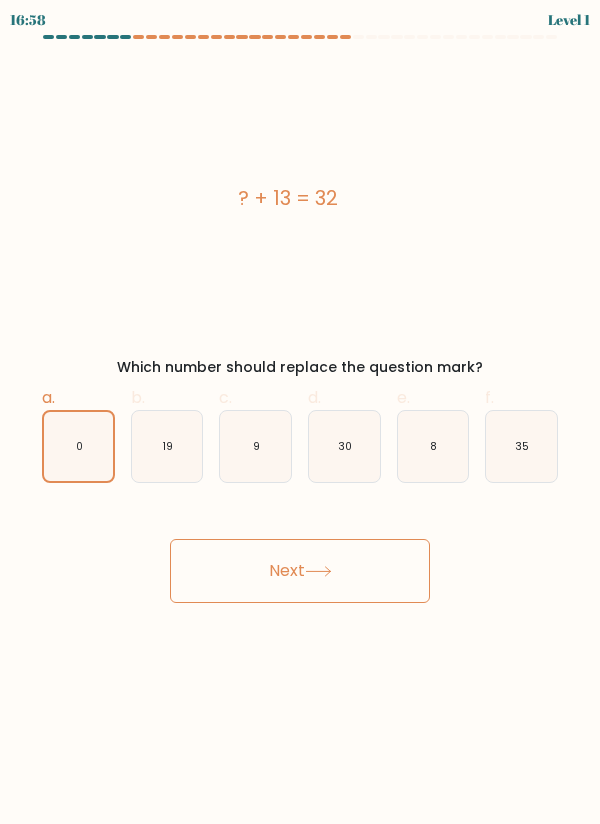 click on "Next" at bounding box center (300, 571) 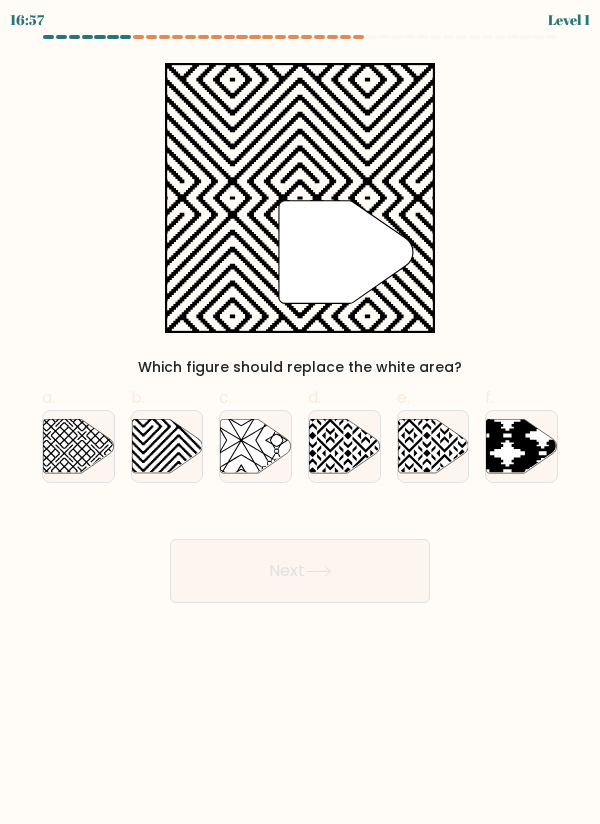 click 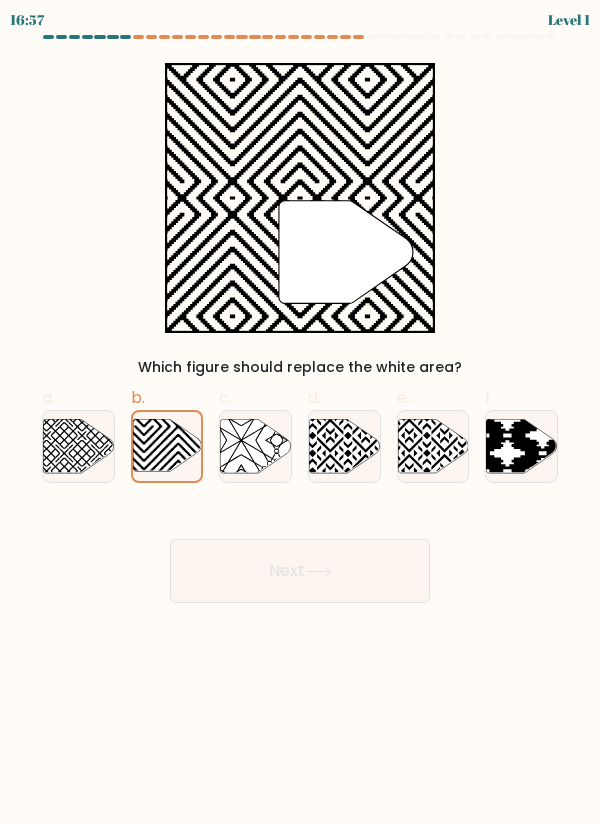click on "Next" at bounding box center [300, 571] 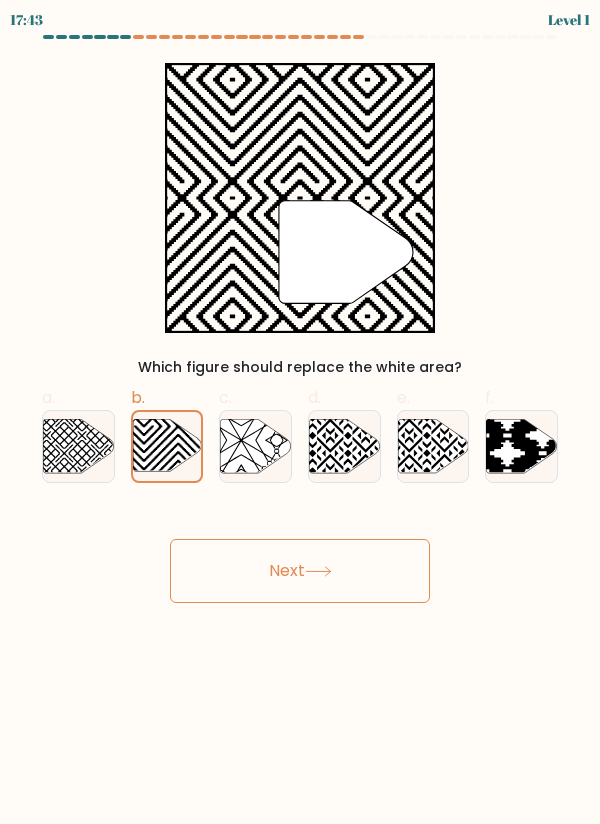 click 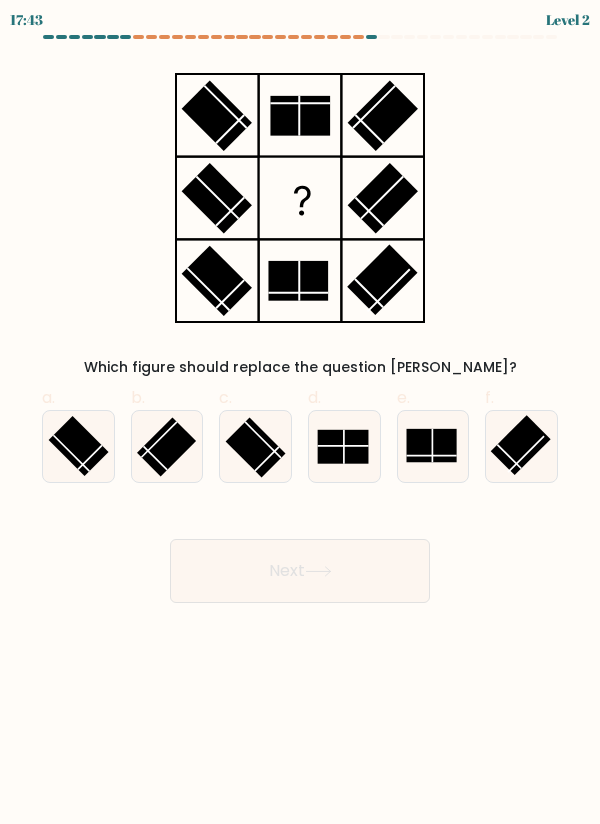 click on "Next" at bounding box center [300, 571] 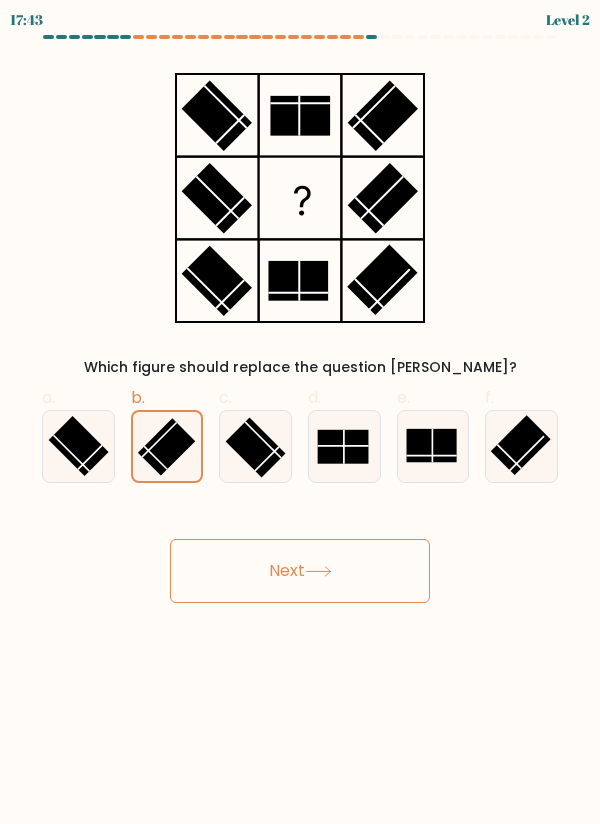 click on "Next" at bounding box center (300, 571) 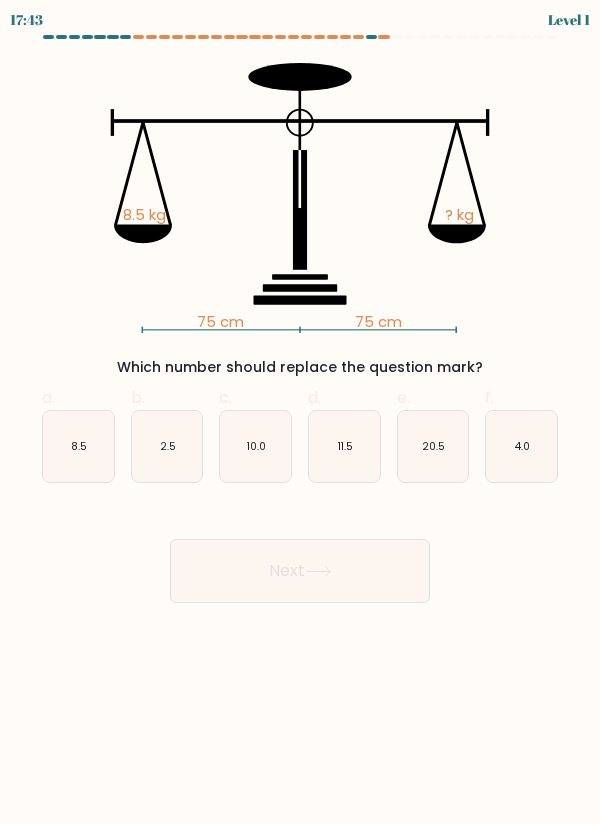 click on "2.5" 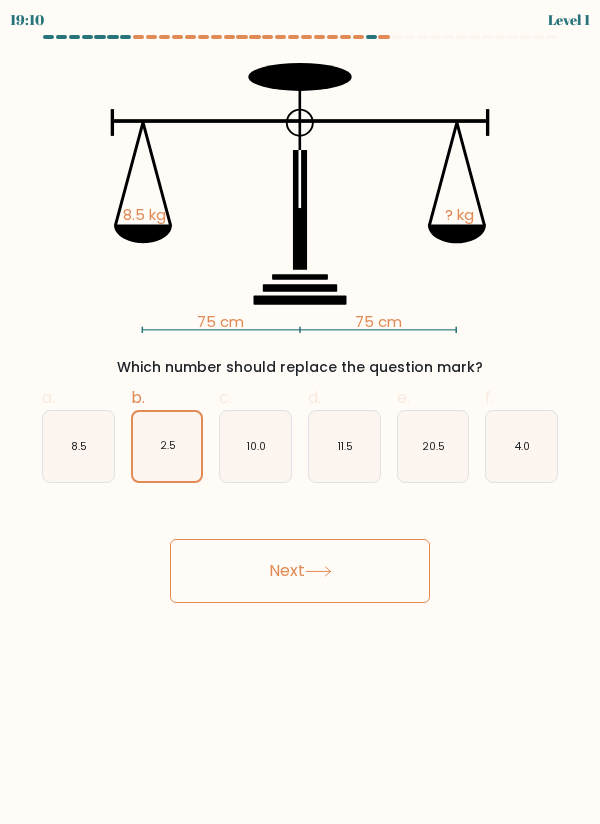 click on "Next" at bounding box center (300, 571) 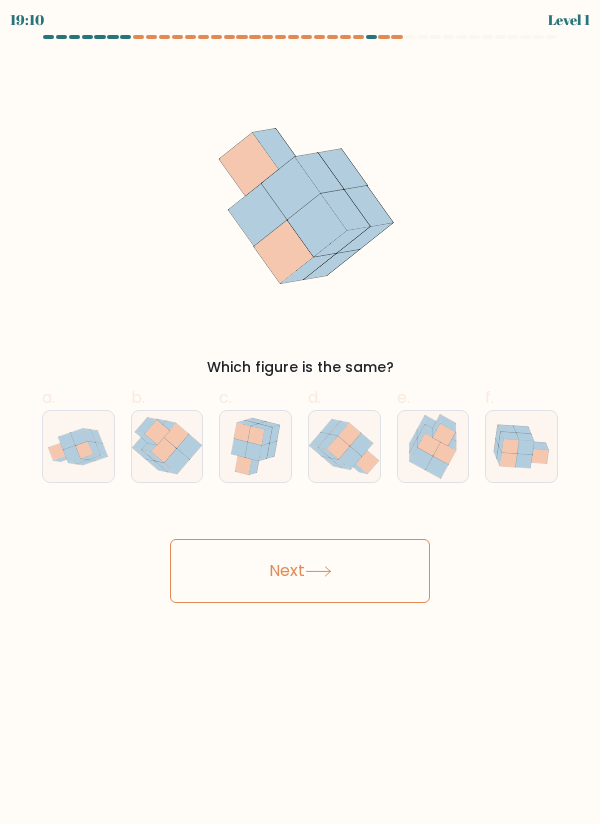 click 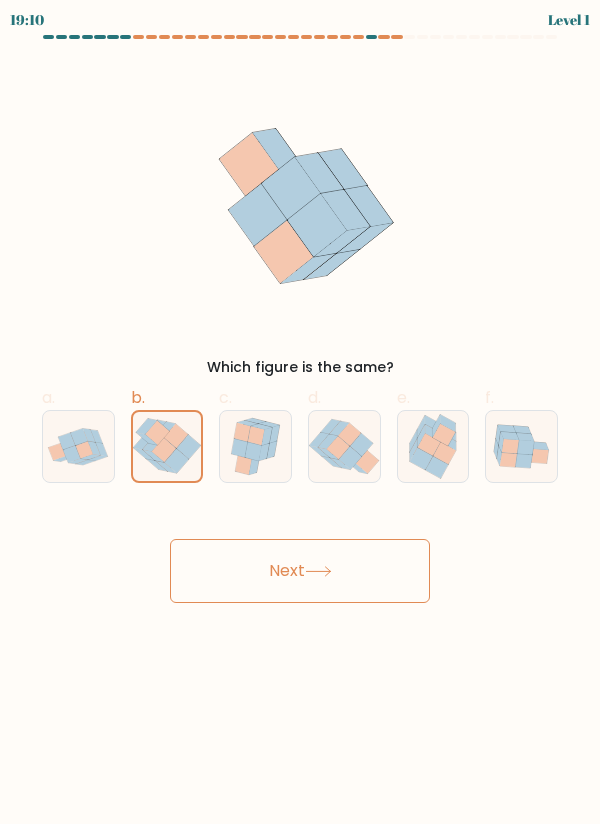 click on "Next" at bounding box center (300, 571) 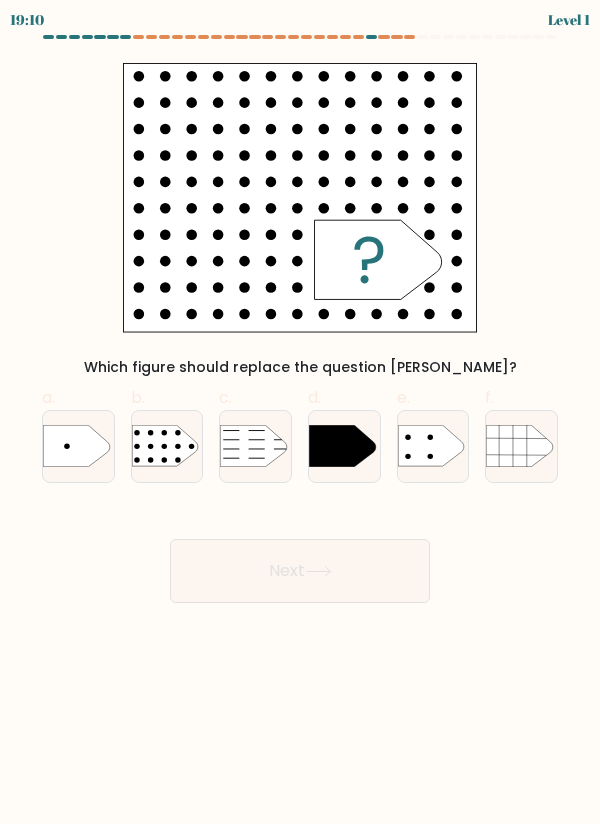 click 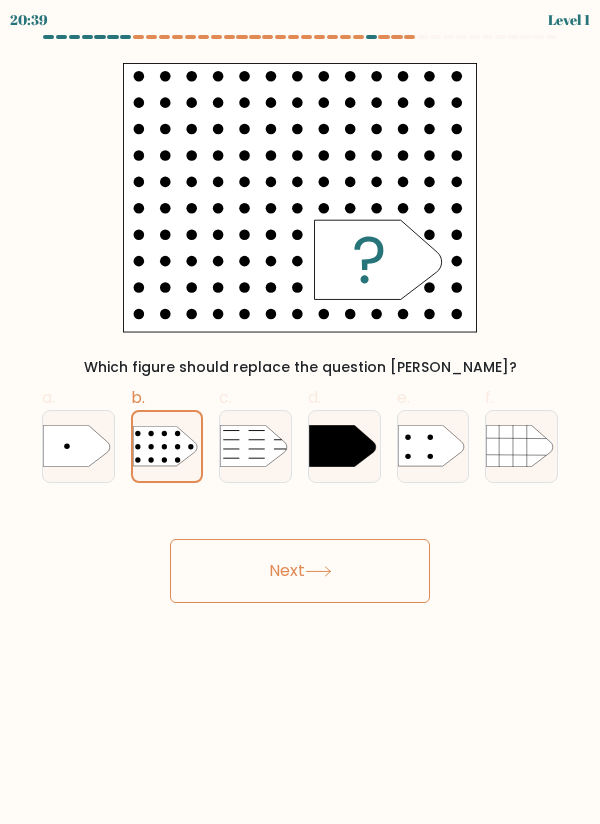 click on "Next" at bounding box center [300, 571] 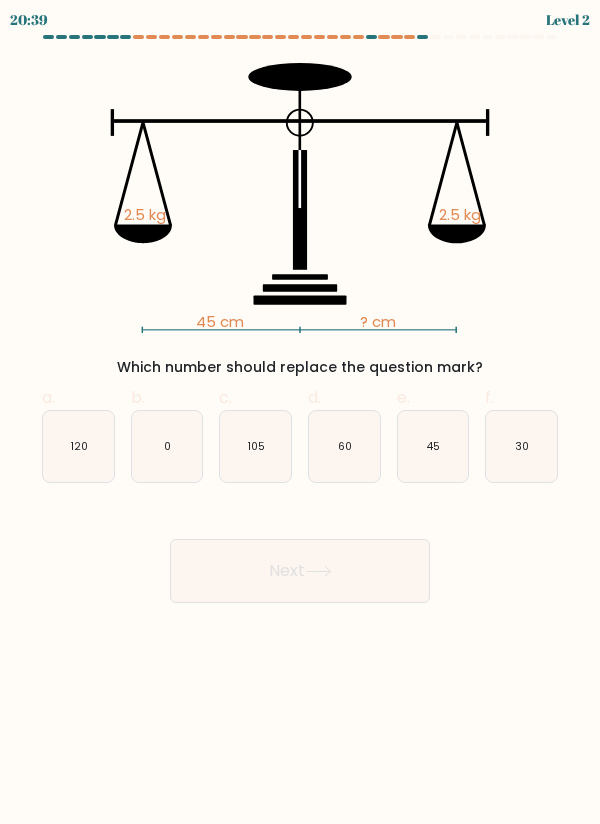 scroll, scrollTop: 1, scrollLeft: 0, axis: vertical 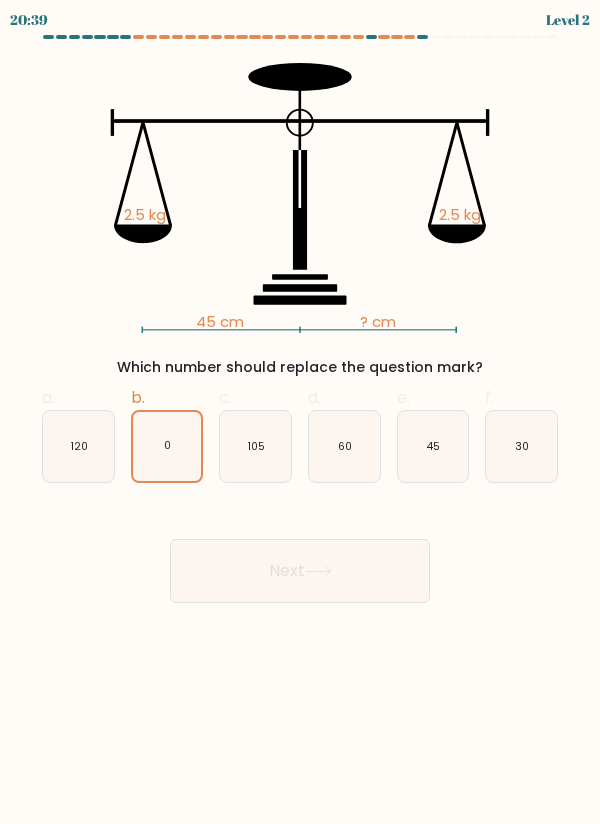 click on "Next" at bounding box center (300, 571) 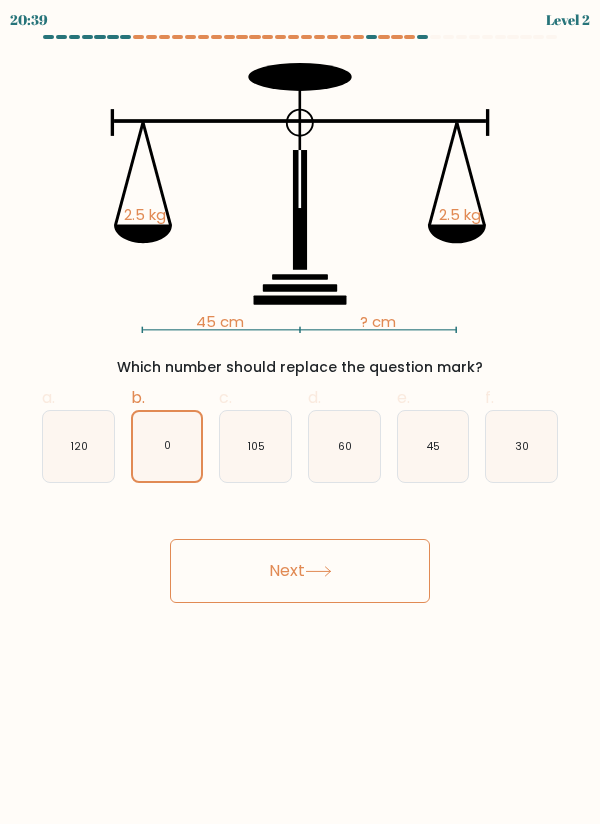 click on "0" 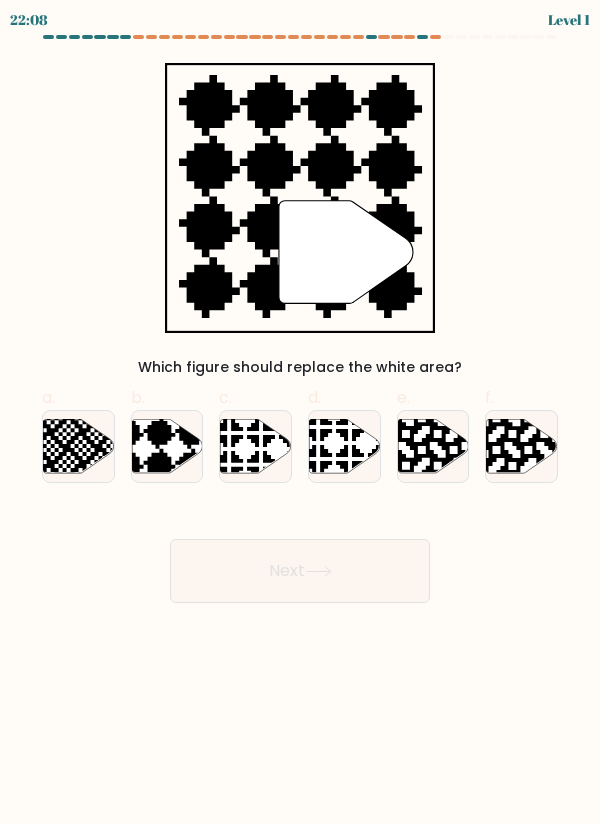 click on "Next" at bounding box center (300, 571) 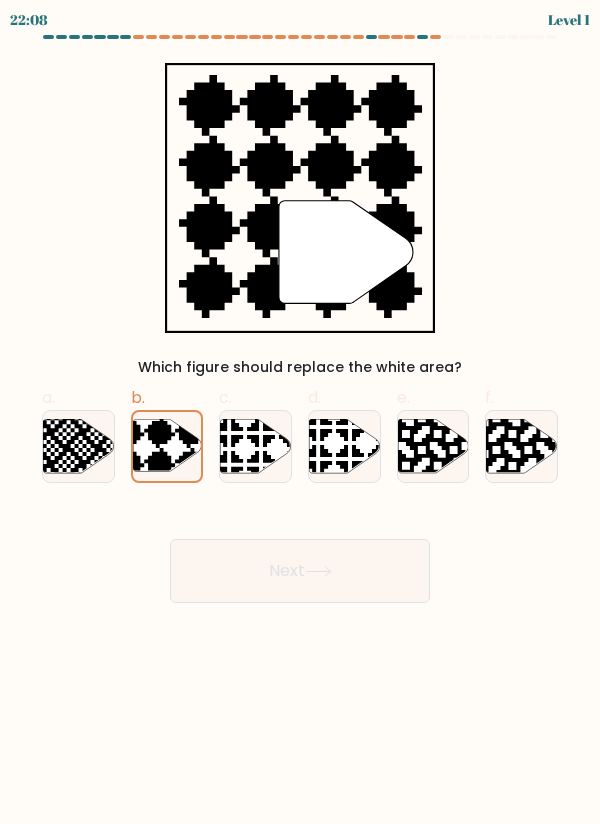click on "Next" at bounding box center (300, 571) 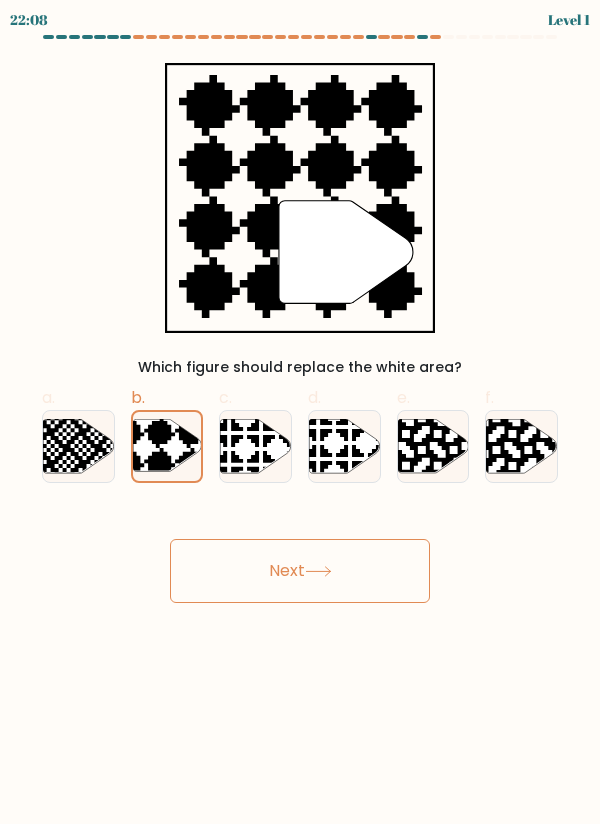 click 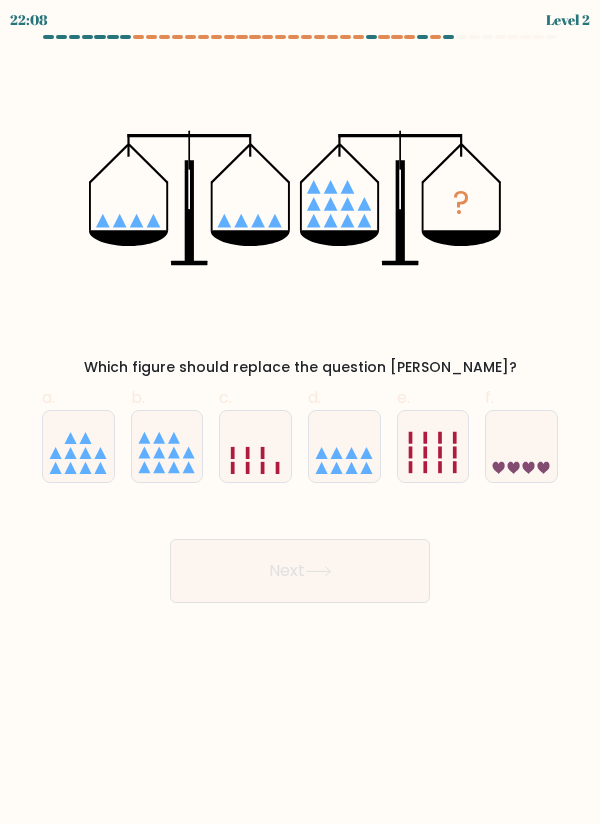 click 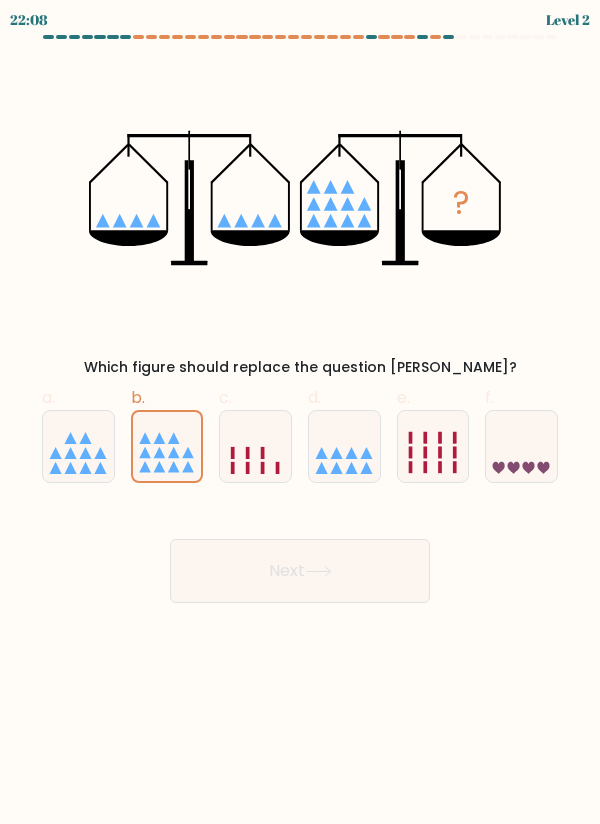 click on "Next" at bounding box center (300, 571) 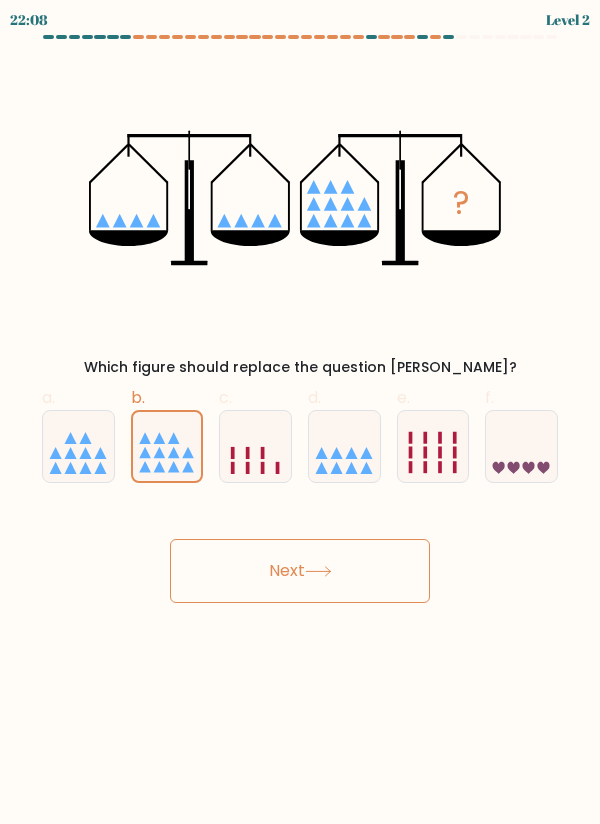 click 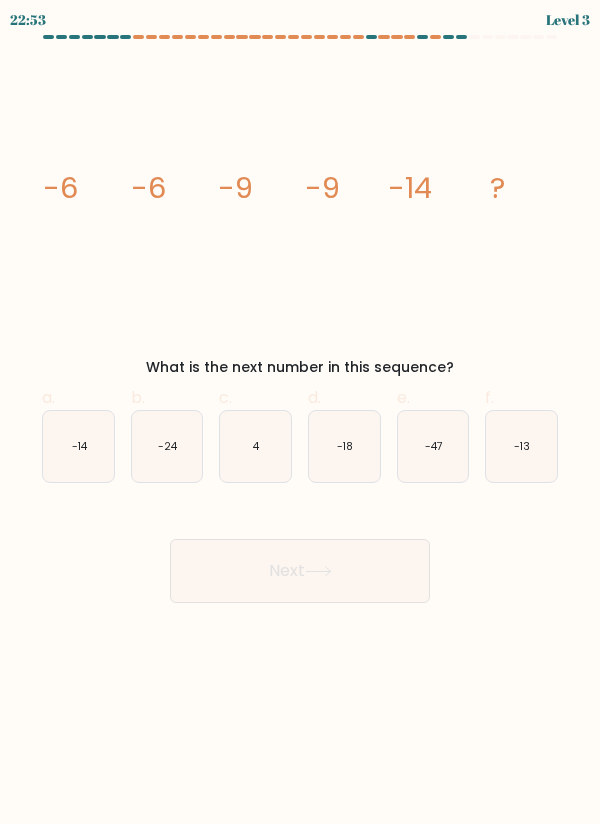 click on "-24" 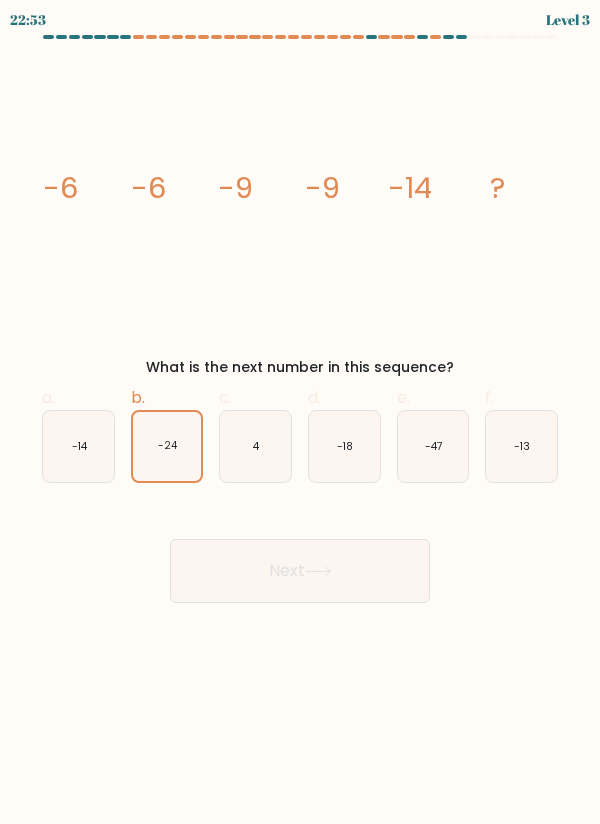 click on "Next" at bounding box center (300, 571) 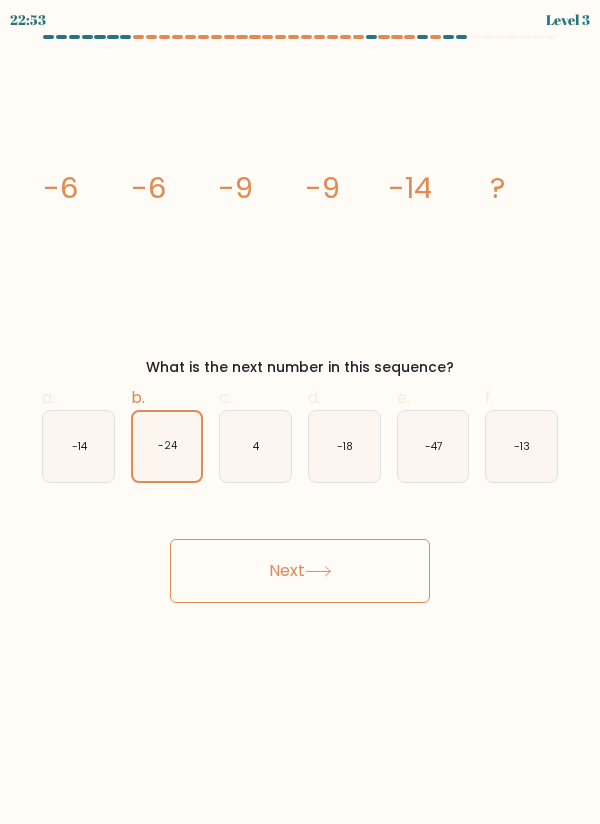 click on "-24" 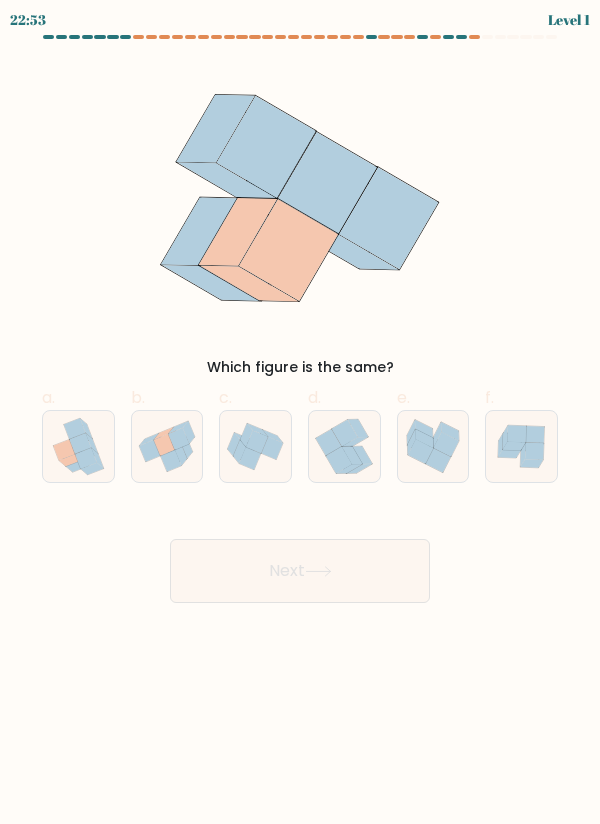 click on "Next" at bounding box center [300, 571] 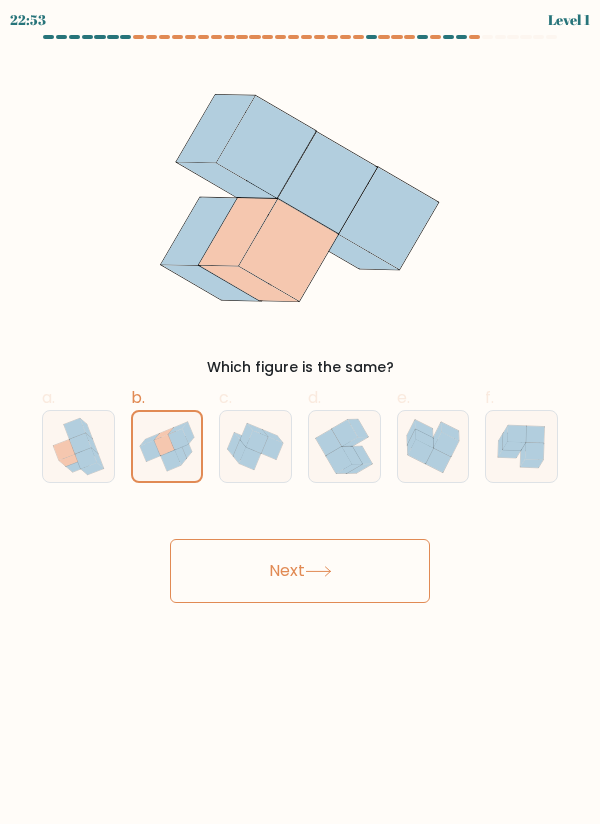 click on "Next" at bounding box center (300, 571) 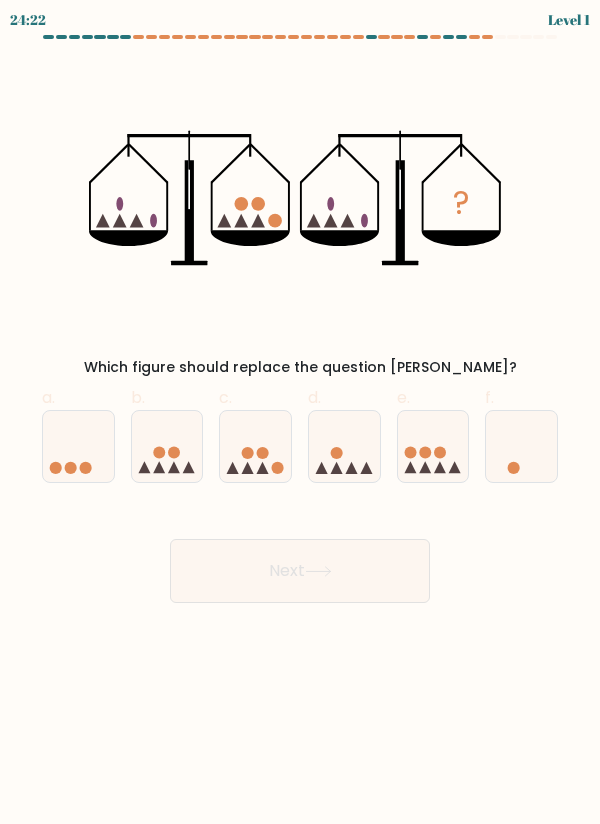 click 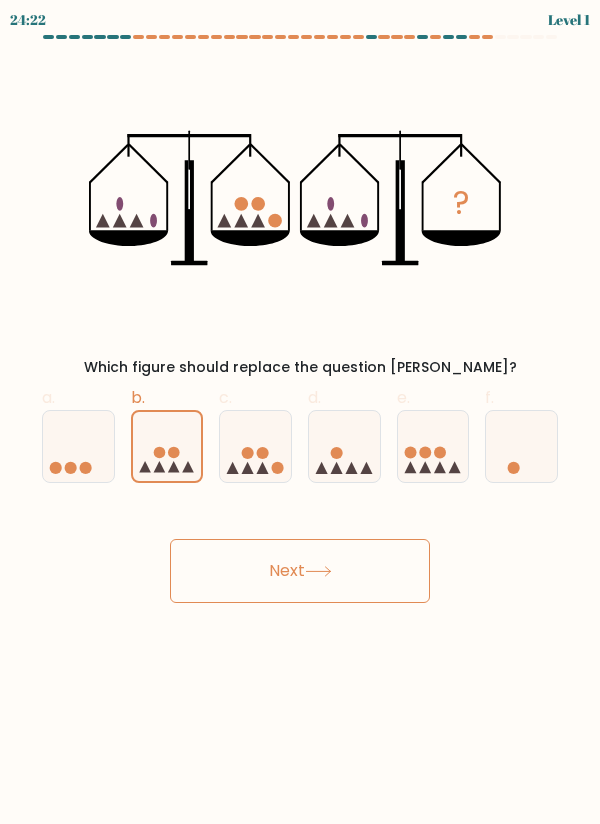 click on "Next" at bounding box center [300, 571] 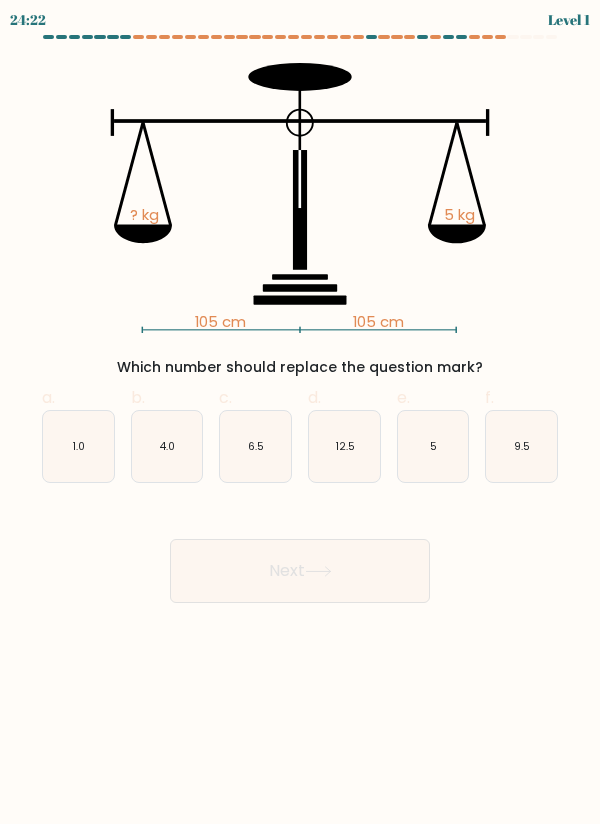 click on "4.0" 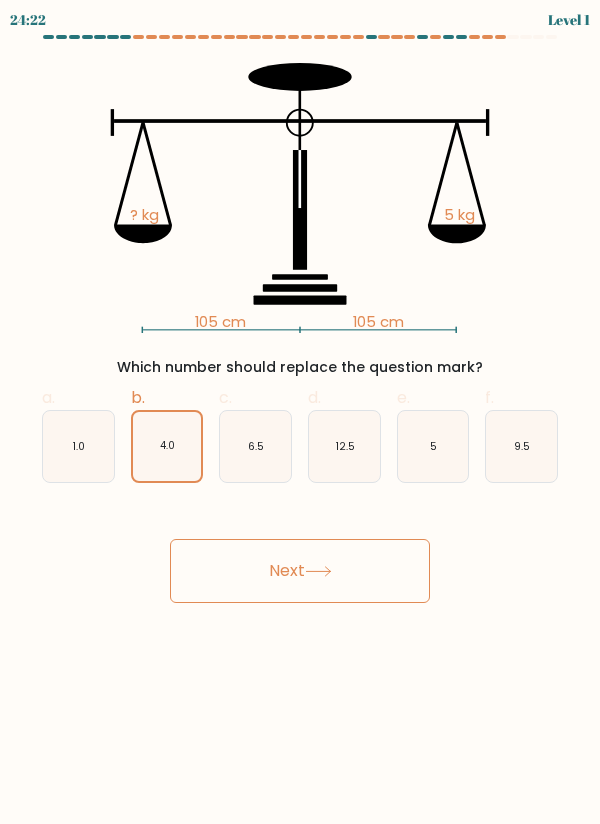 click on "4.0" 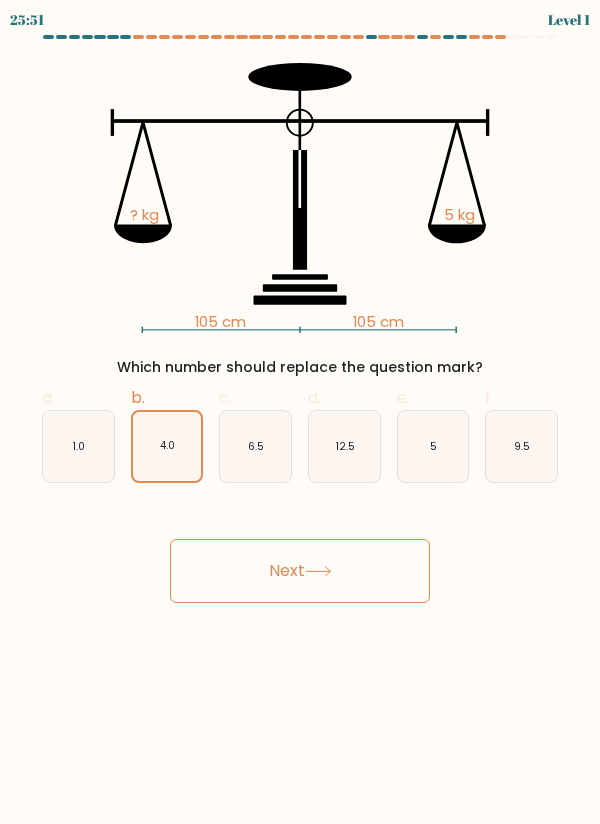 click on "Next" at bounding box center (300, 571) 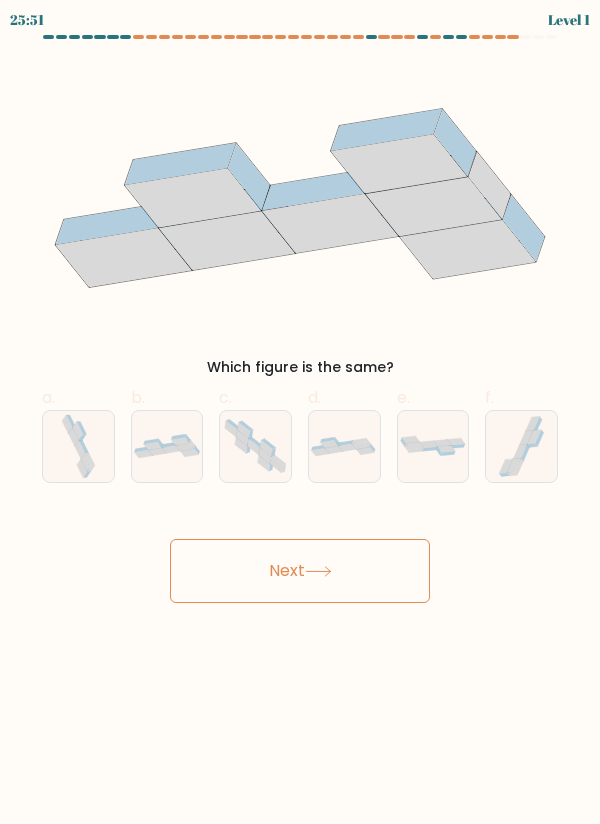 click 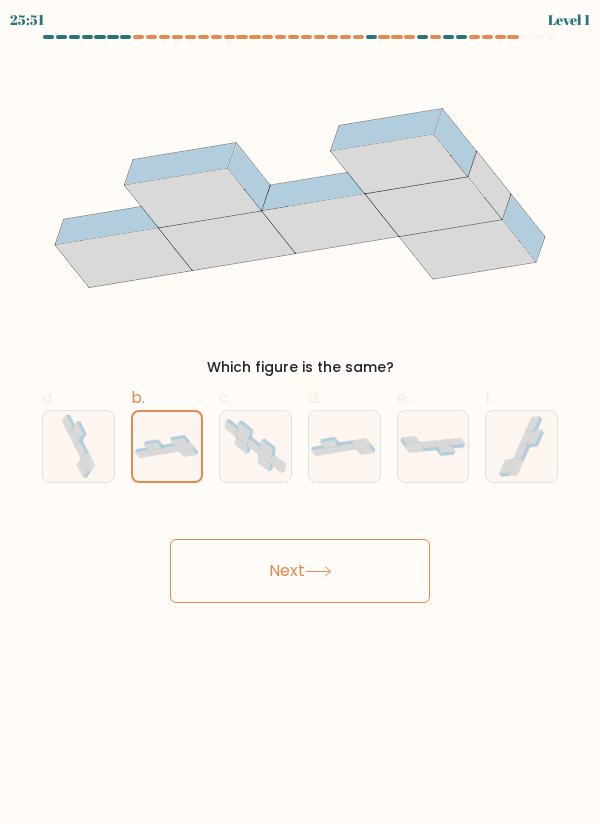 click on "Next" at bounding box center [300, 571] 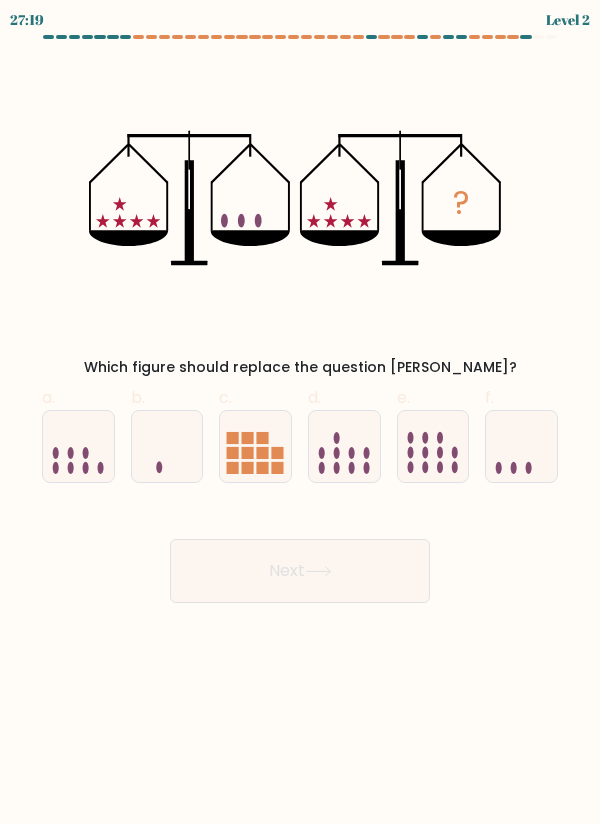 click 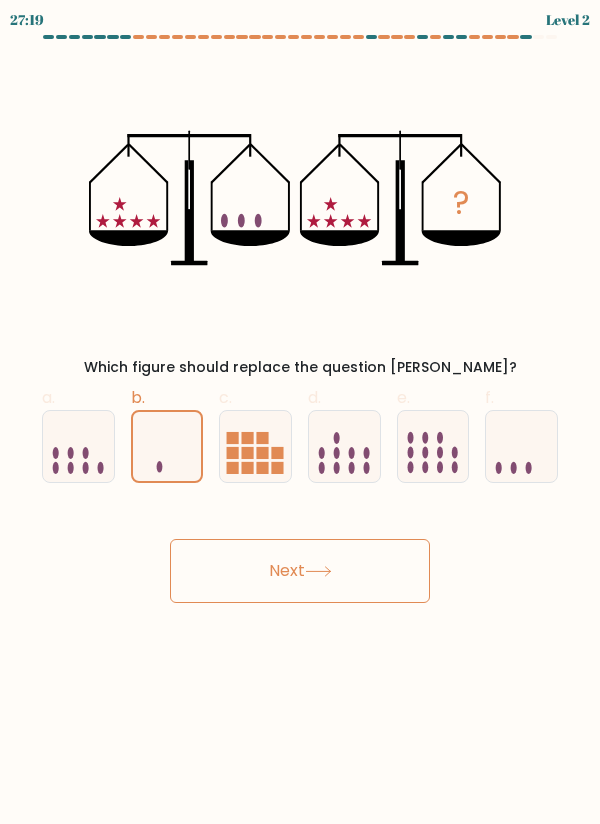 click 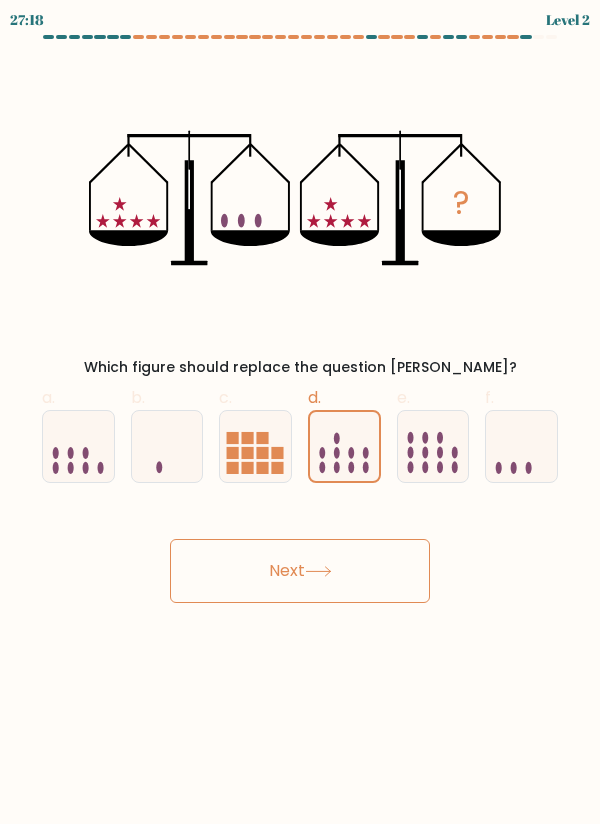 click on "Next" at bounding box center [300, 571] 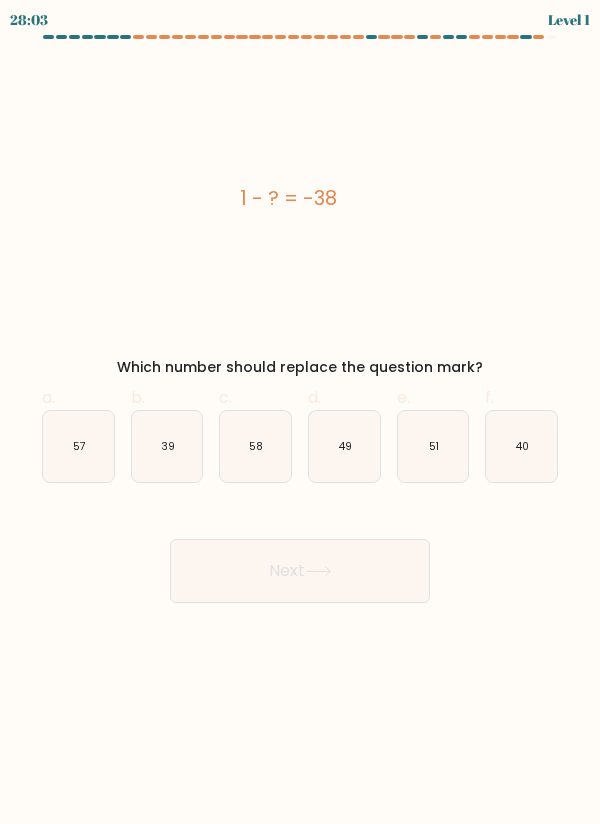 click on "40" 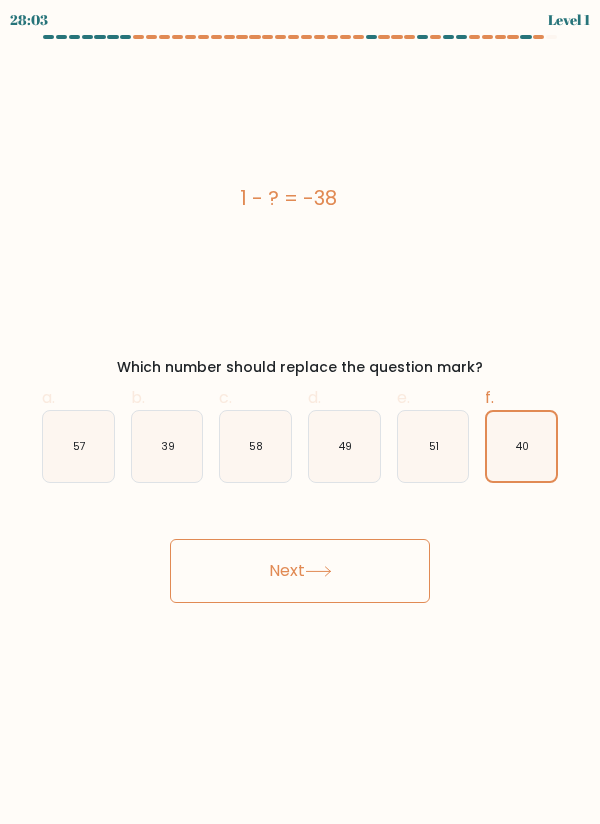 click on "Next" at bounding box center [300, 571] 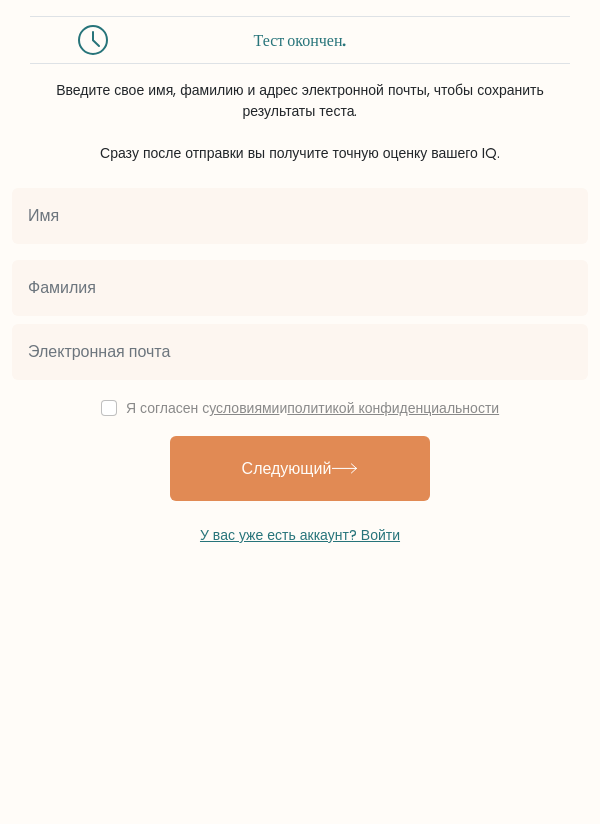 scroll, scrollTop: 0, scrollLeft: 0, axis: both 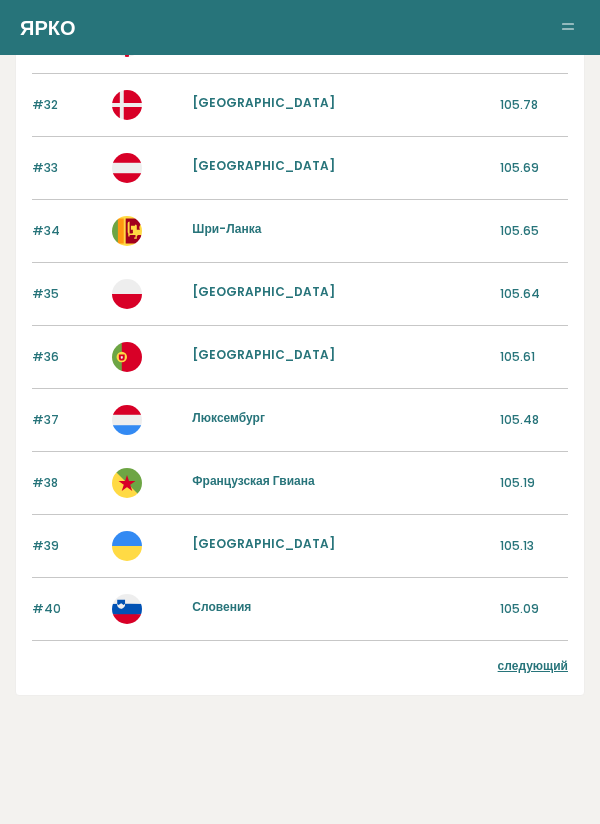 click on "следующий" at bounding box center (533, 665) 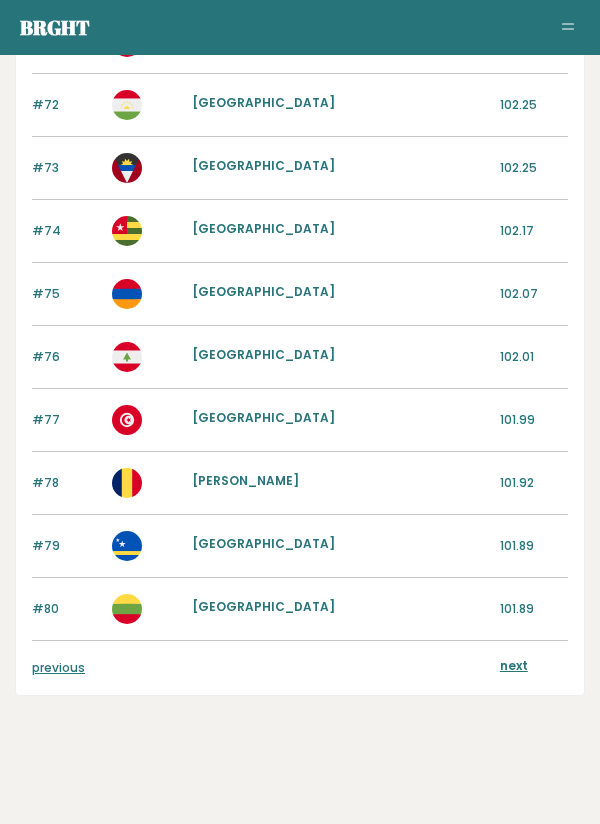 scroll, scrollTop: 2109, scrollLeft: 0, axis: vertical 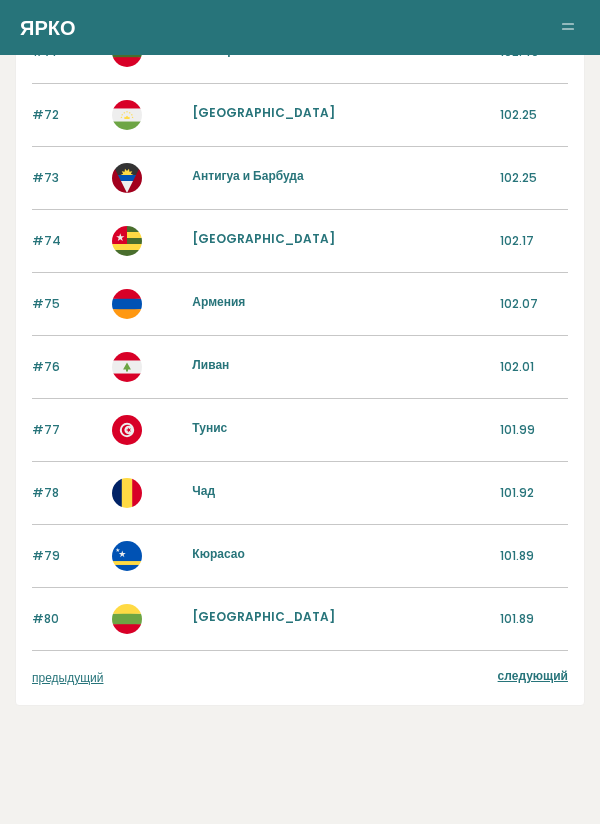 click on "следующий" at bounding box center (533, 675) 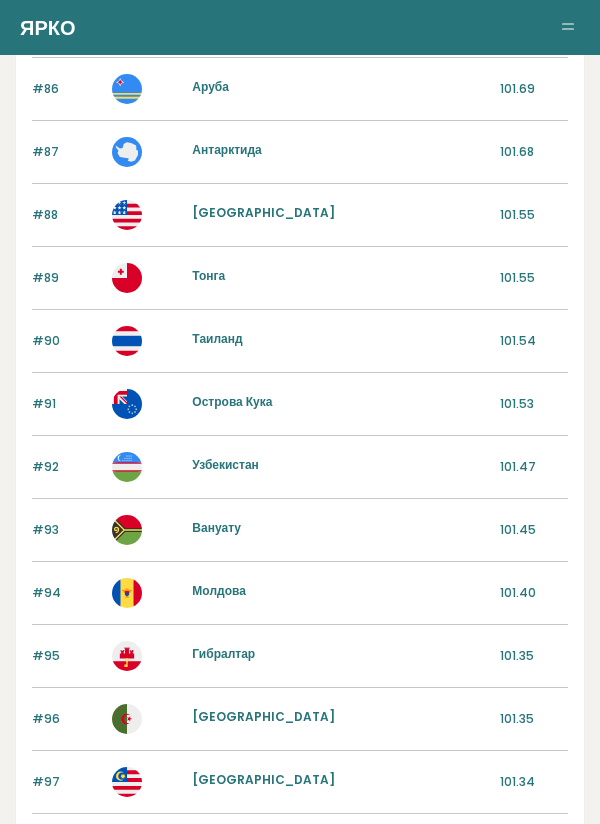 scroll, scrollTop: 487, scrollLeft: 0, axis: vertical 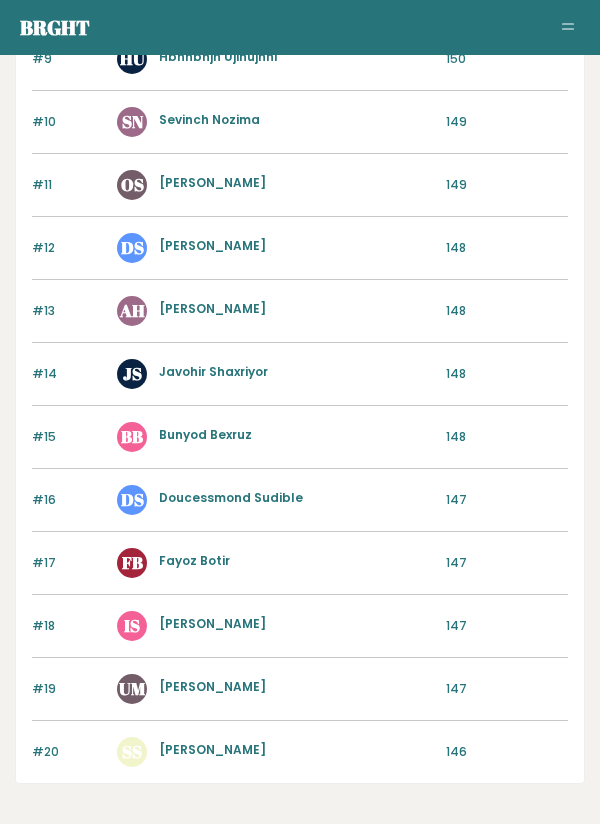 click on "[PERSON_NAME]" at bounding box center [212, 749] 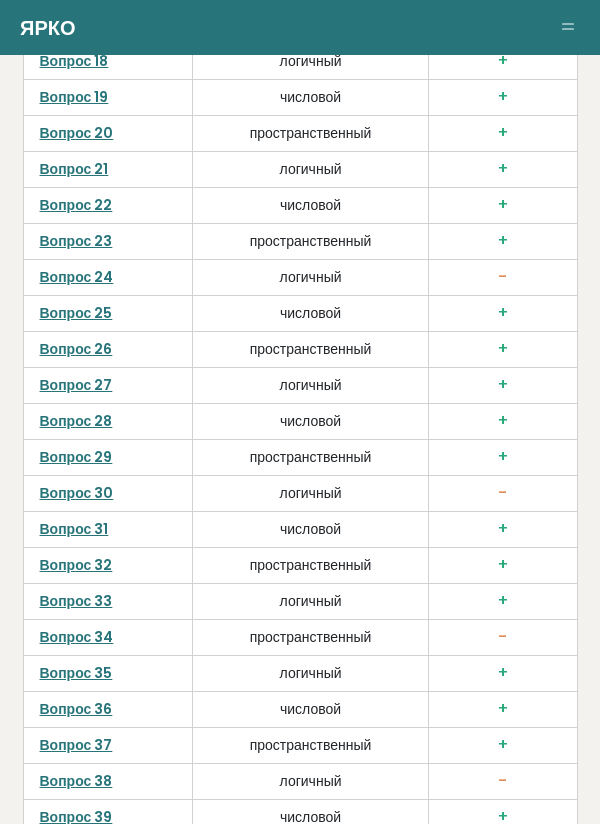 scroll, scrollTop: 5822, scrollLeft: 0, axis: vertical 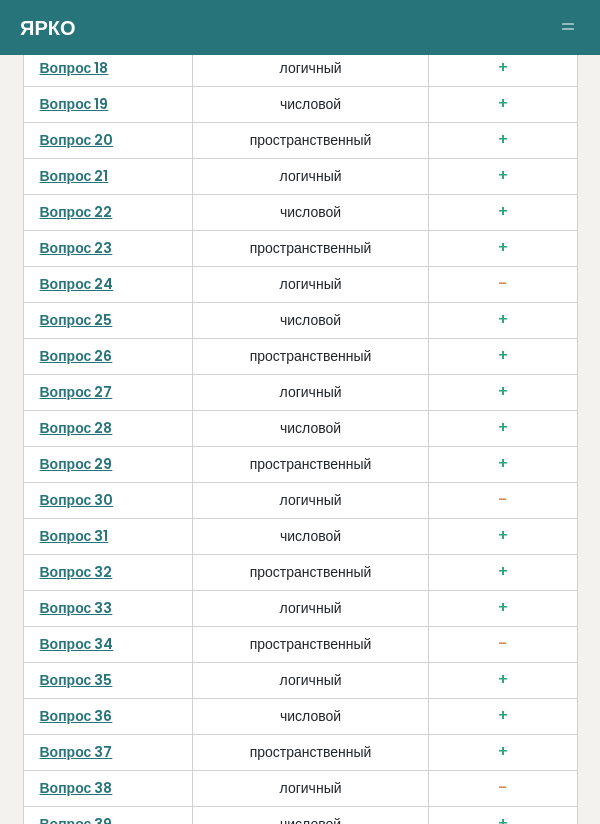 click on "Вопрос 33" at bounding box center (76, 608) 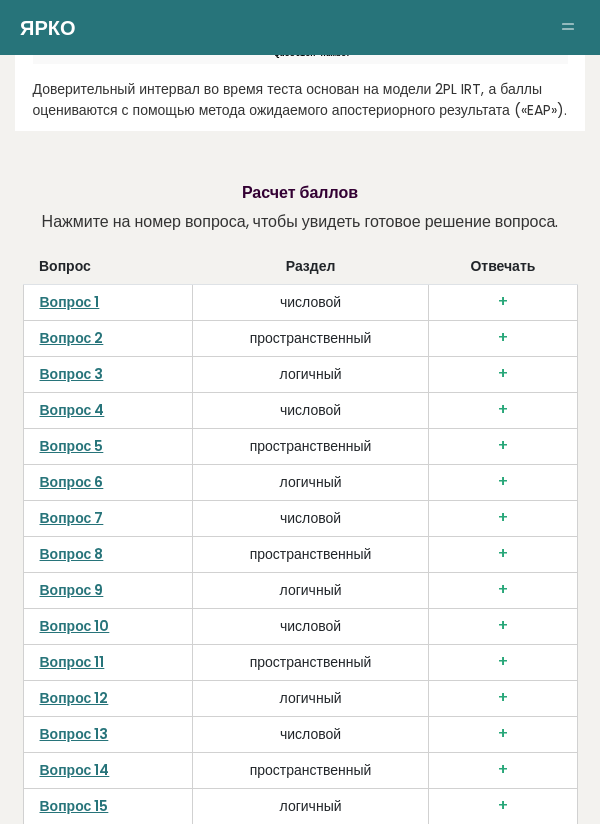 scroll, scrollTop: 5822, scrollLeft: 0, axis: vertical 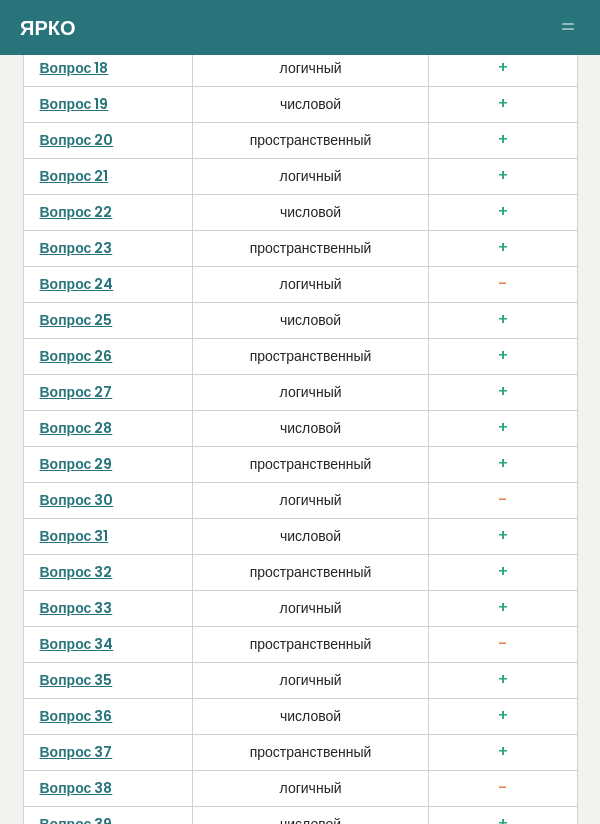 click on "Вопрос 29" at bounding box center [76, 464] 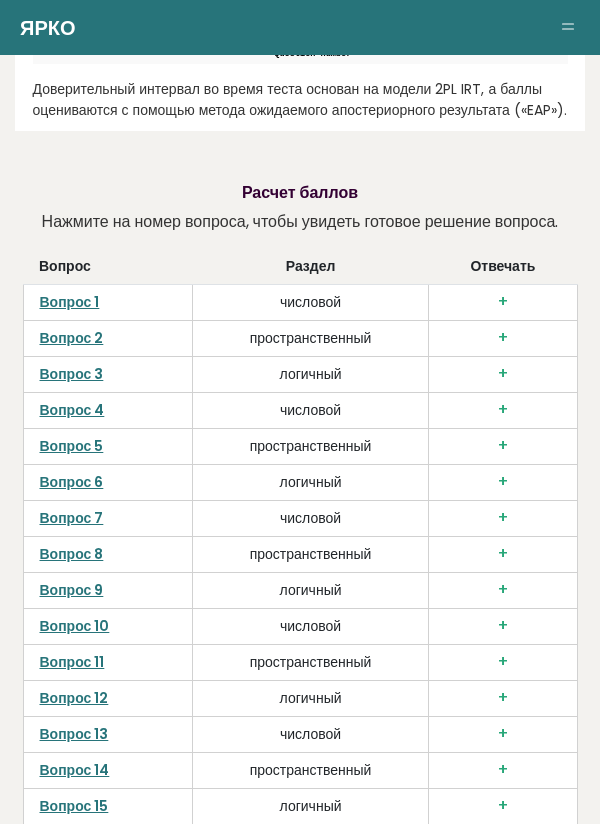 scroll, scrollTop: 5822, scrollLeft: 0, axis: vertical 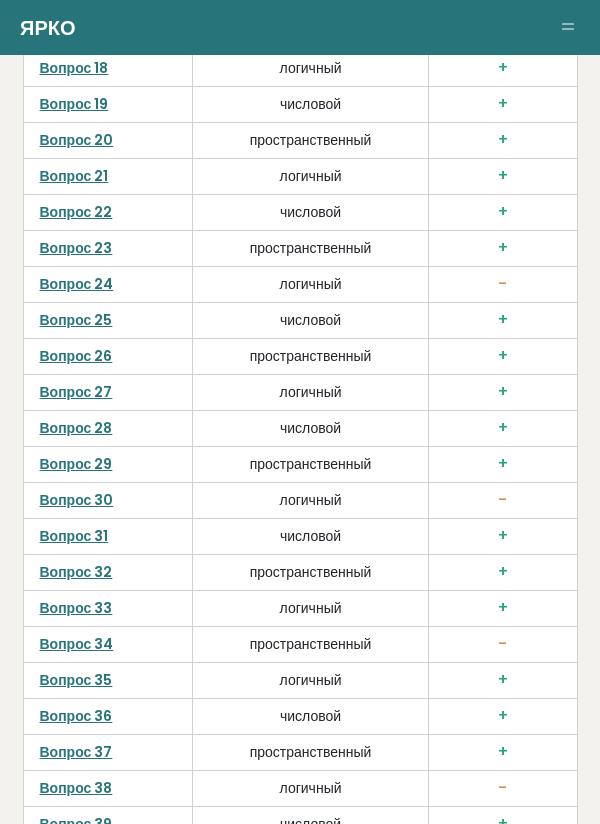 click on "Вопрос 30" at bounding box center (77, 500) 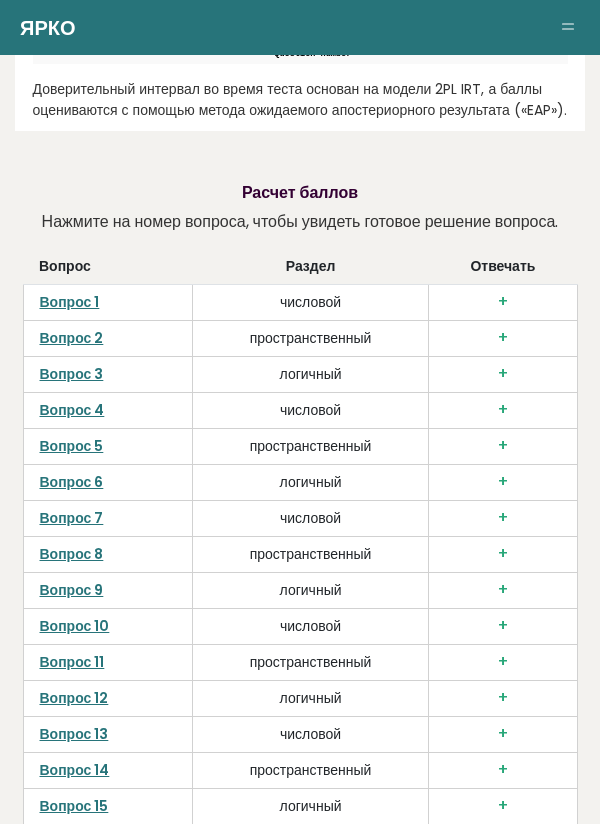 scroll, scrollTop: 5822, scrollLeft: 0, axis: vertical 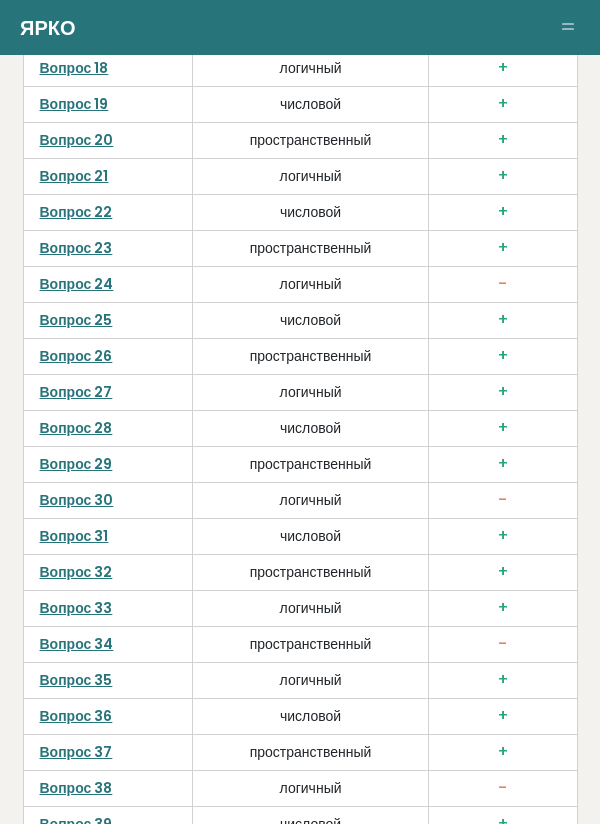 click on "Вопрос 31" at bounding box center (74, 536) 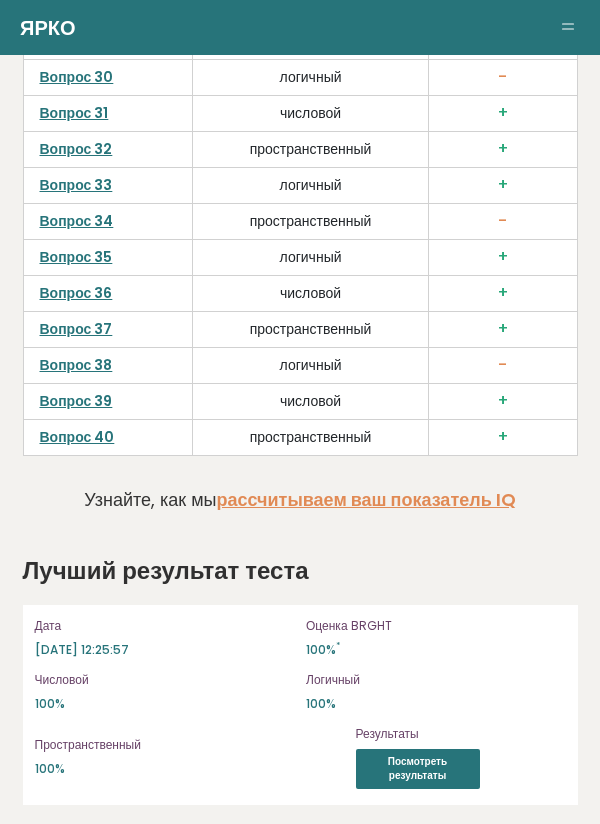 scroll, scrollTop: 6268, scrollLeft: 0, axis: vertical 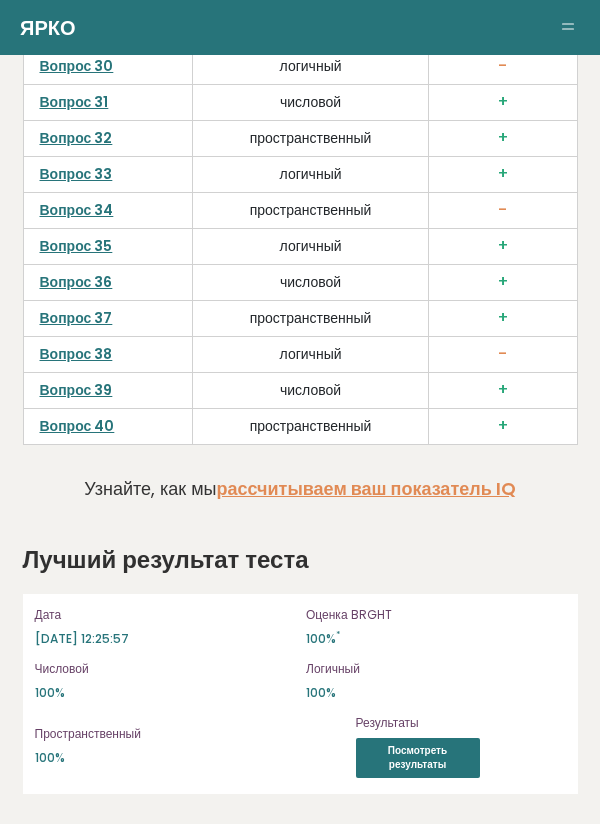 click on "Вопрос 40" at bounding box center [77, 426] 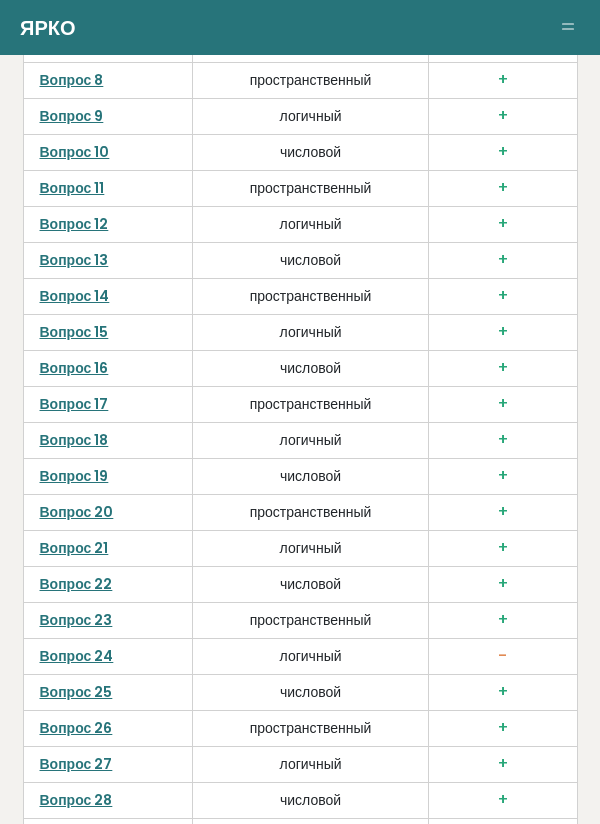 scroll, scrollTop: 6306, scrollLeft: 0, axis: vertical 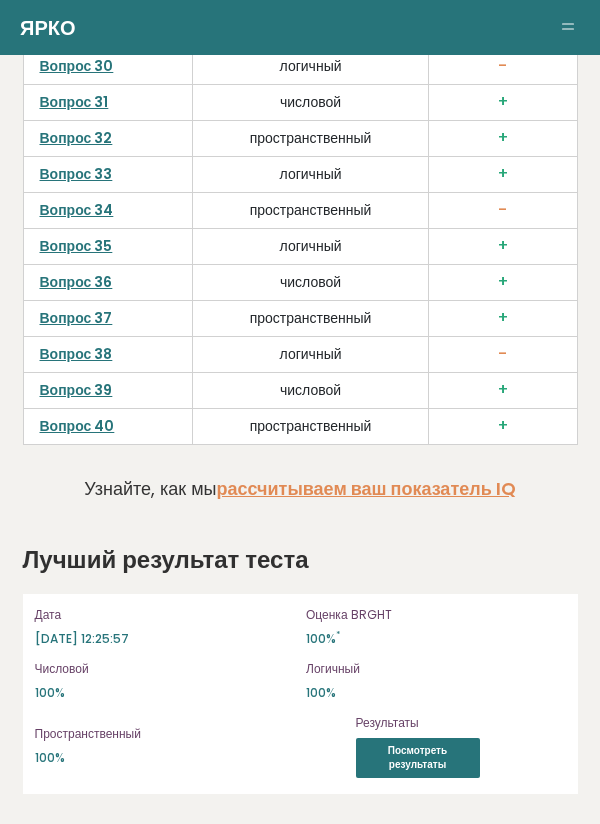 click on "Вопрос 38" at bounding box center [76, 354] 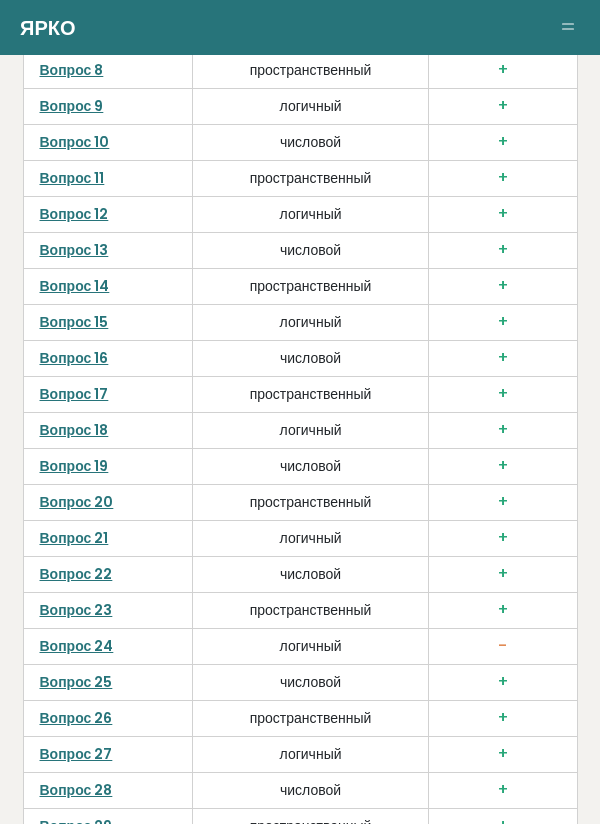 scroll, scrollTop: 6306, scrollLeft: 0, axis: vertical 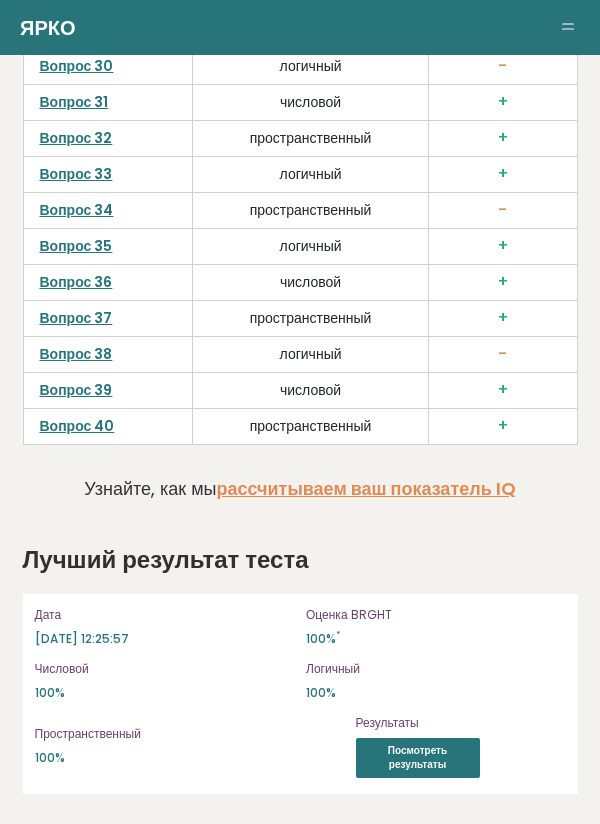 click on "Вопрос 37" at bounding box center [76, 318] 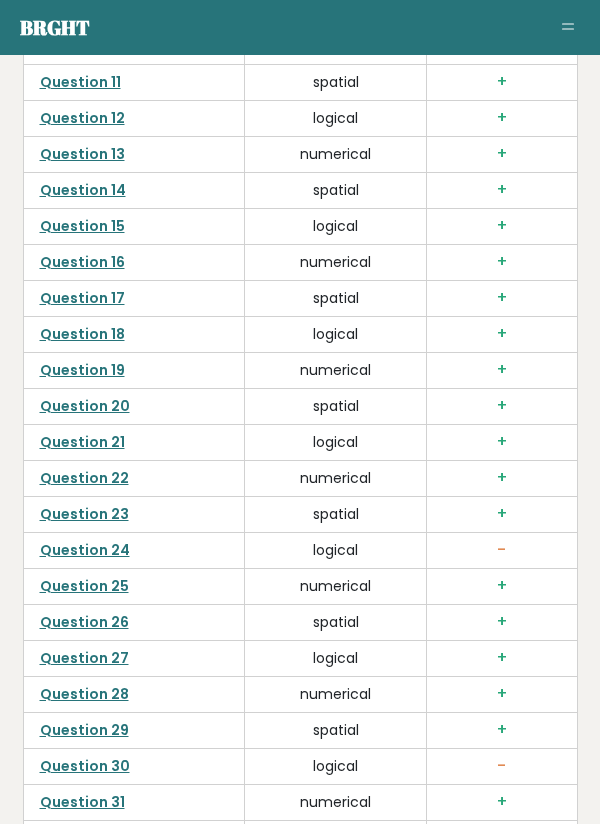 scroll, scrollTop: 6306, scrollLeft: 0, axis: vertical 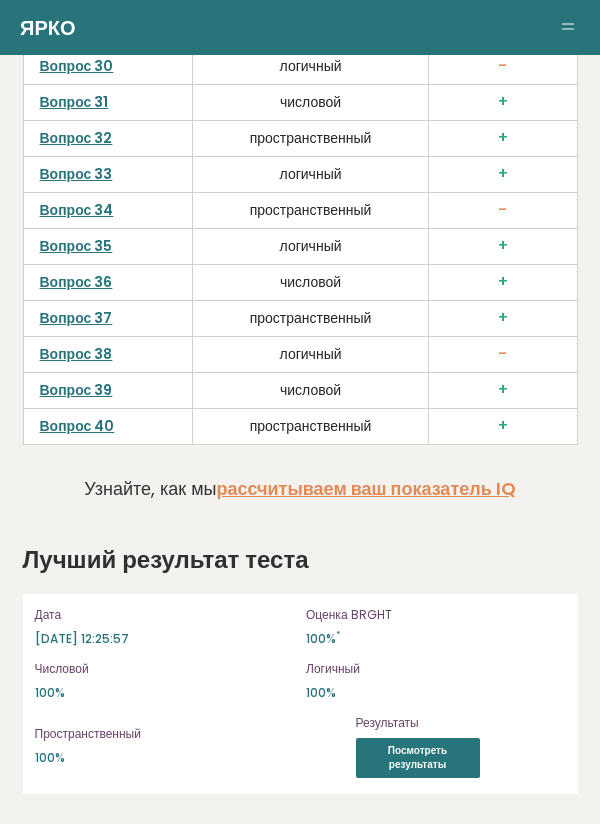 click on "Вопрос 35" at bounding box center [76, 246] 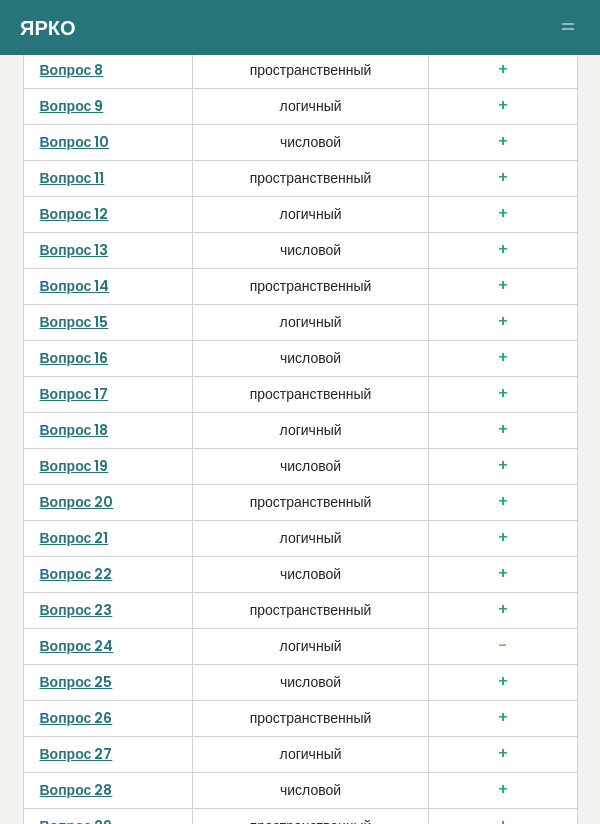 scroll, scrollTop: 6306, scrollLeft: 0, axis: vertical 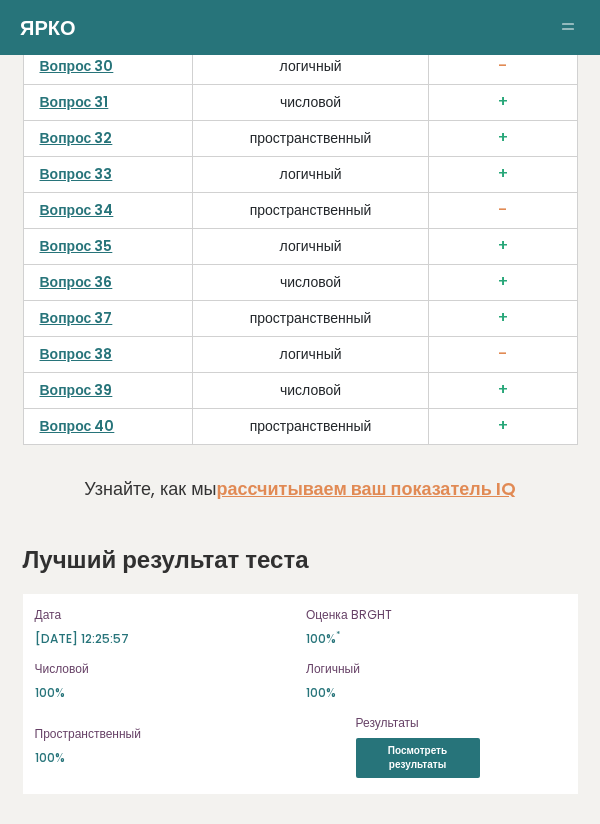 click on "Вопрос 33" at bounding box center [76, 174] 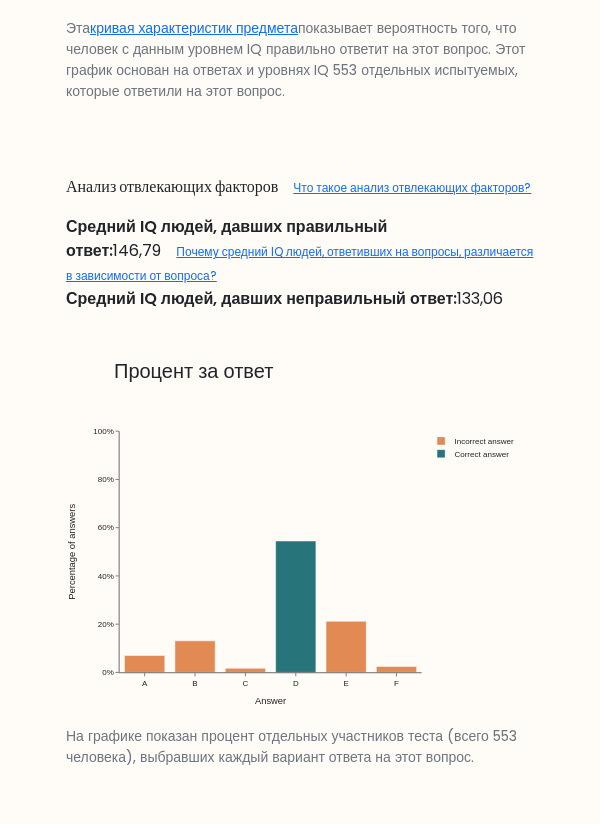 scroll, scrollTop: 1627, scrollLeft: 0, axis: vertical 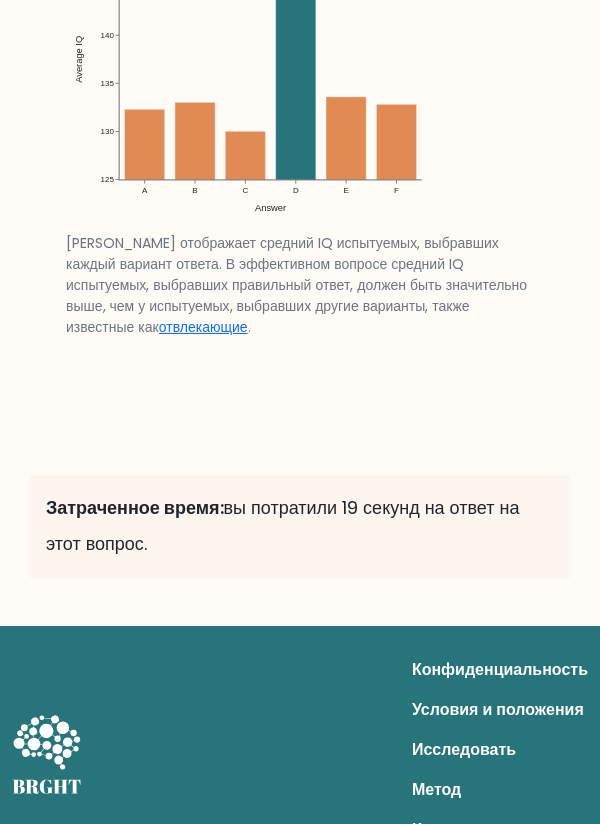 click on "Конфиденциальность
Условия и положения
Исследовать
[PERSON_NAME]" at bounding box center [300, 754] 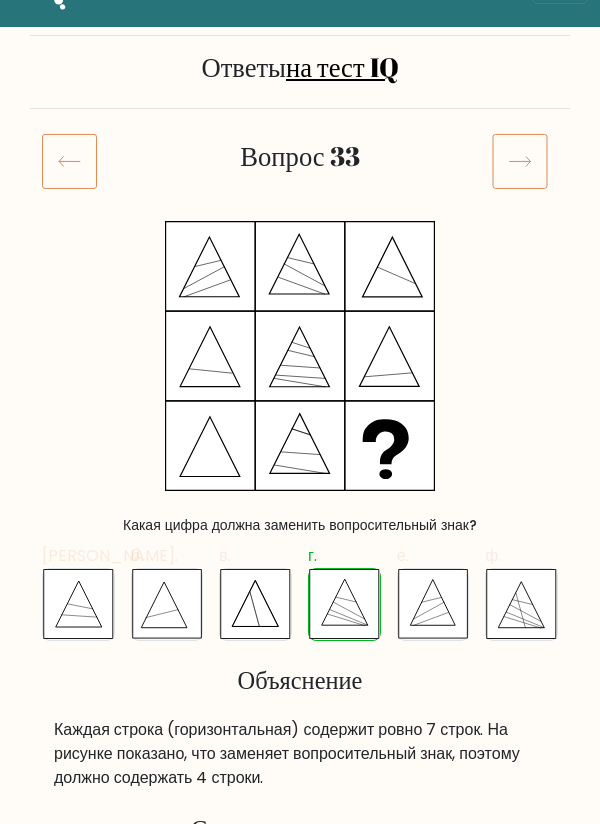 scroll, scrollTop: 163, scrollLeft: 0, axis: vertical 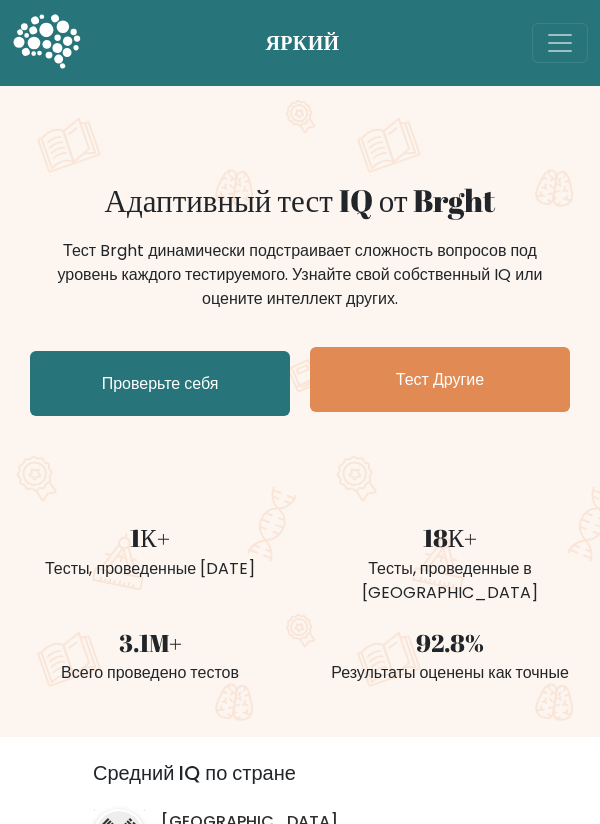 click on "Проверьте себя" at bounding box center (160, 383) 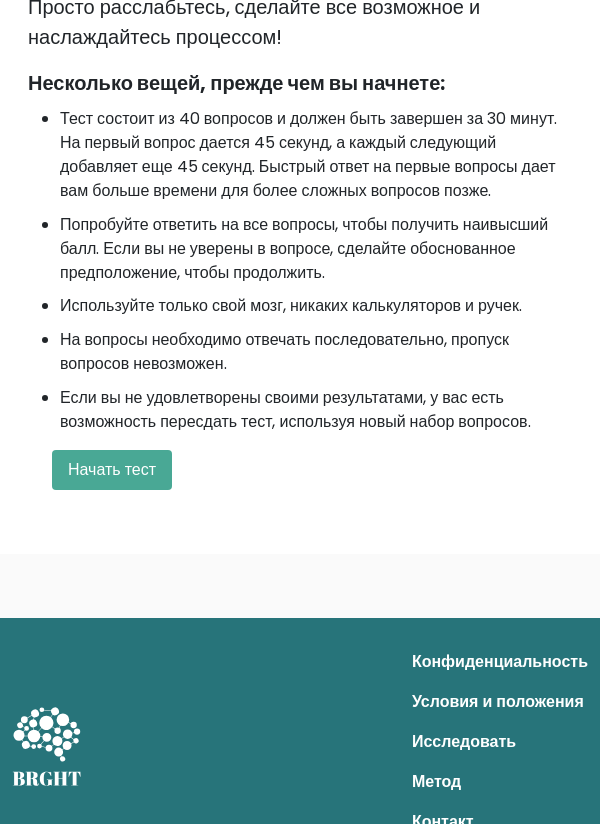 scroll, scrollTop: 741, scrollLeft: 0, axis: vertical 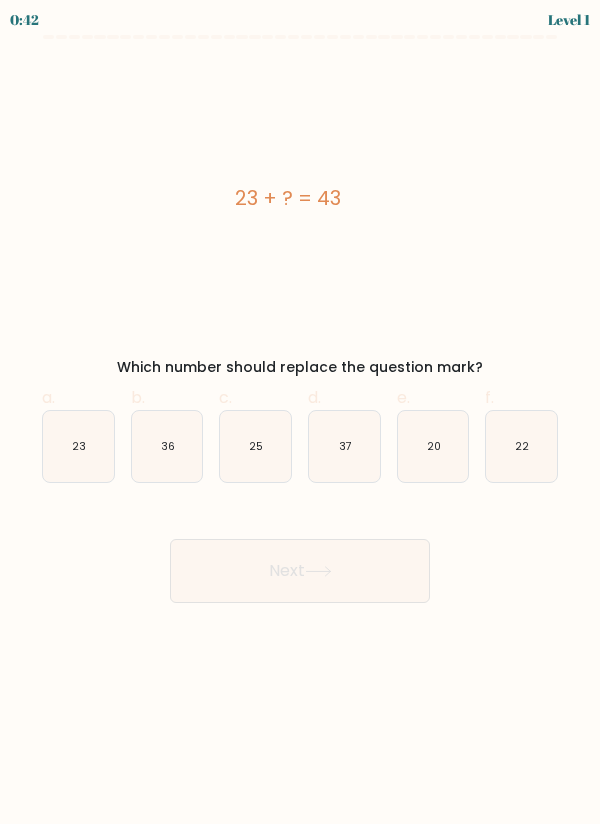 click on "20" 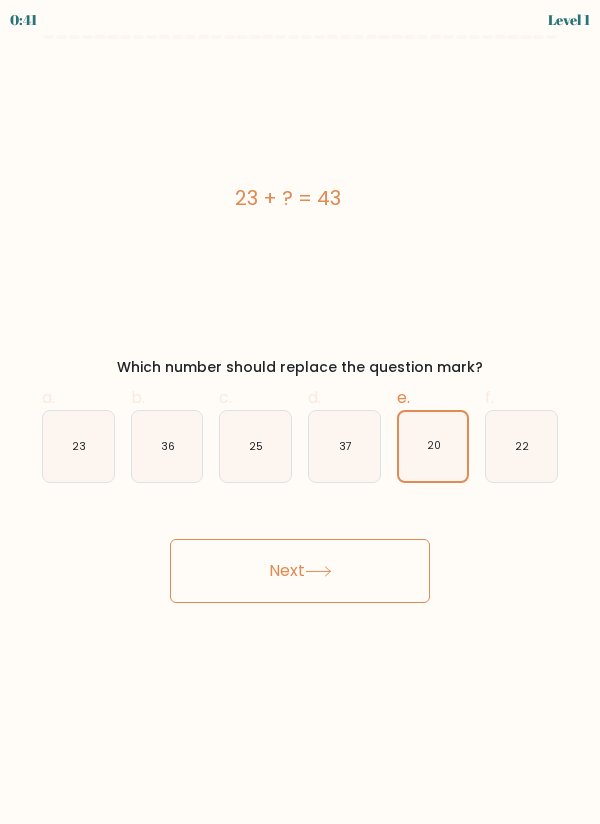 click on "Next" at bounding box center [300, 571] 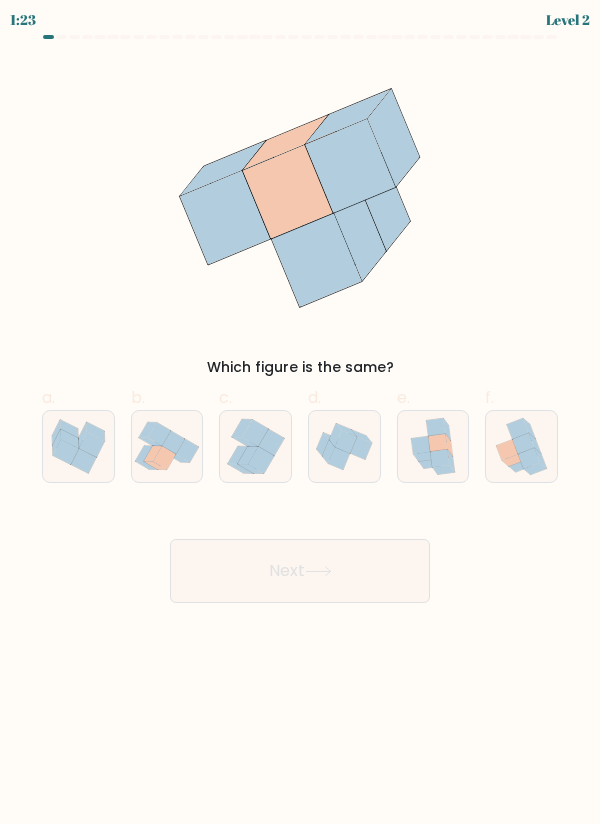 click 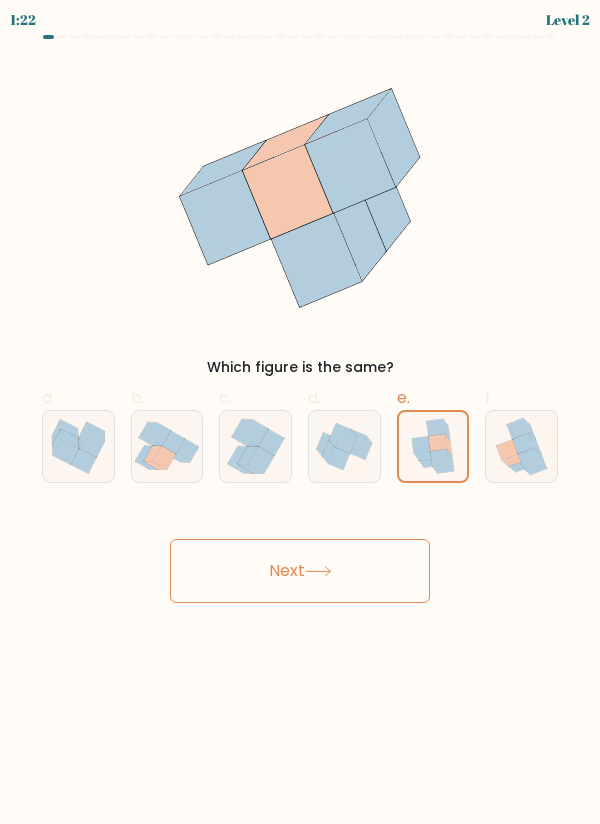 click on "Next" at bounding box center (300, 571) 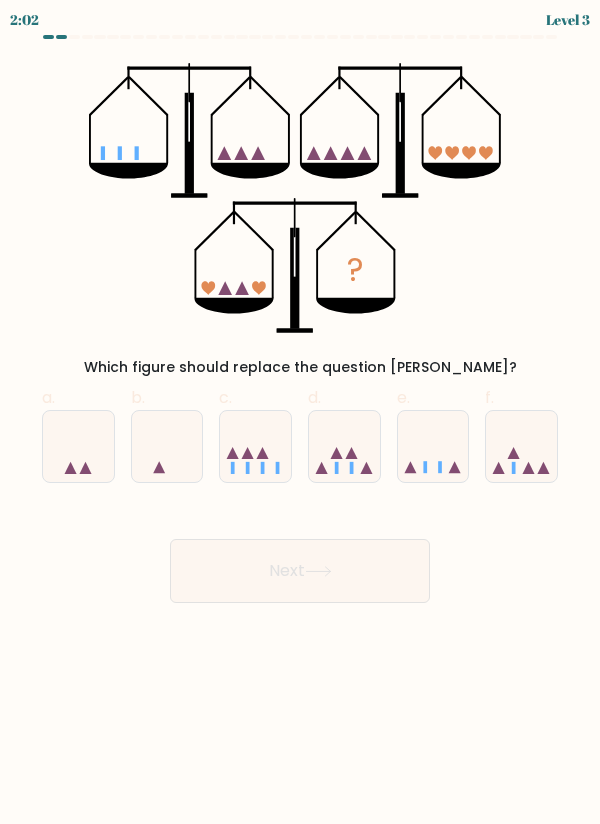 click 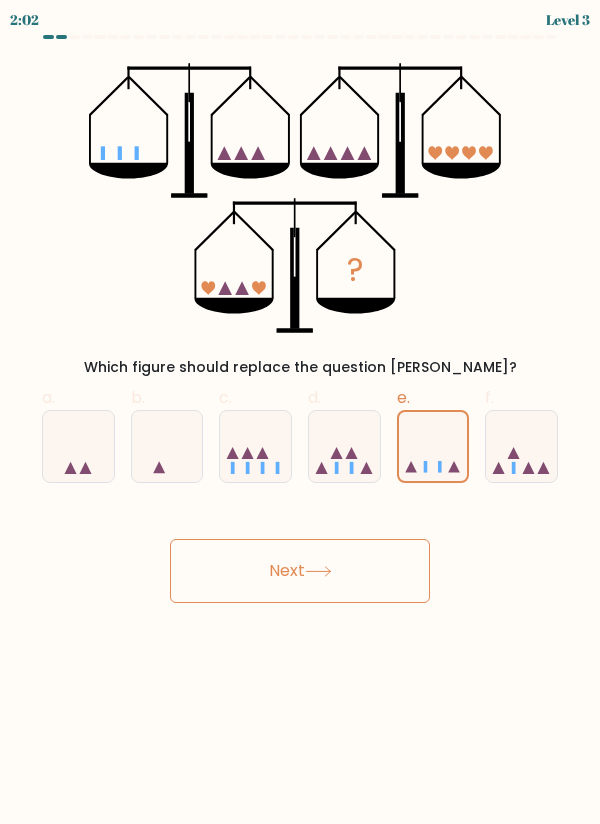 click on "Next" at bounding box center [300, 571] 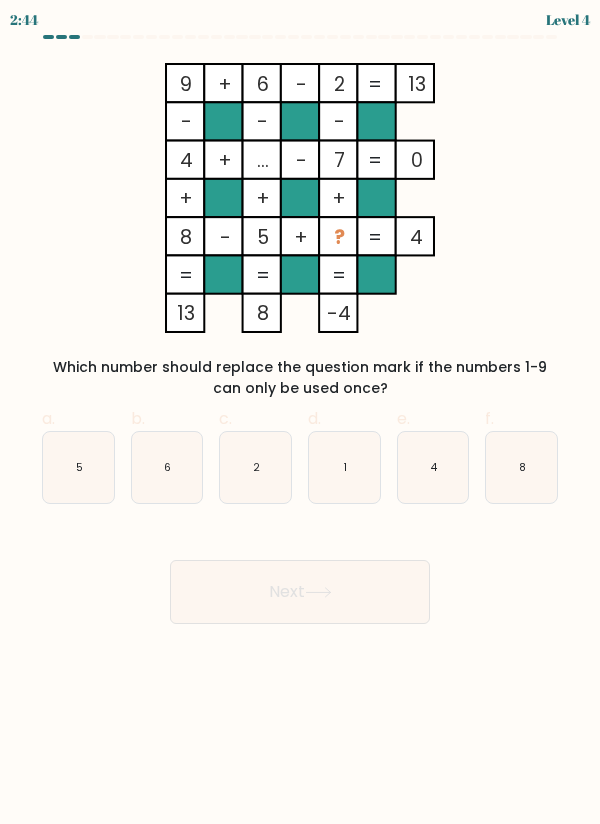 click on "1" 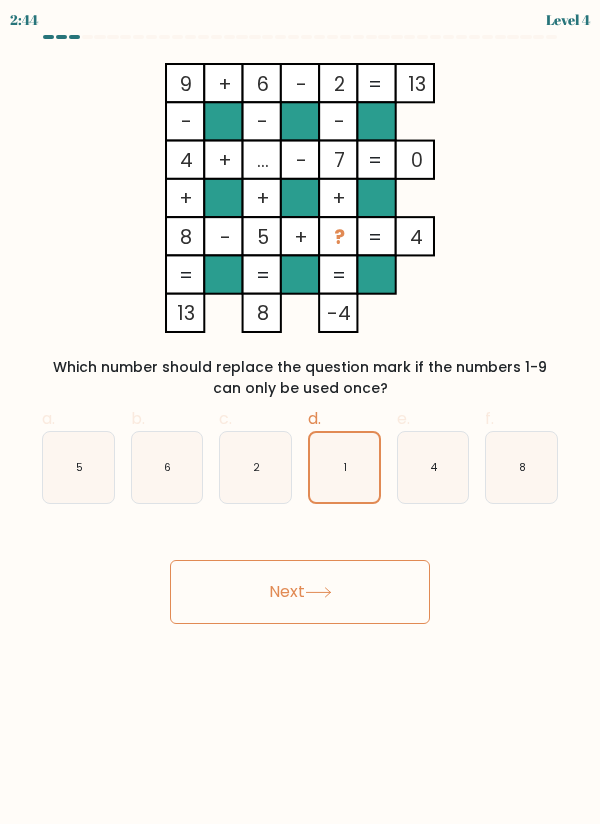 click on "Next" at bounding box center (300, 592) 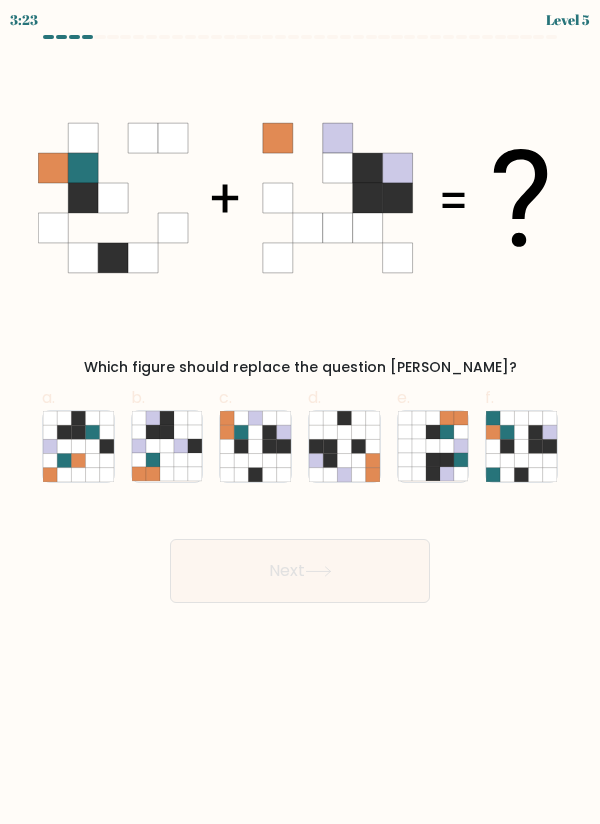 click 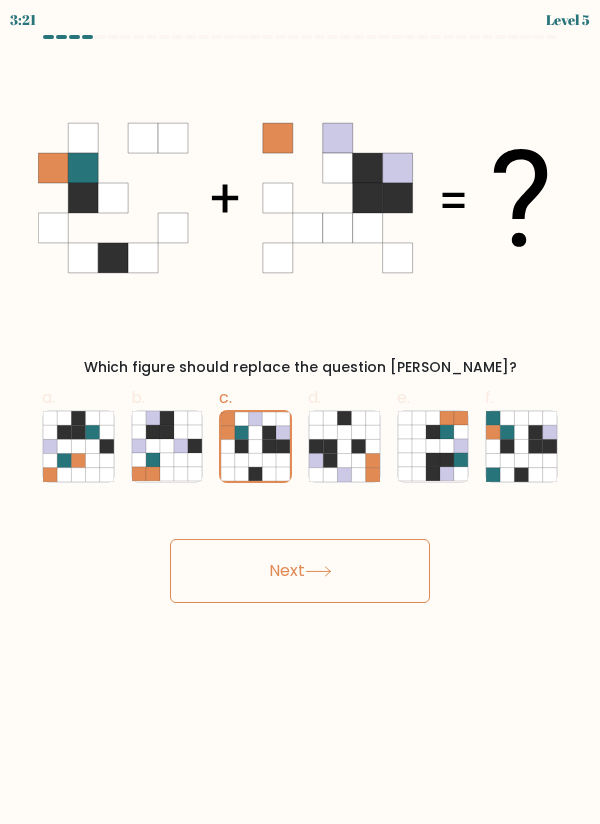 click on "Next" at bounding box center (300, 571) 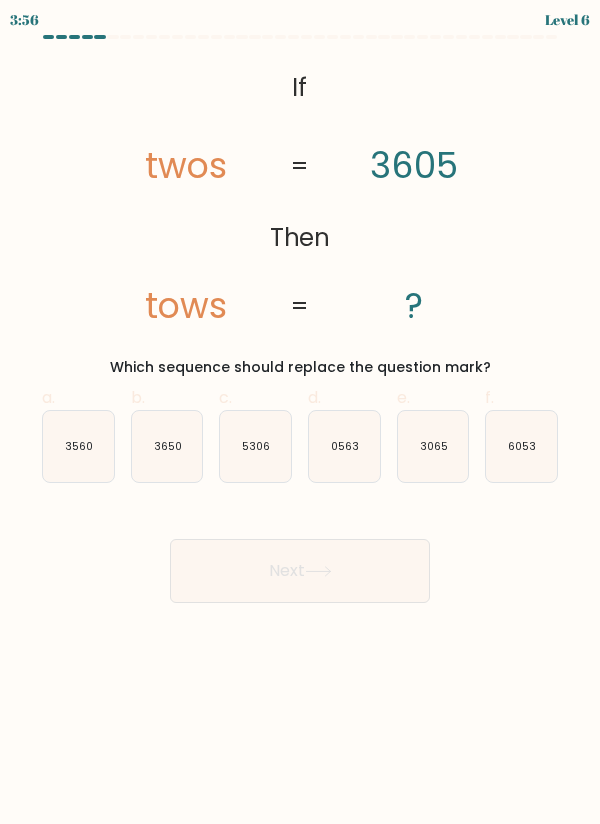 click on "3065" 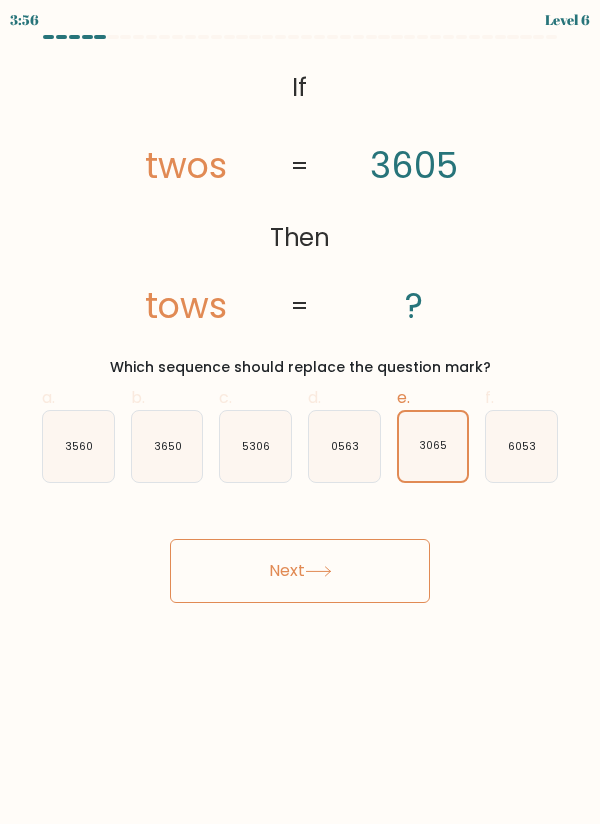 click on "Next" at bounding box center [300, 571] 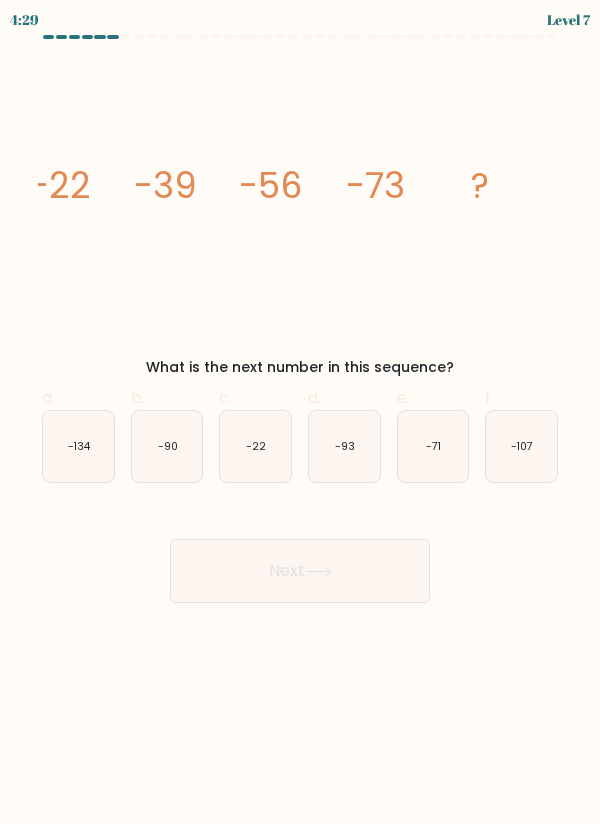 click on "-90" 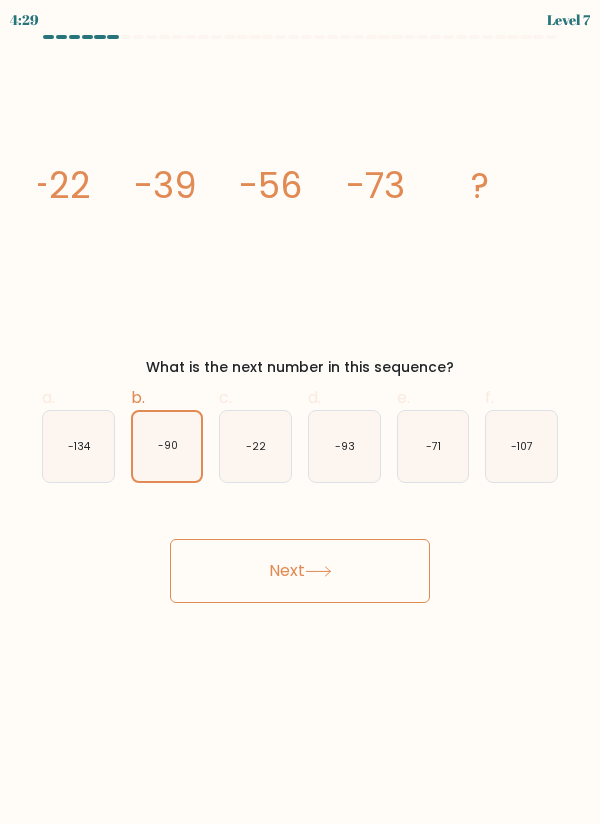 click on "Next" at bounding box center (300, 571) 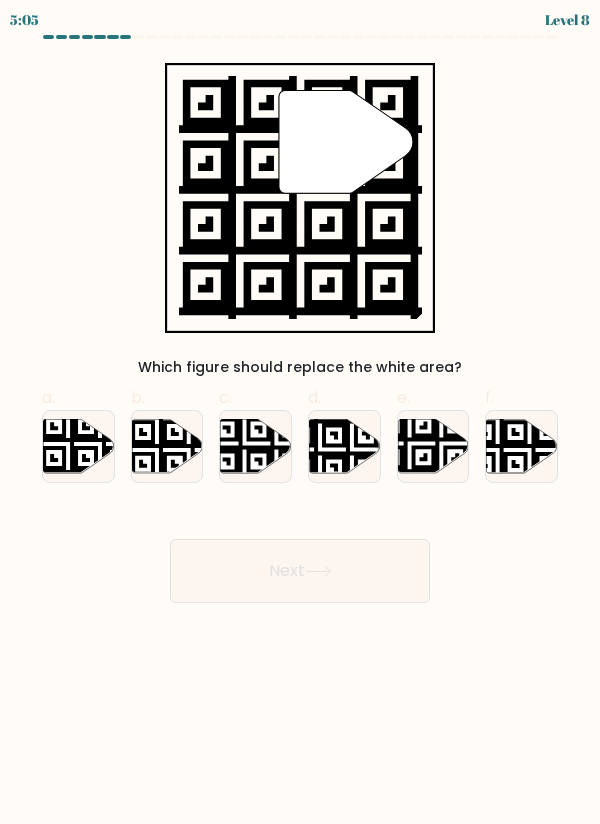 click 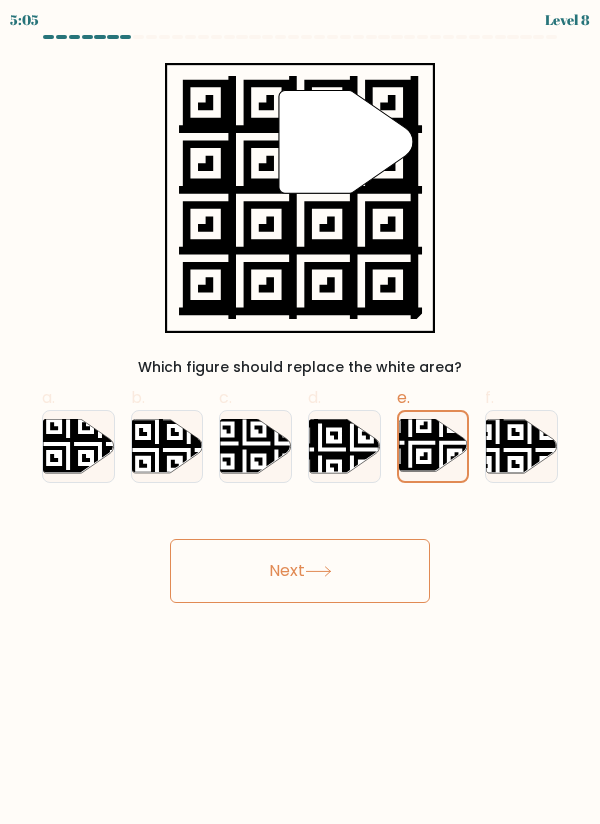 click on "Next" at bounding box center (300, 571) 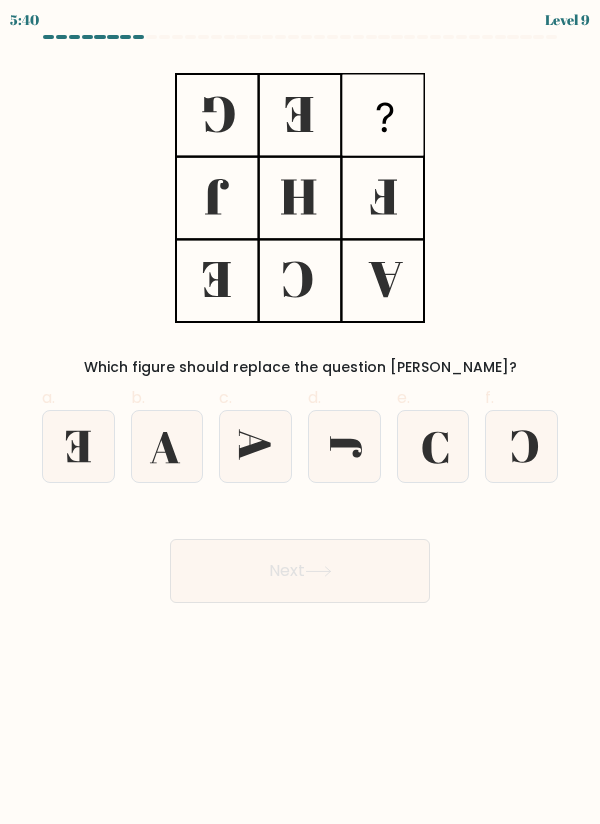click 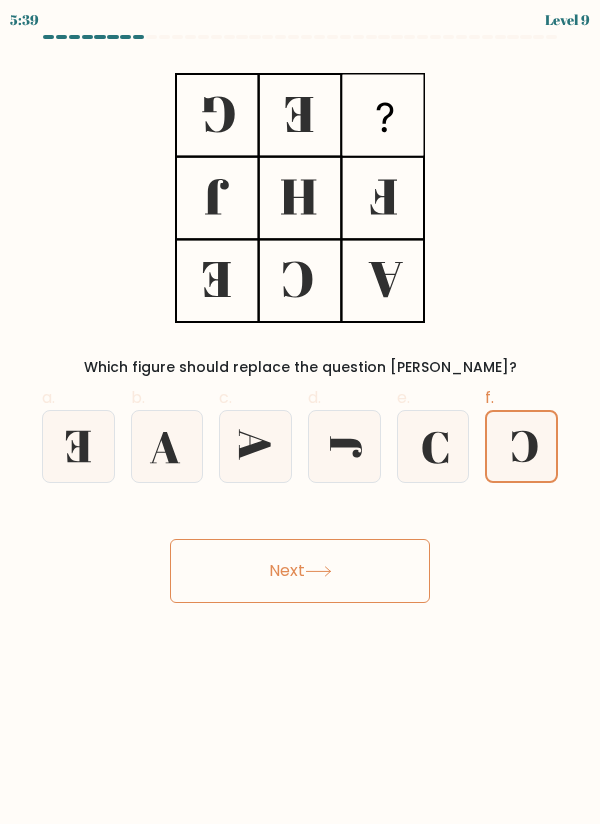 click on "Next" at bounding box center [300, 571] 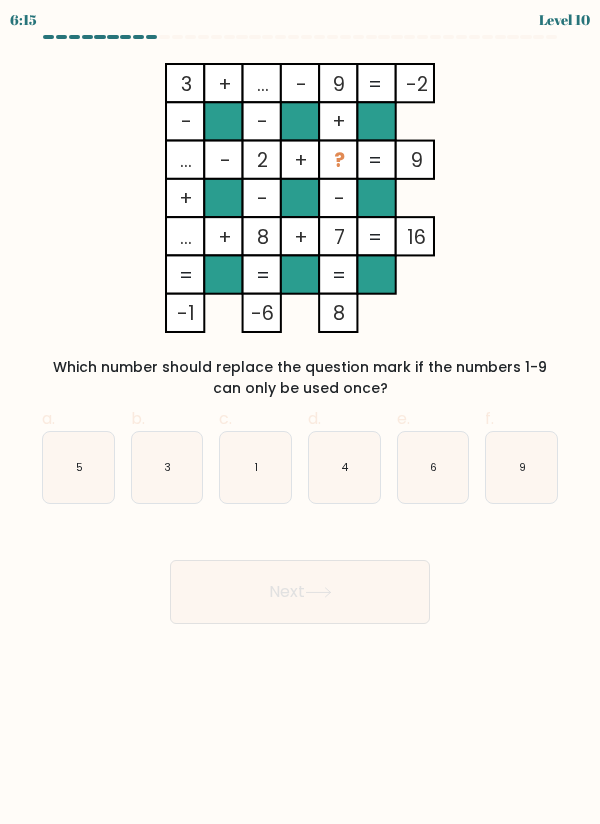 click on "6" 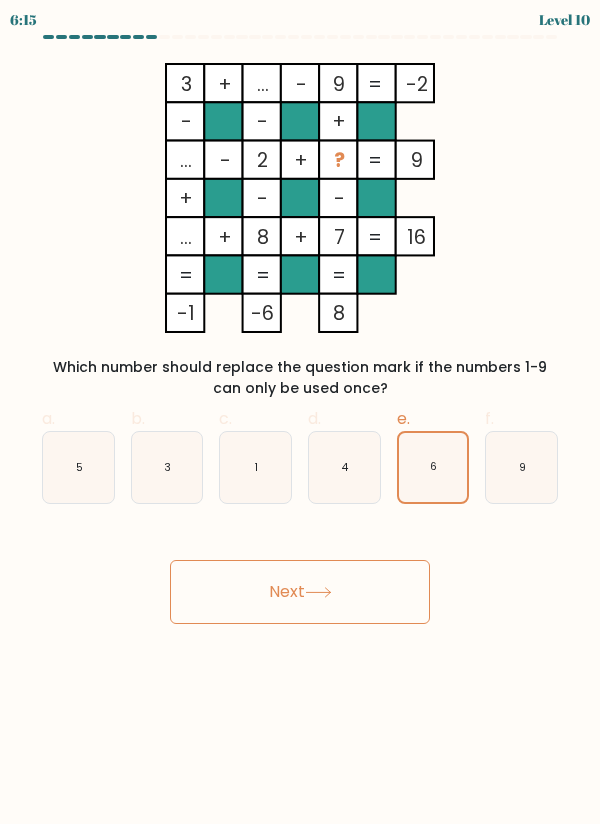 click on "Next" at bounding box center [300, 592] 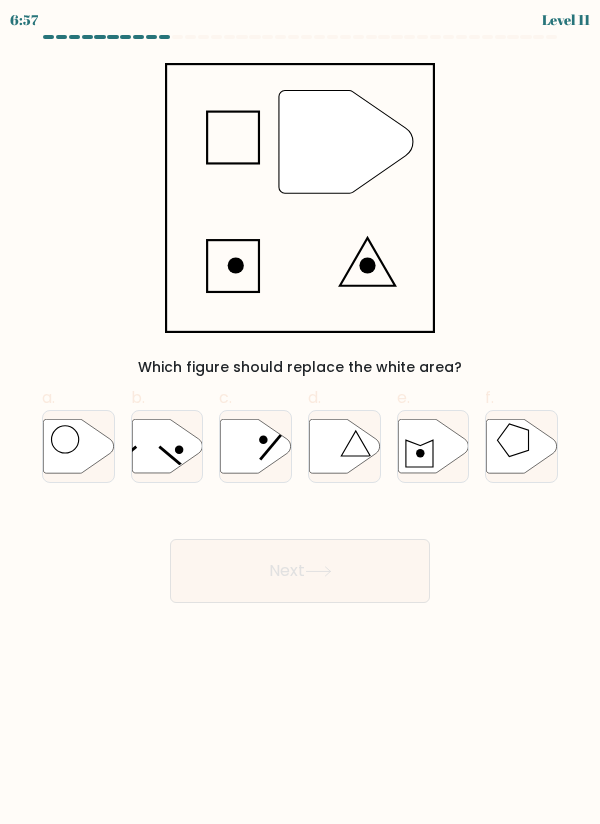 click 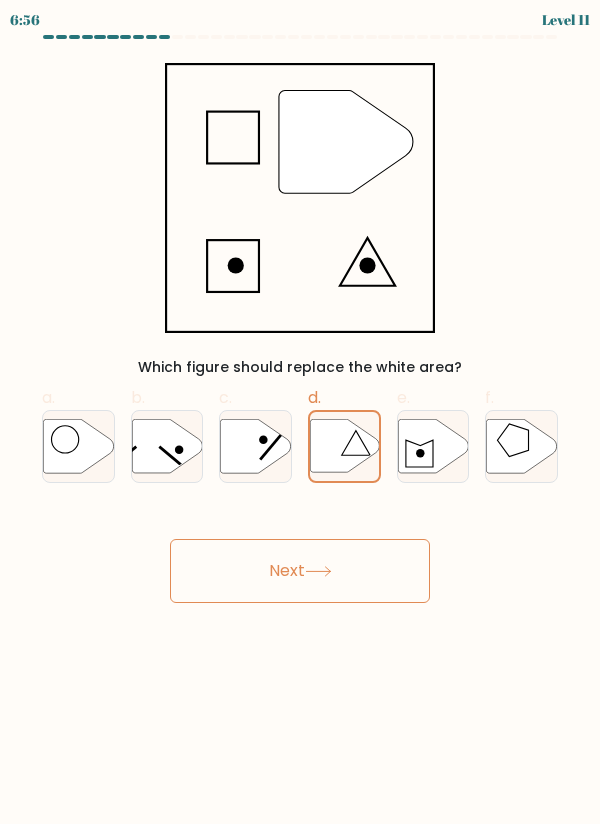 click on "Next" at bounding box center (300, 571) 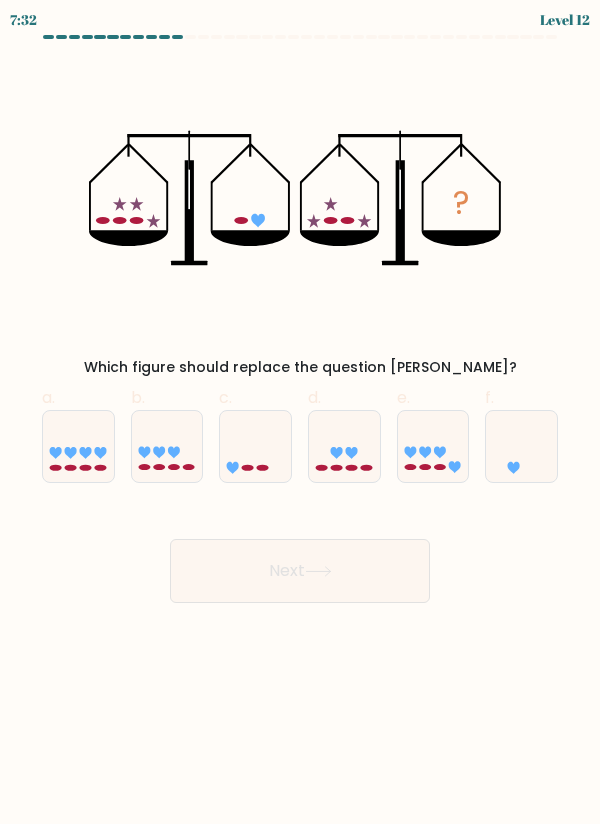 click 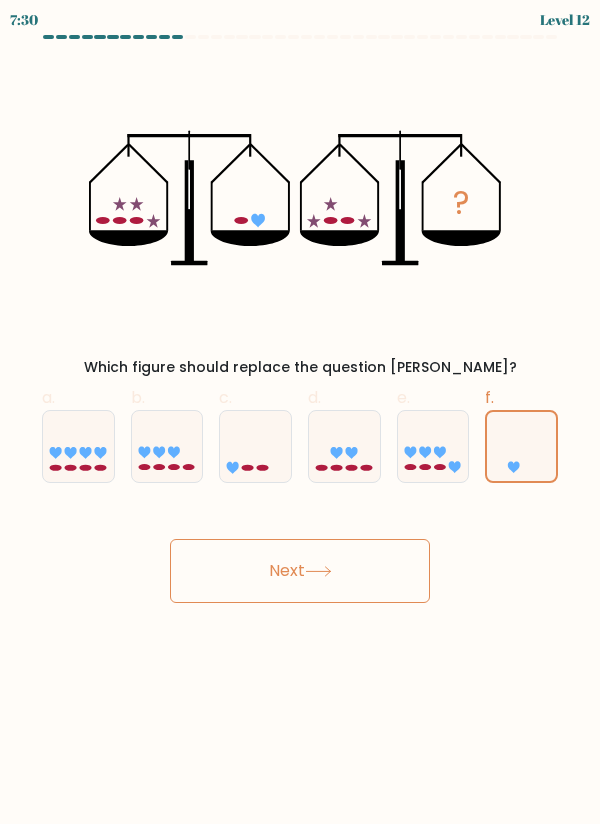 click on "Next" at bounding box center [300, 571] 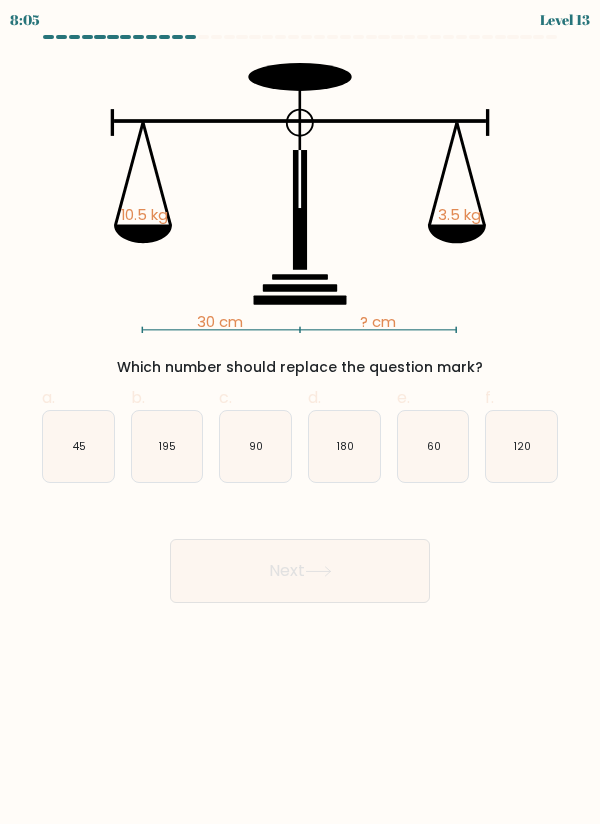 click on "90" 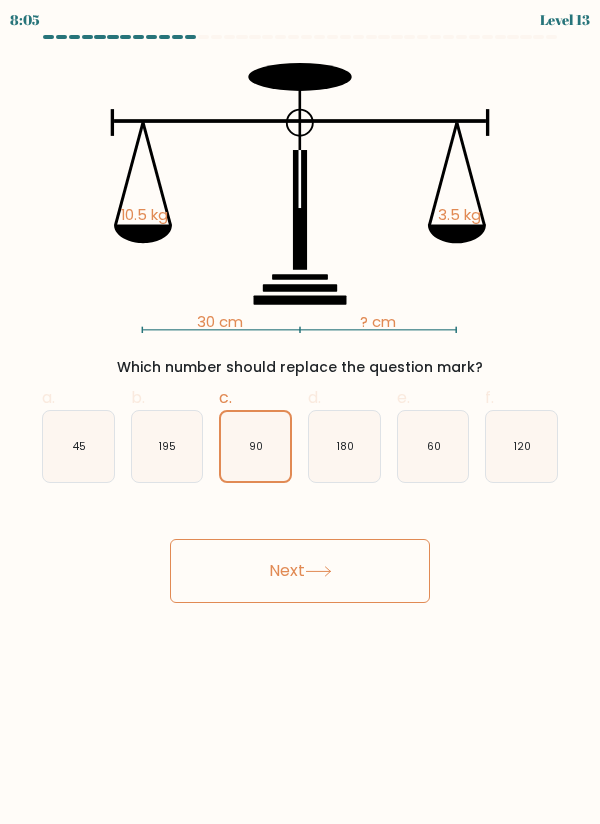 click on "Next" at bounding box center [300, 571] 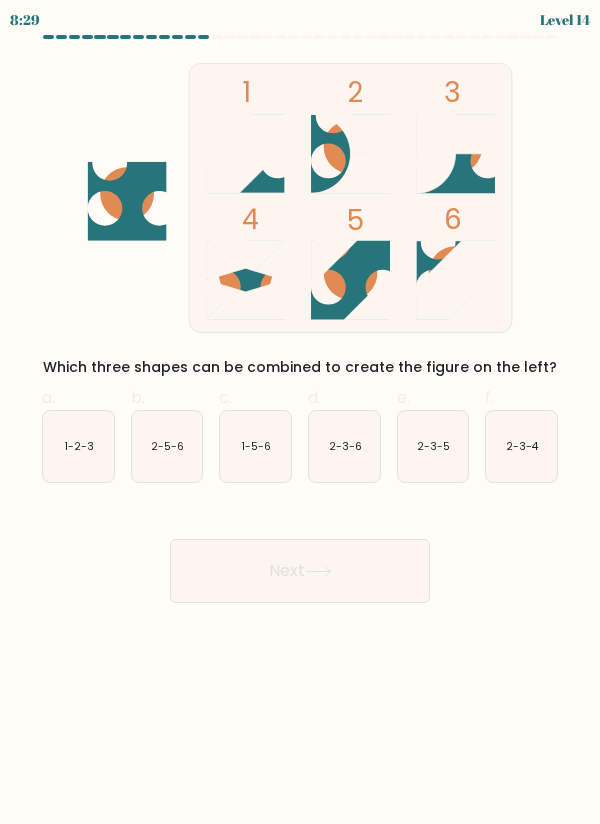 click on "1-5-6" 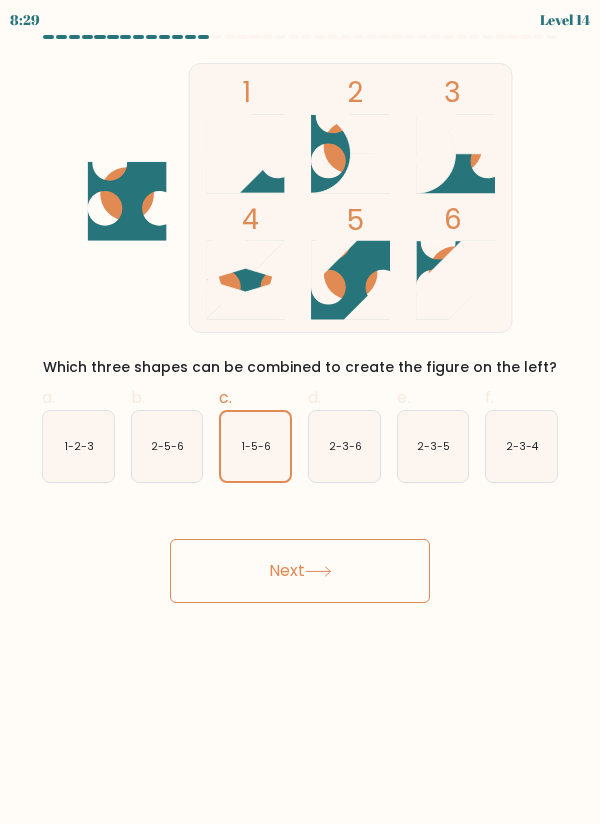 click 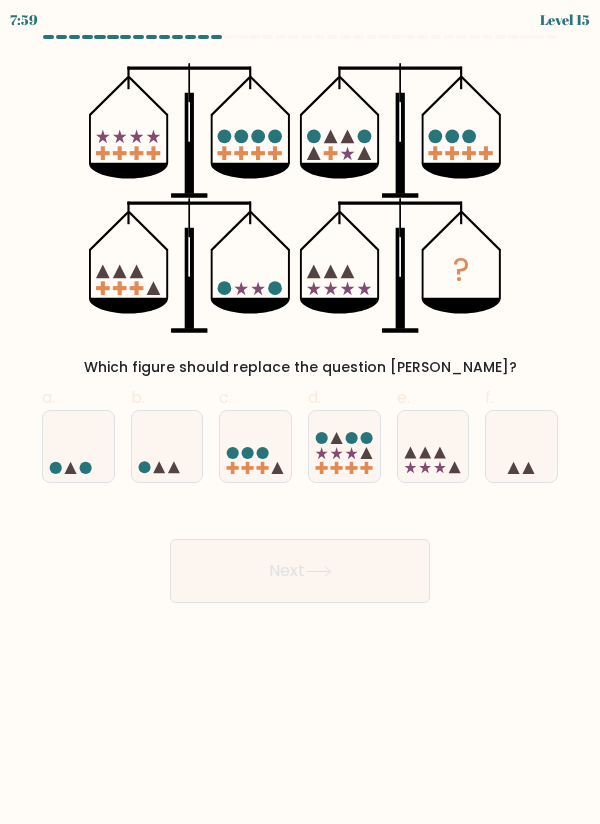 click 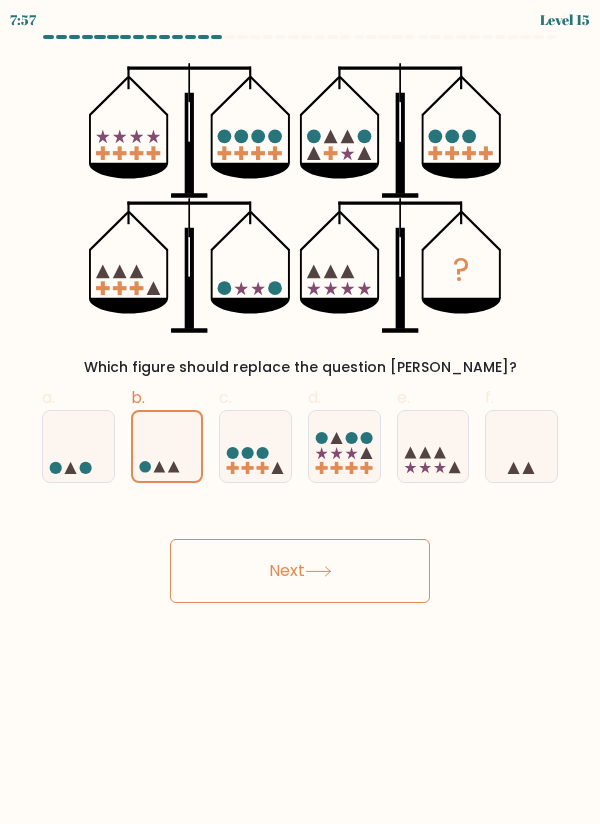 click 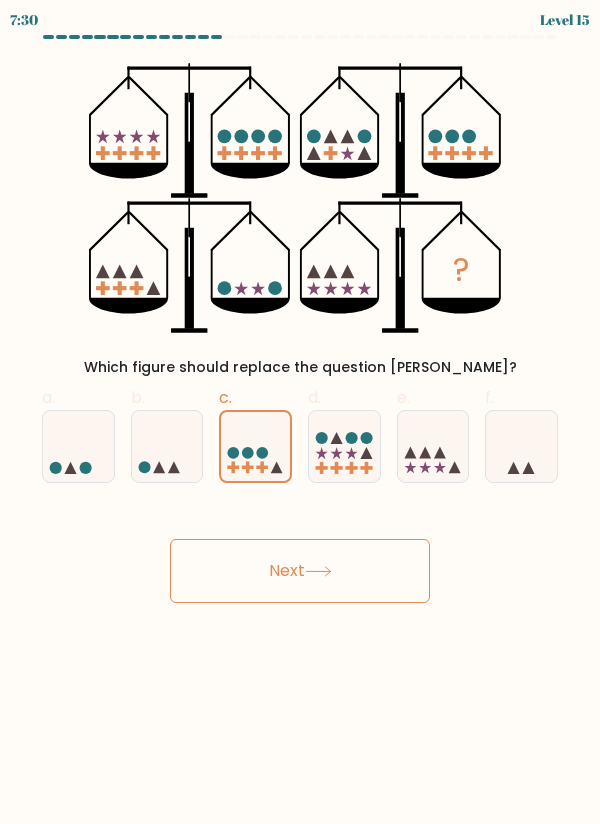 click 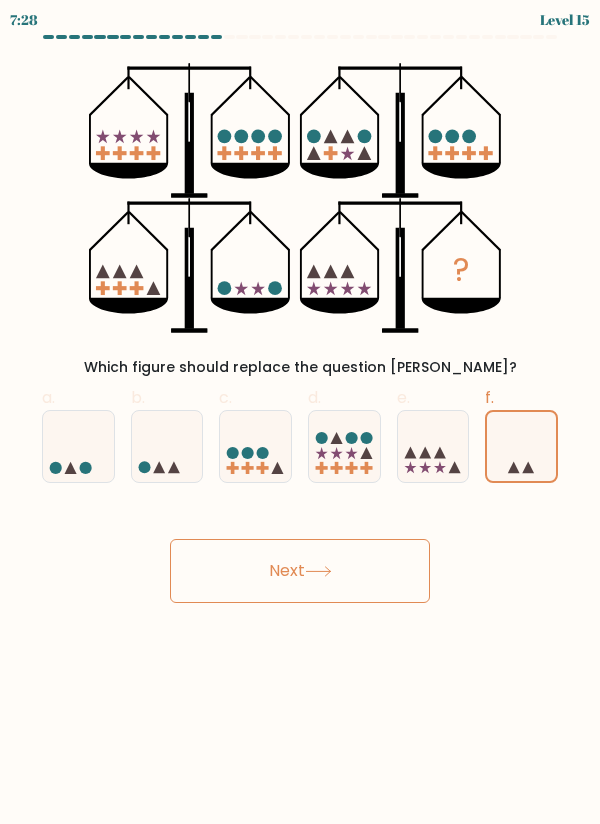click 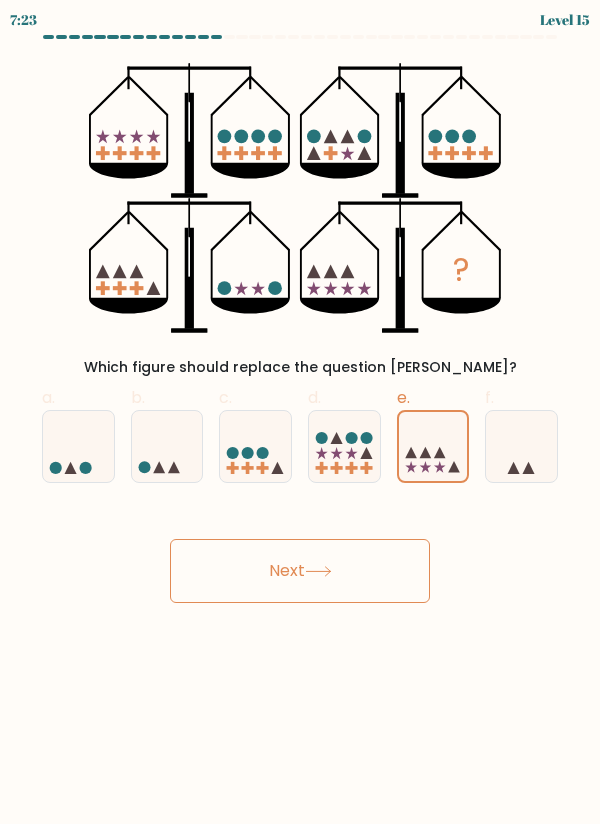 click 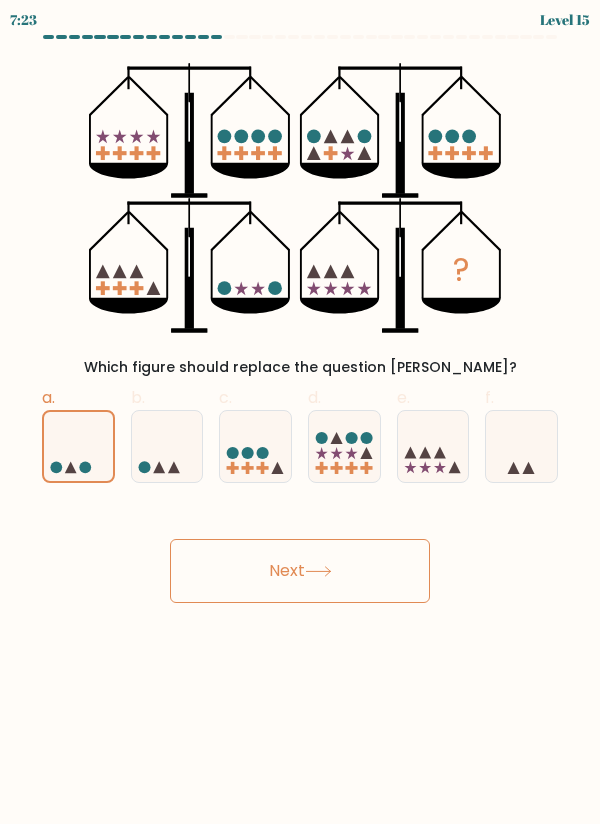 click 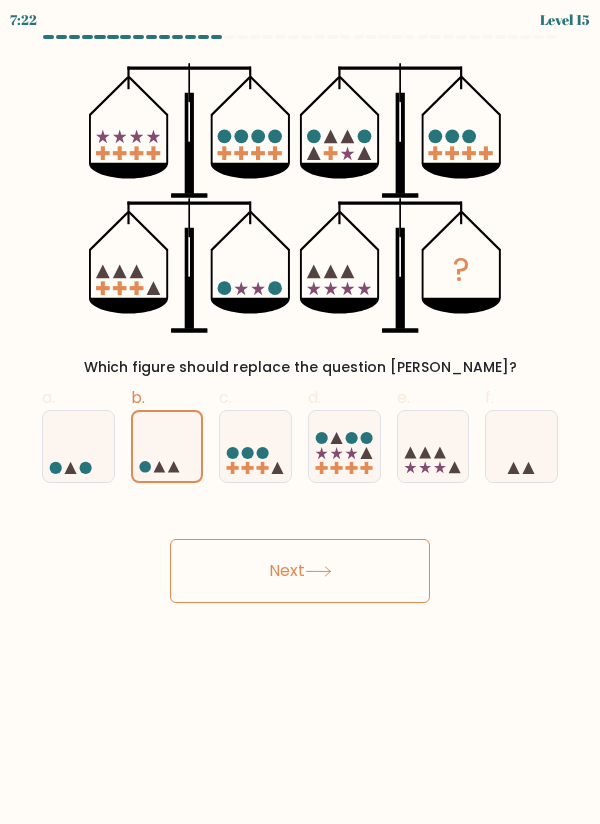 click 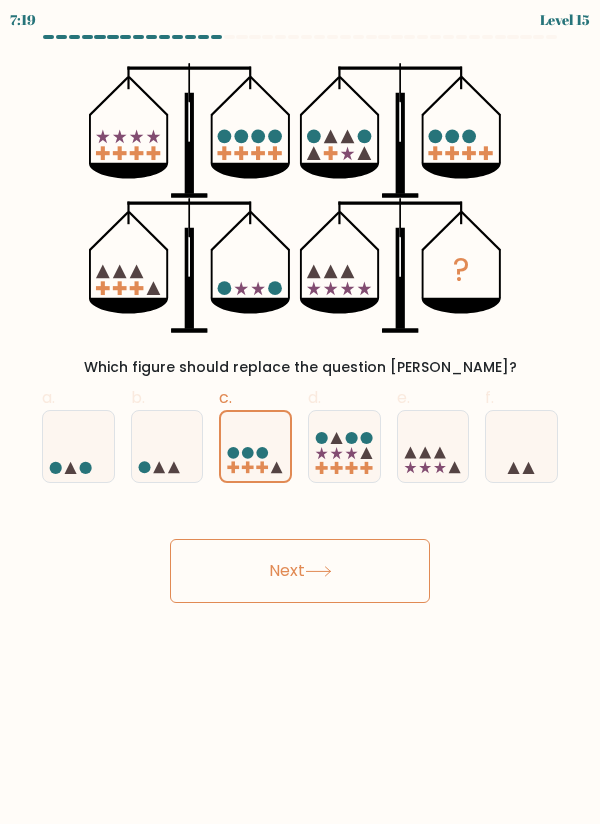 click 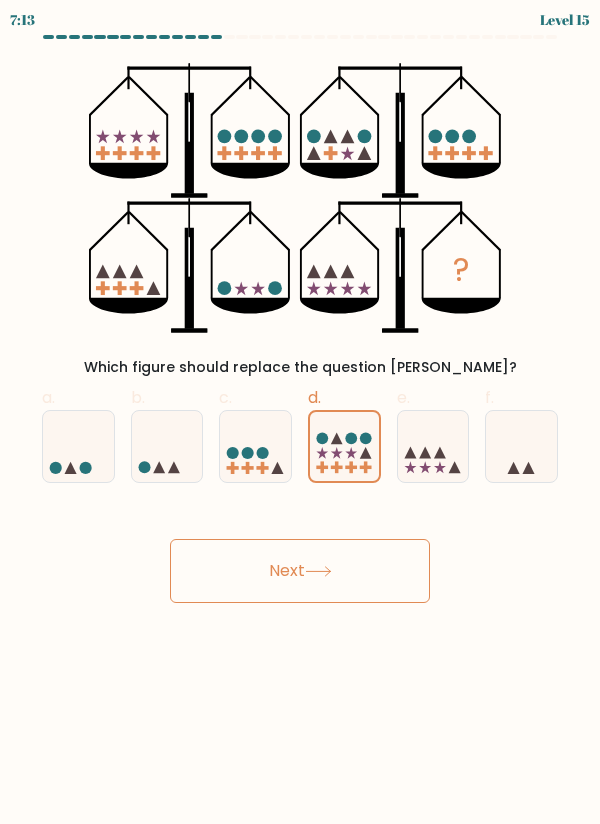 click 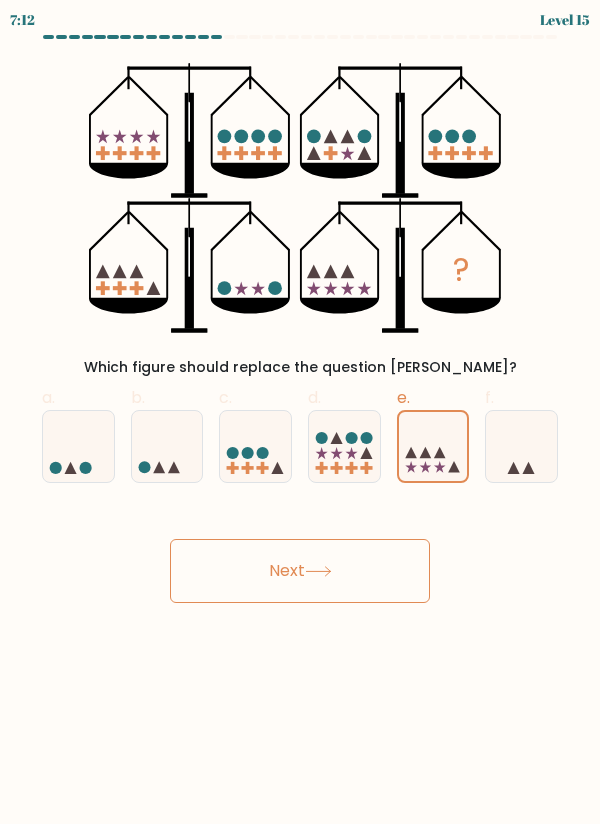 click on "Next" at bounding box center (300, 571) 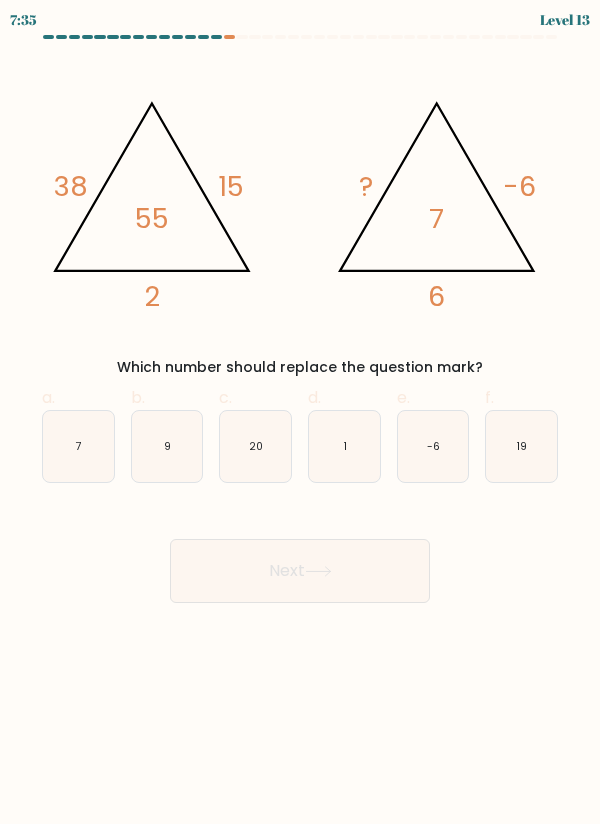 click on "7" 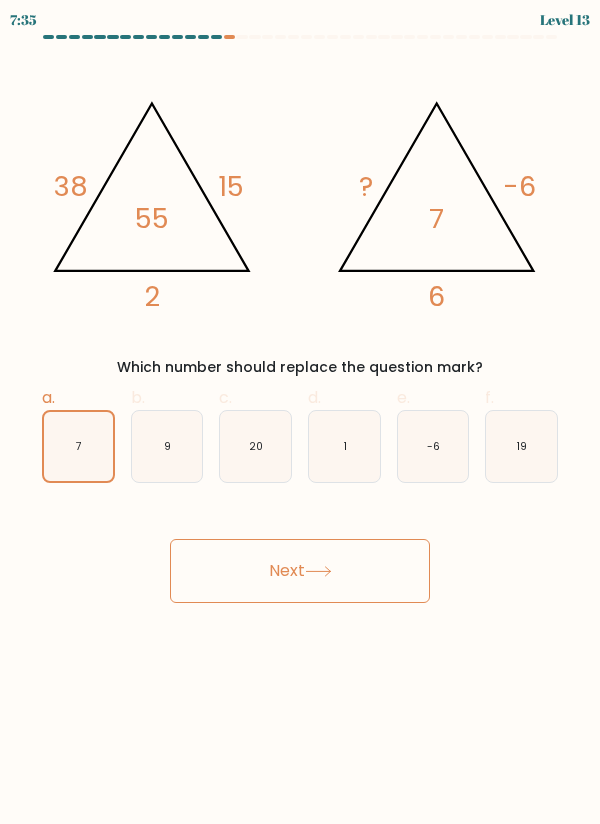 click on "Next" at bounding box center [300, 571] 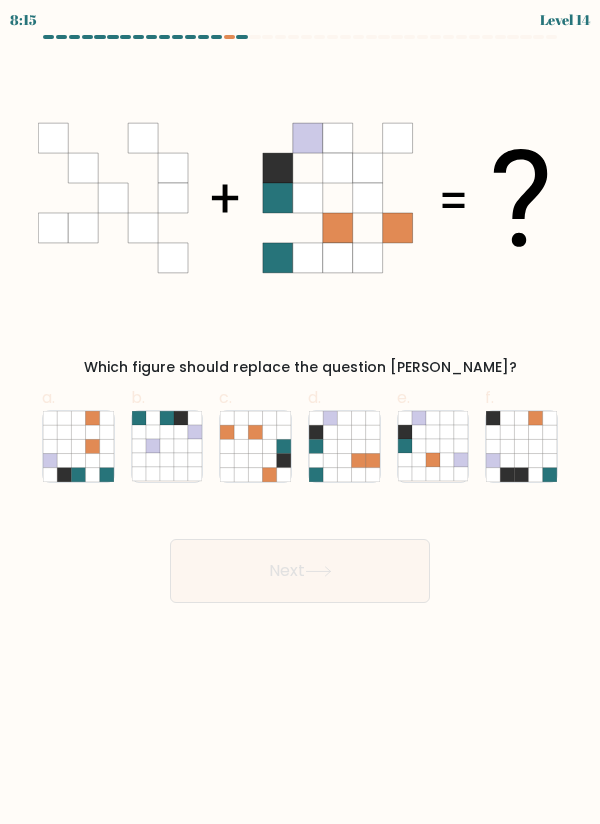 click 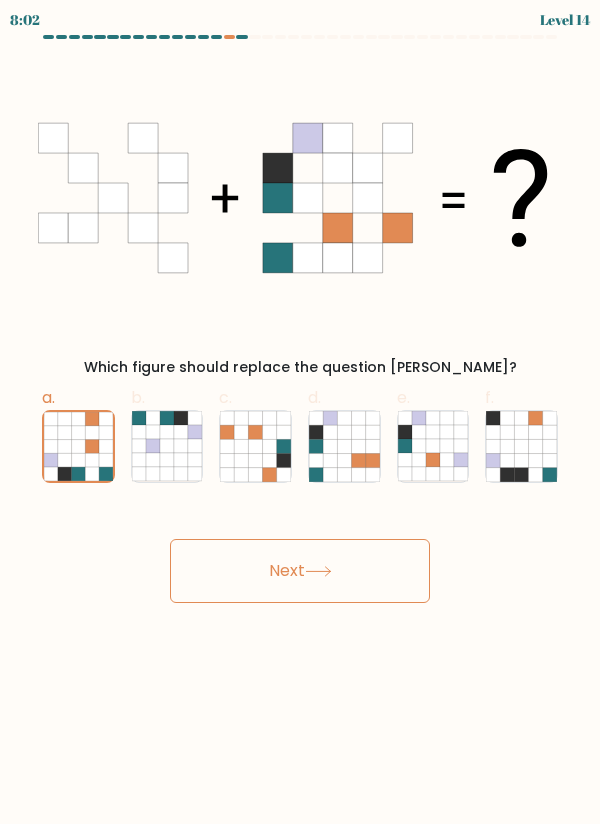 click 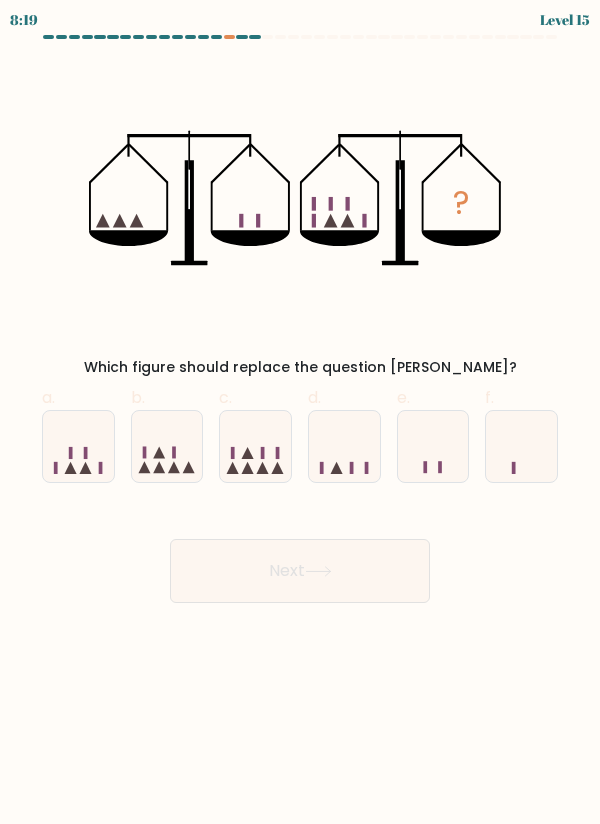 click 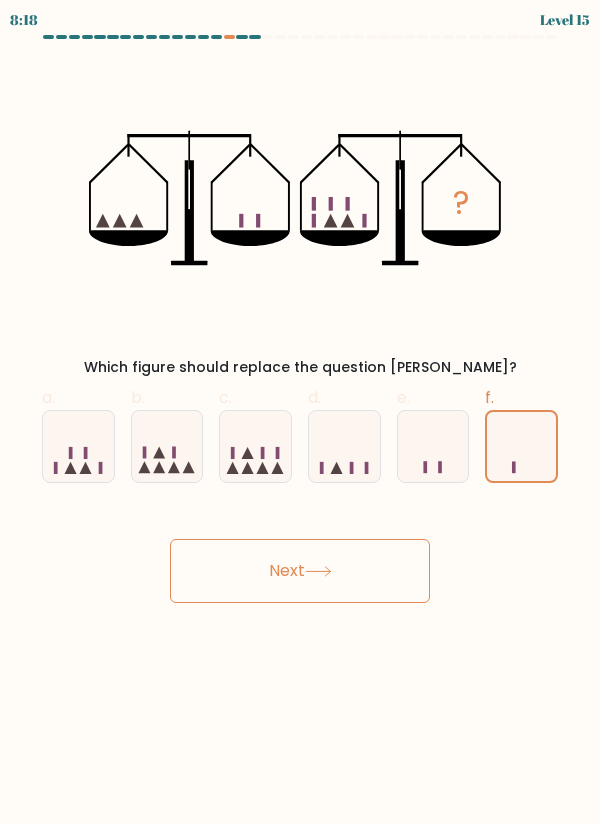 click 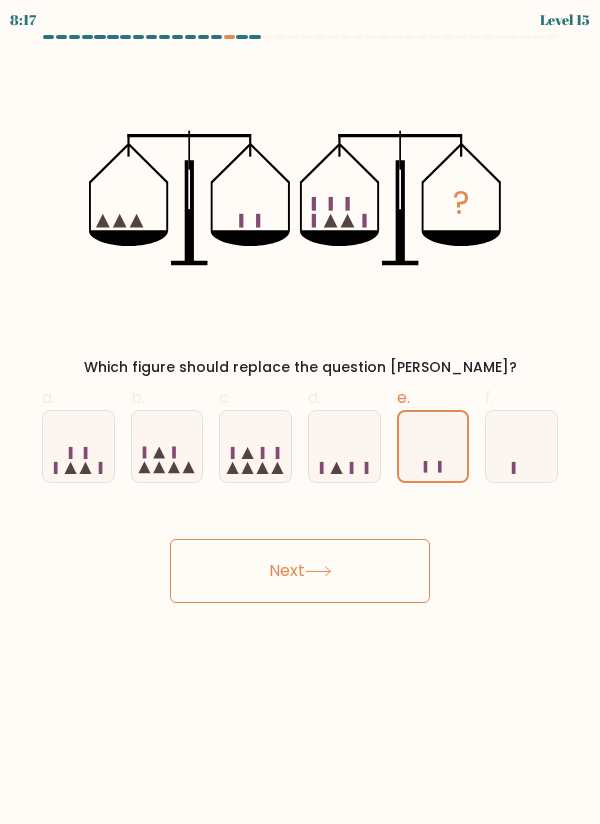click 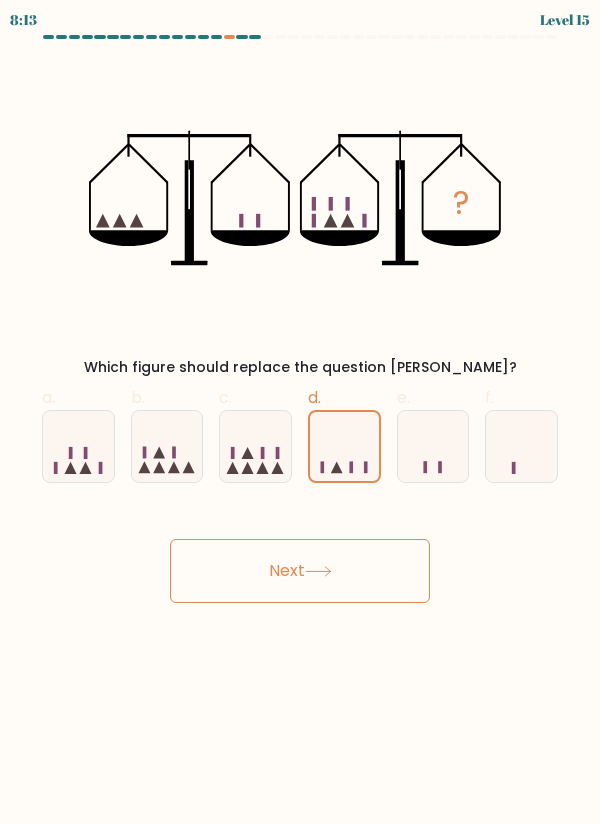 click 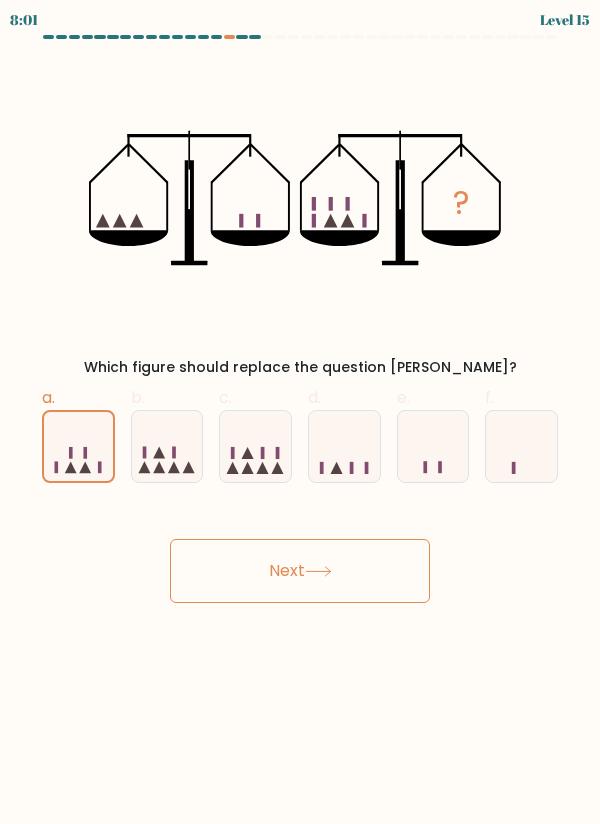 click 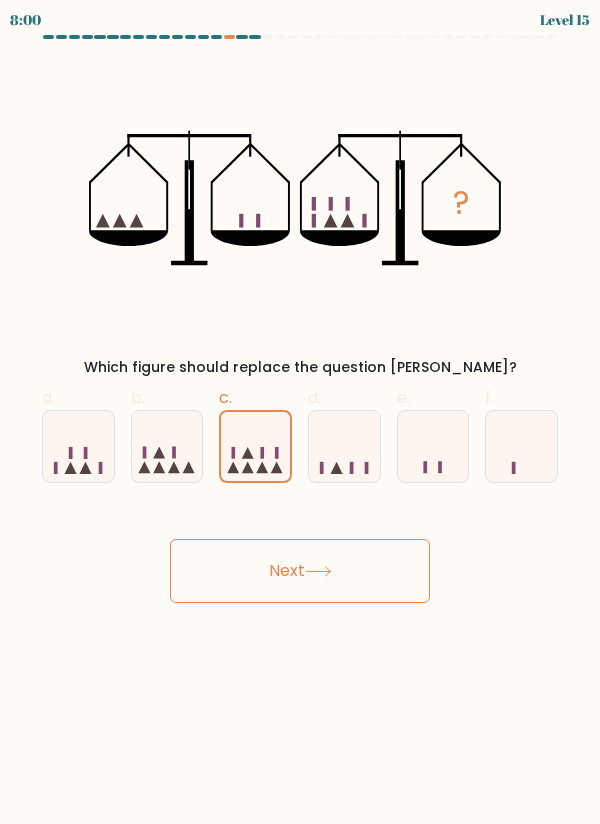 click 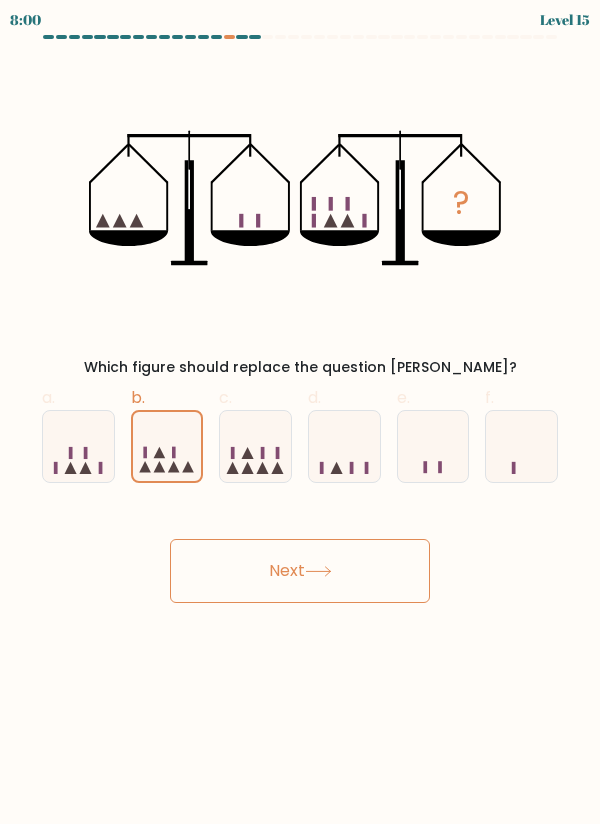 click 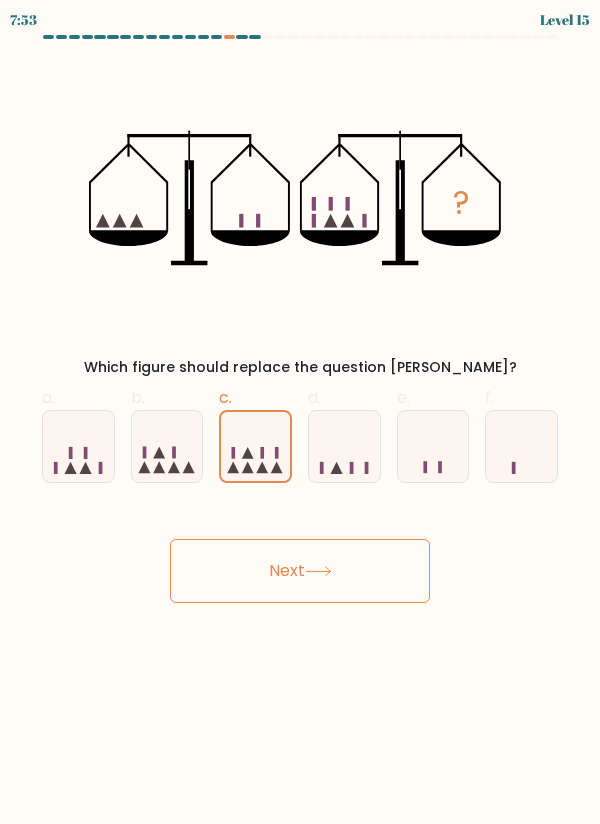 click 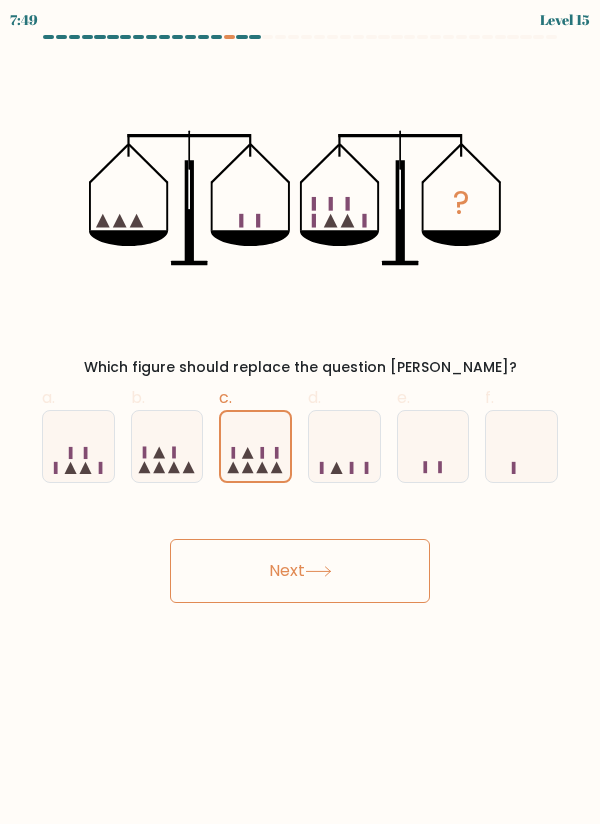 click on "Next" at bounding box center [300, 571] 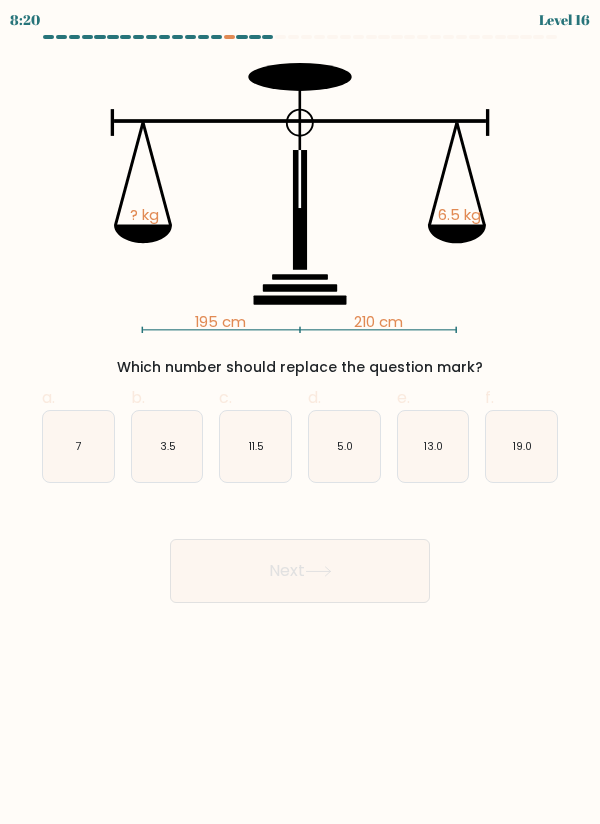 click on "7" 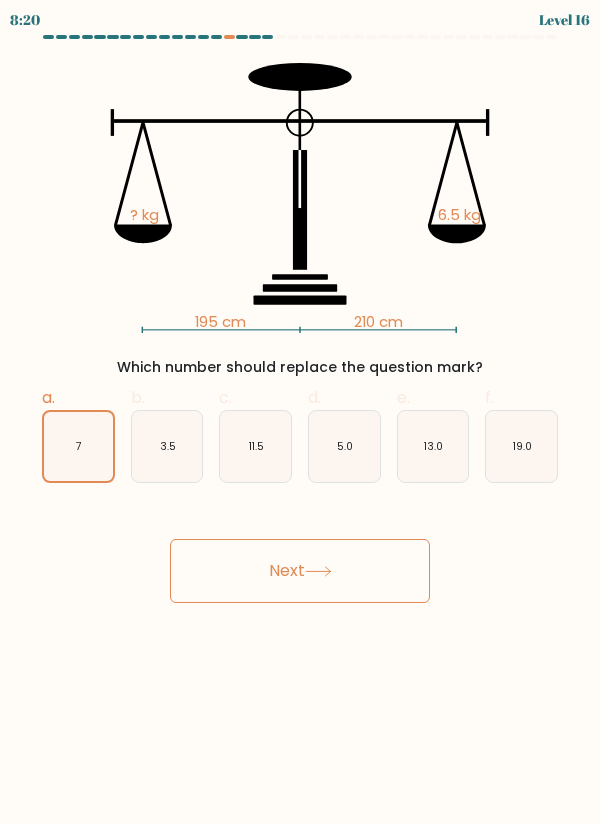 click on "Next" at bounding box center (300, 571) 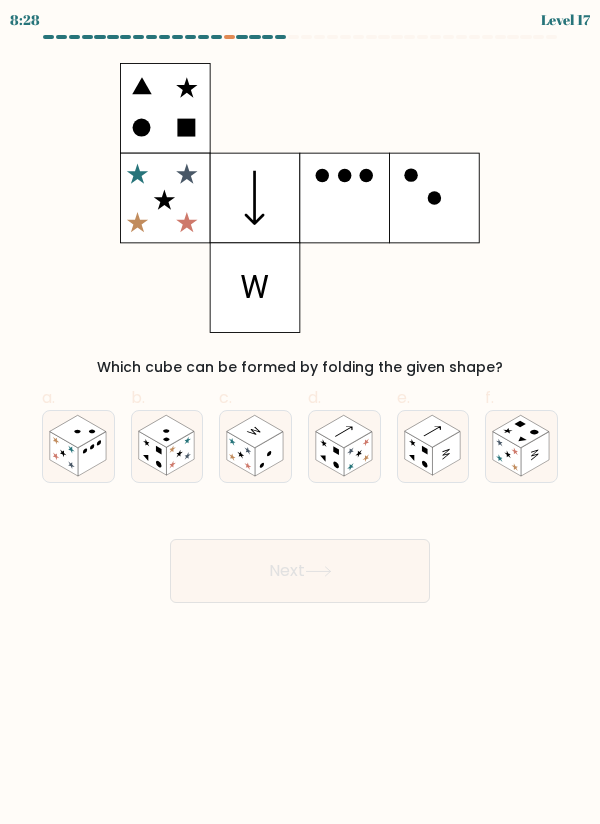 click 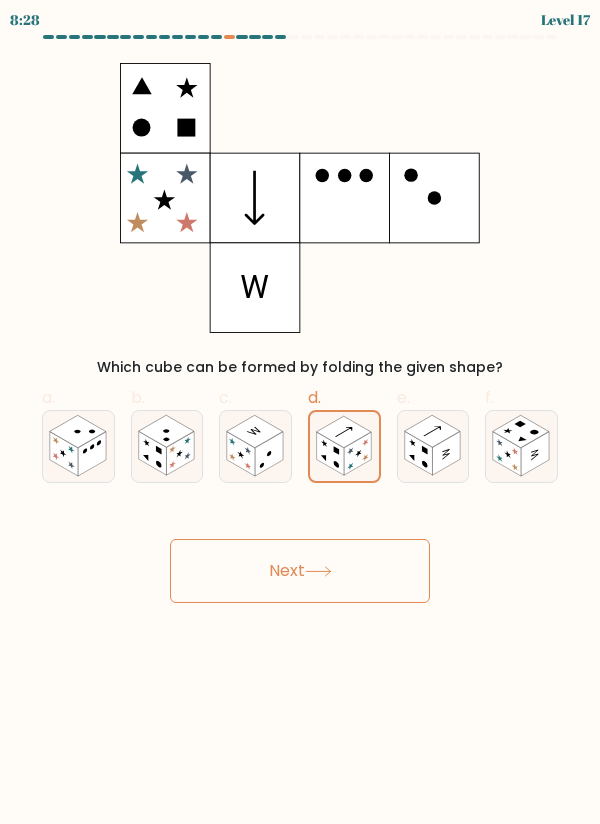 click on "Next" at bounding box center (300, 571) 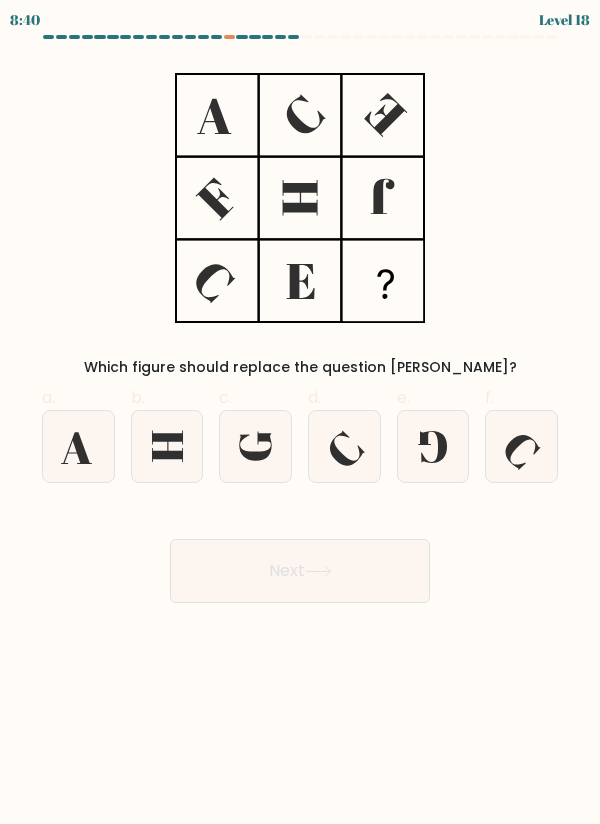 click 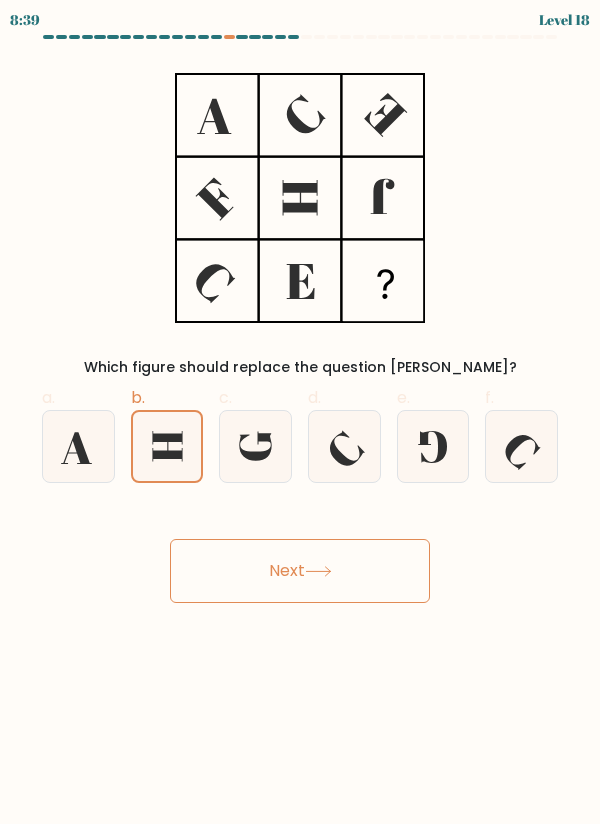 click on "Next" at bounding box center (300, 571) 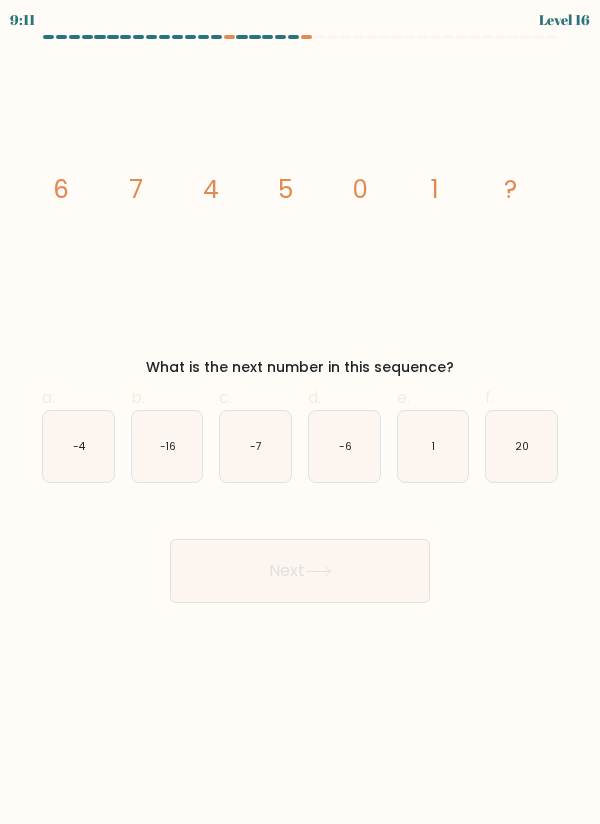 click on "-6" 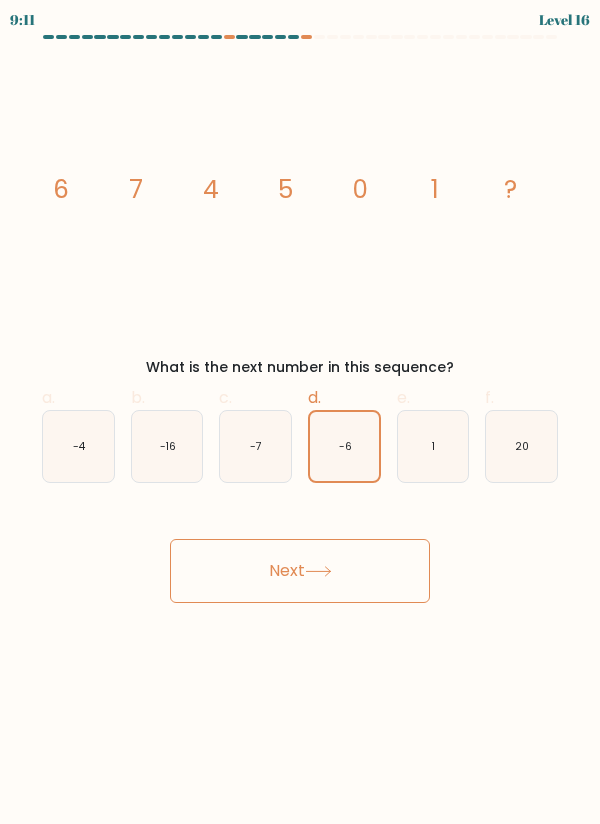 click on "Next" at bounding box center [300, 571] 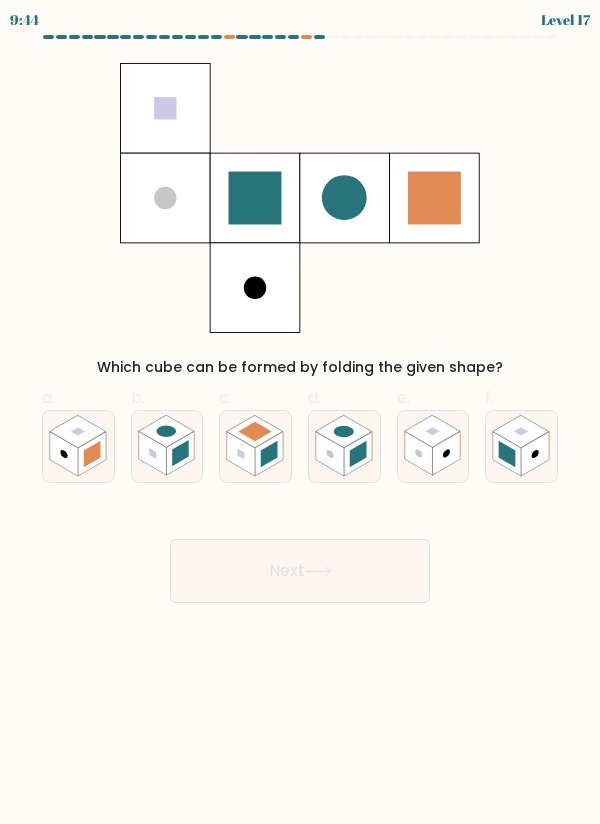 click 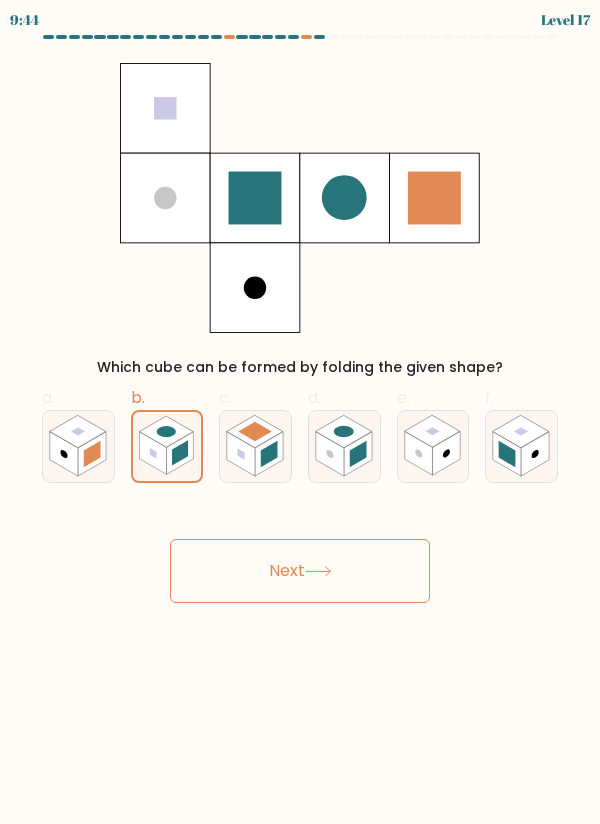 click on "Next" at bounding box center [300, 571] 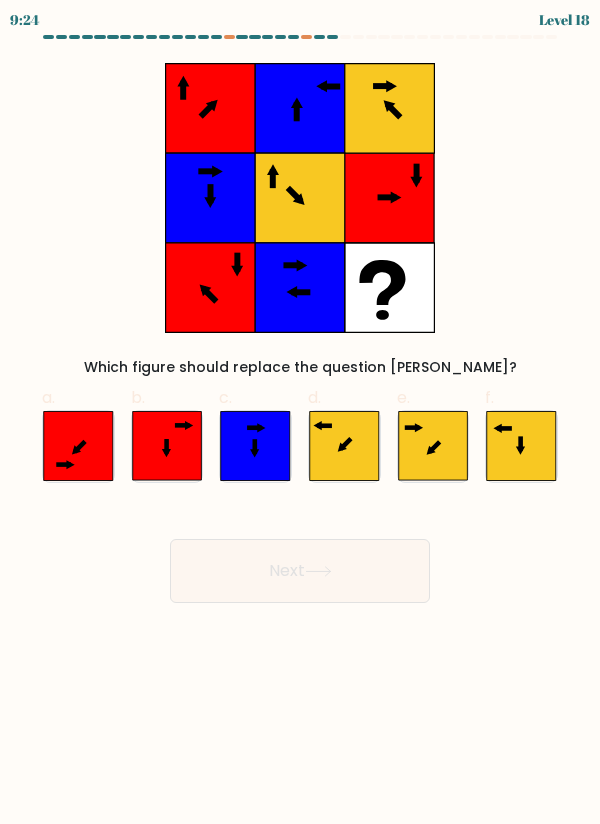 click 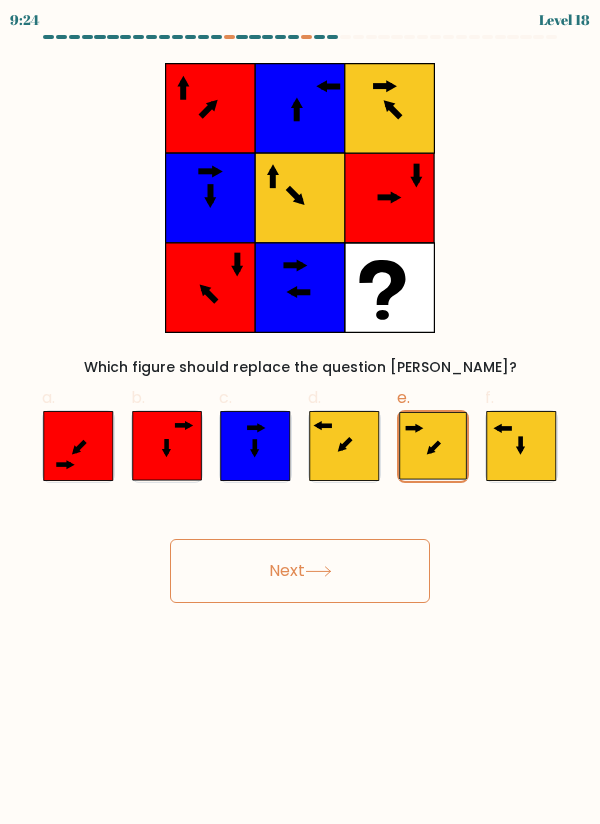 click on "Next" at bounding box center [300, 571] 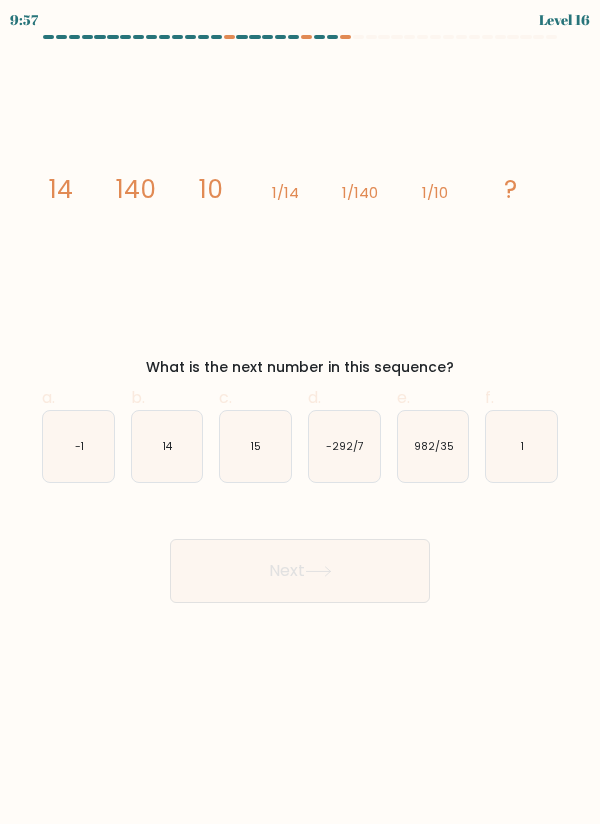 click on "14" 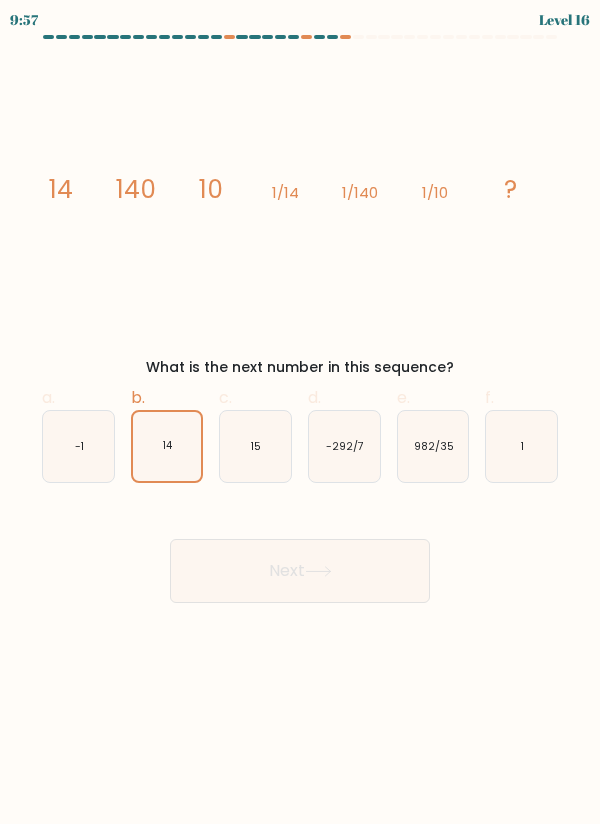 click on "Next" at bounding box center [300, 571] 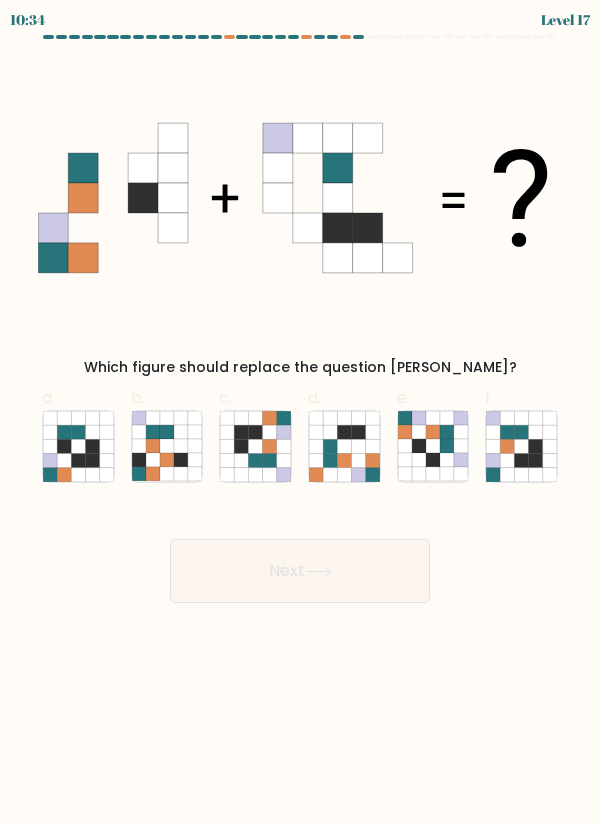 click 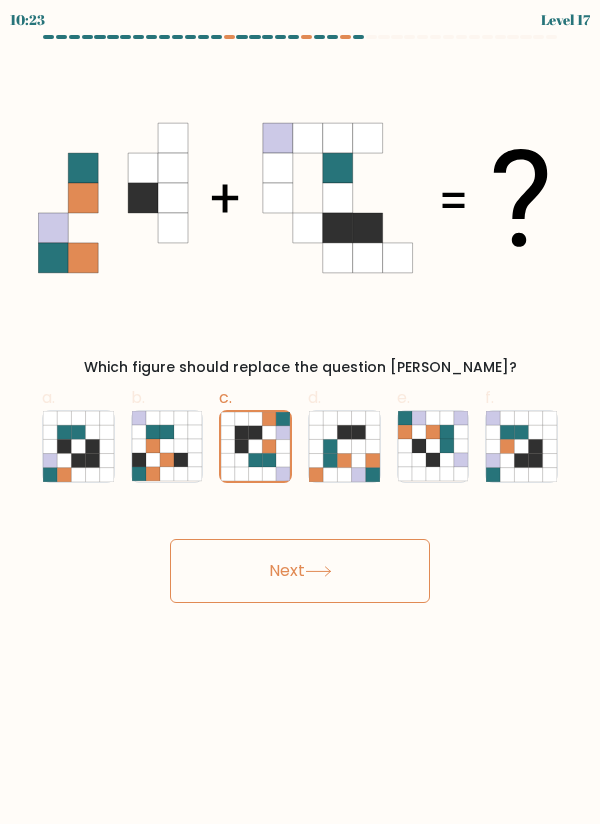 click on "Next" at bounding box center [300, 571] 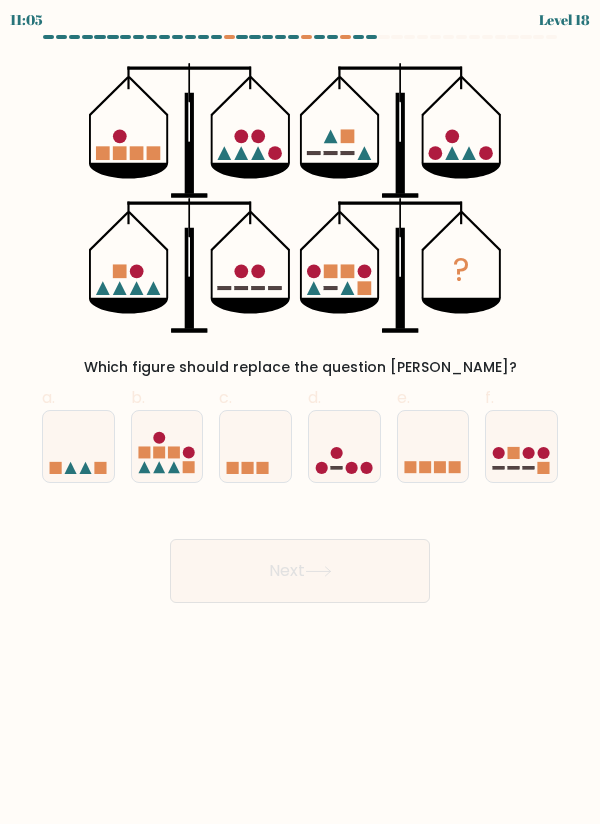 click on "Next" at bounding box center (300, 547) 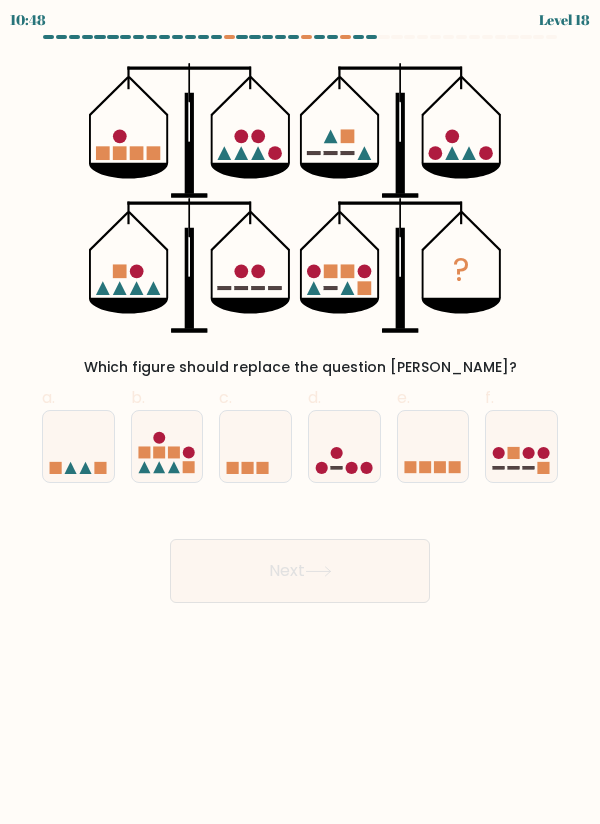 click 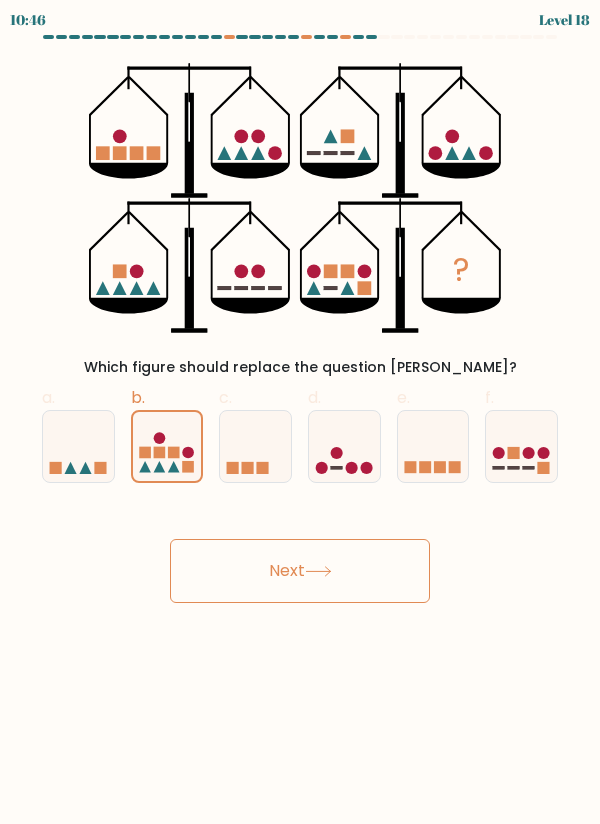 click 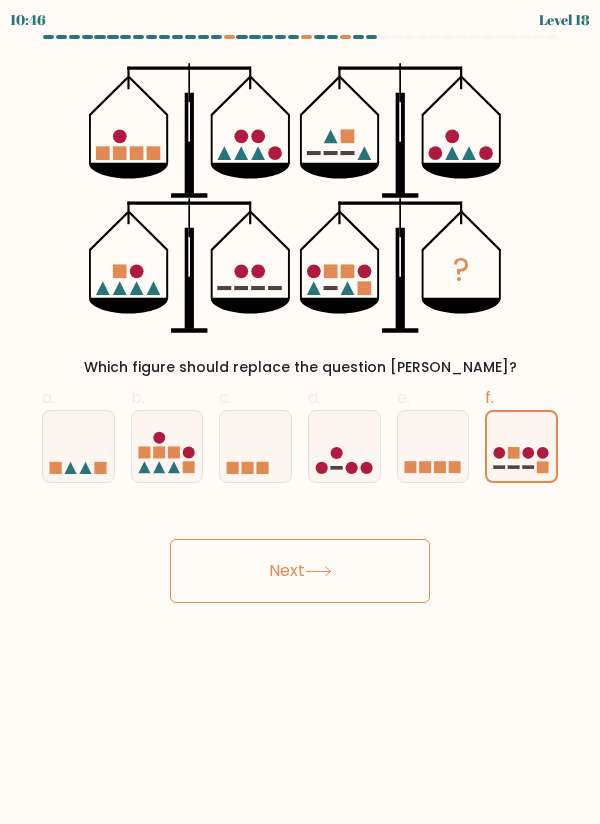 click 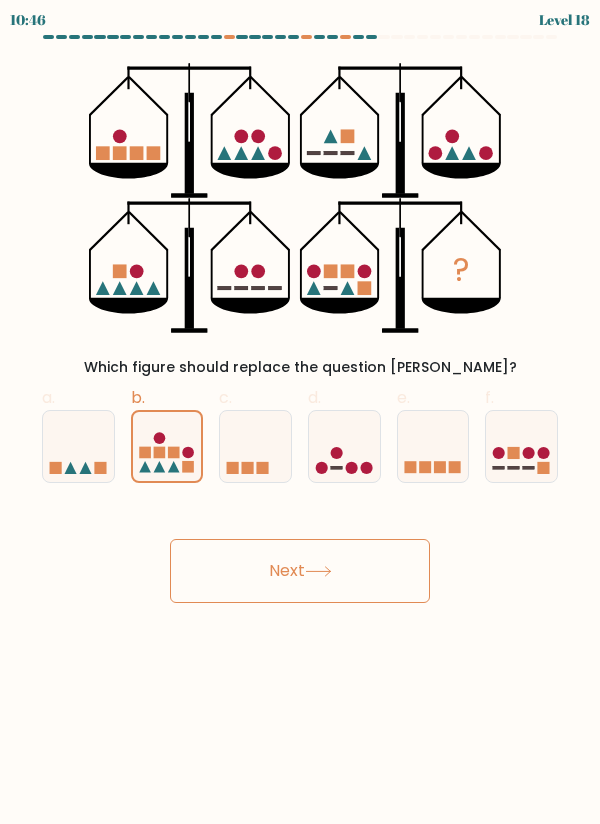 click on "Next" at bounding box center [300, 571] 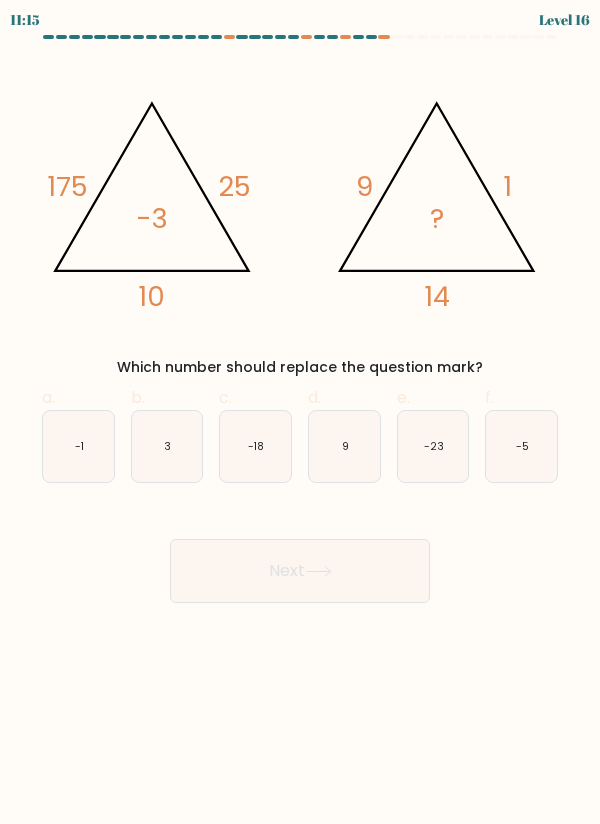click on "-5" 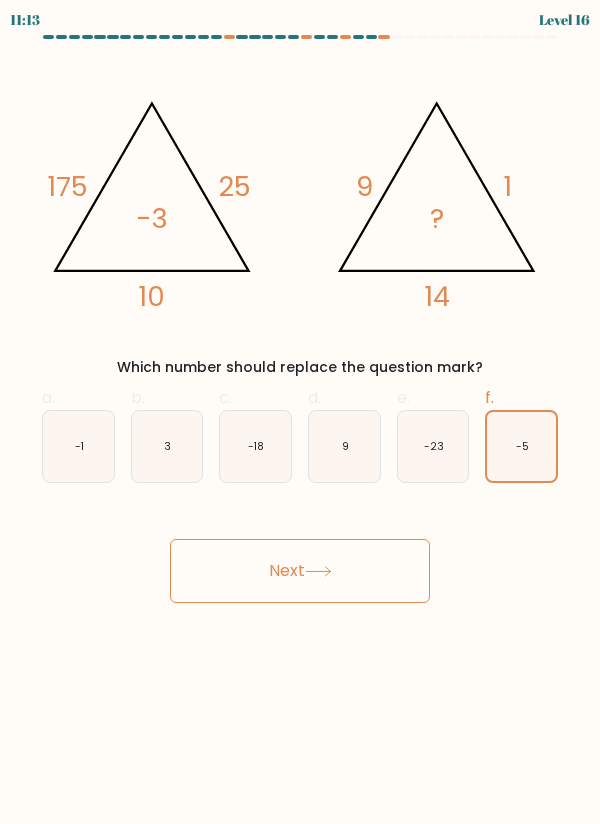 click on "Next" at bounding box center (300, 571) 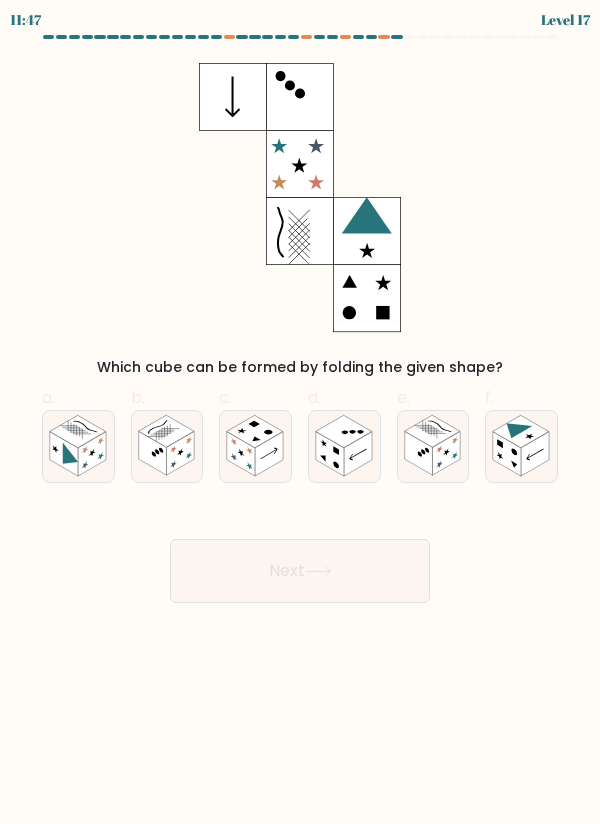 click 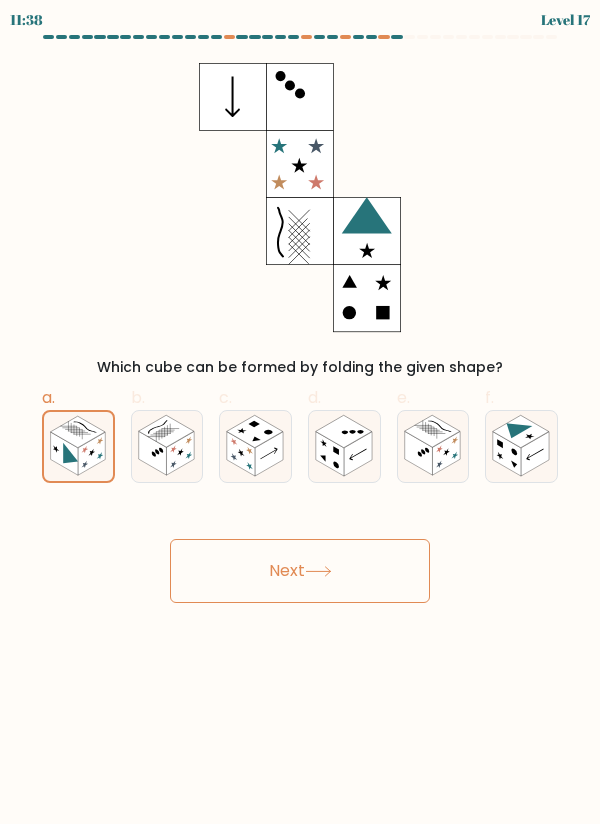 click 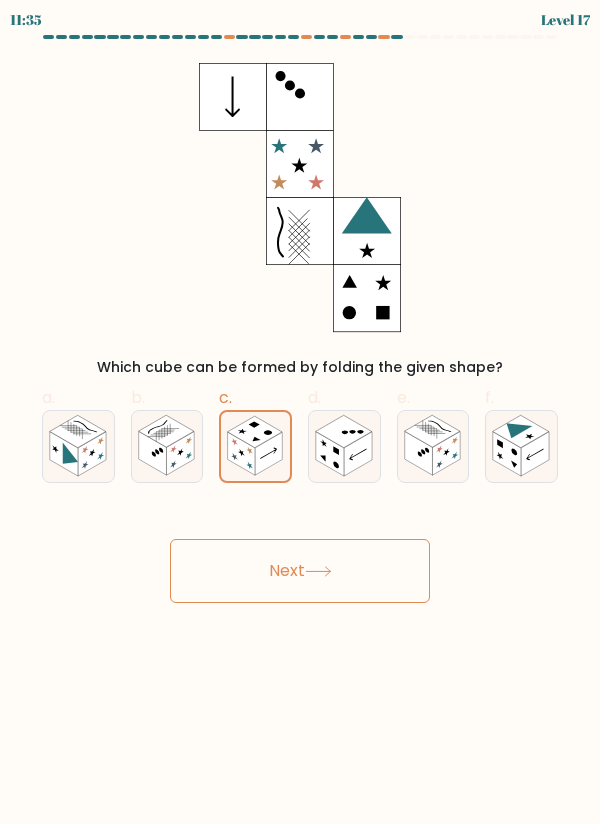 click 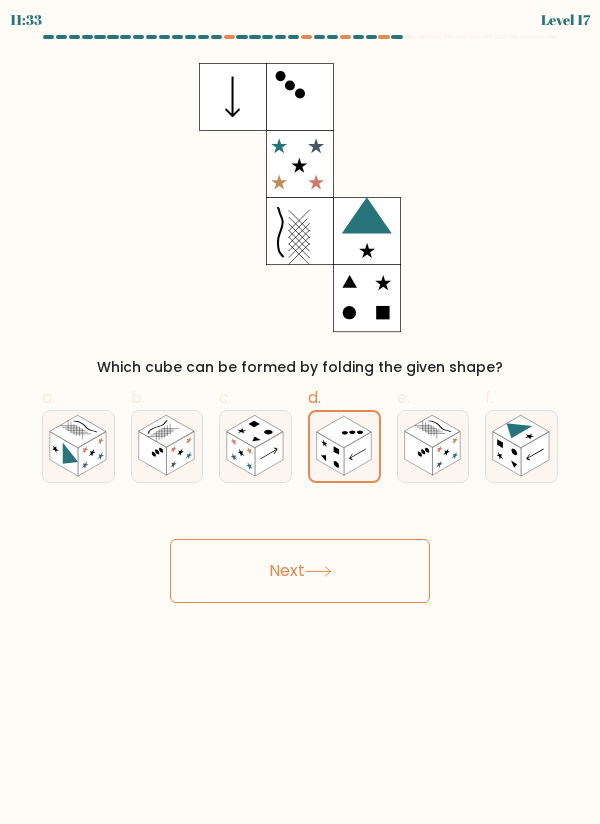 click 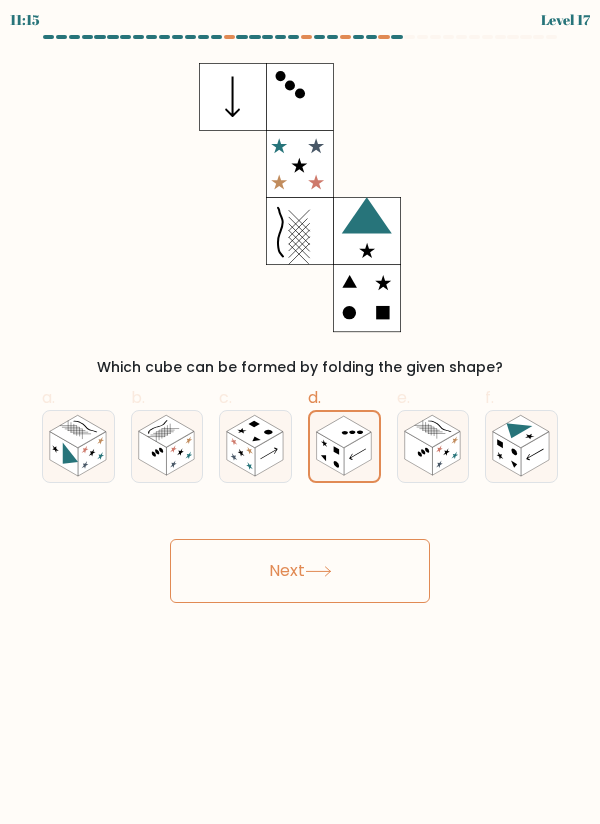 click 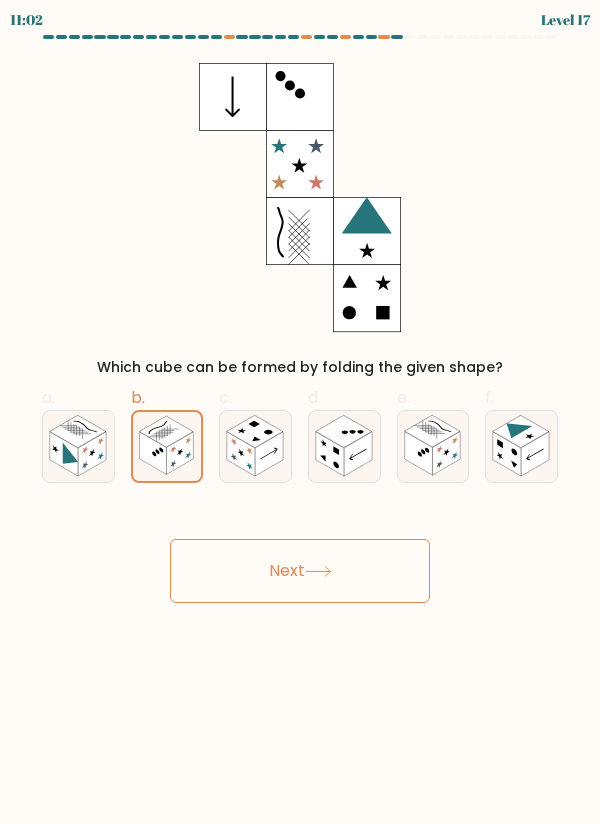 click 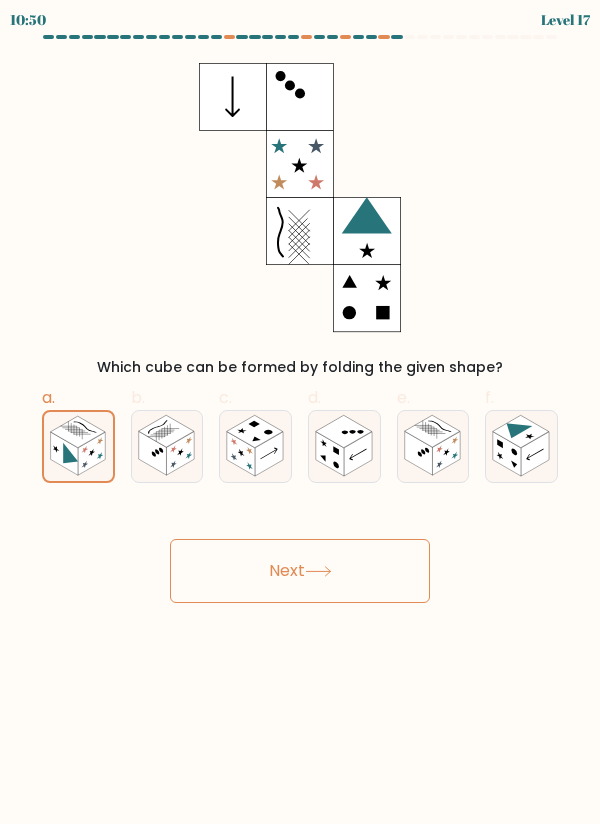 click on "Next" at bounding box center [300, 571] 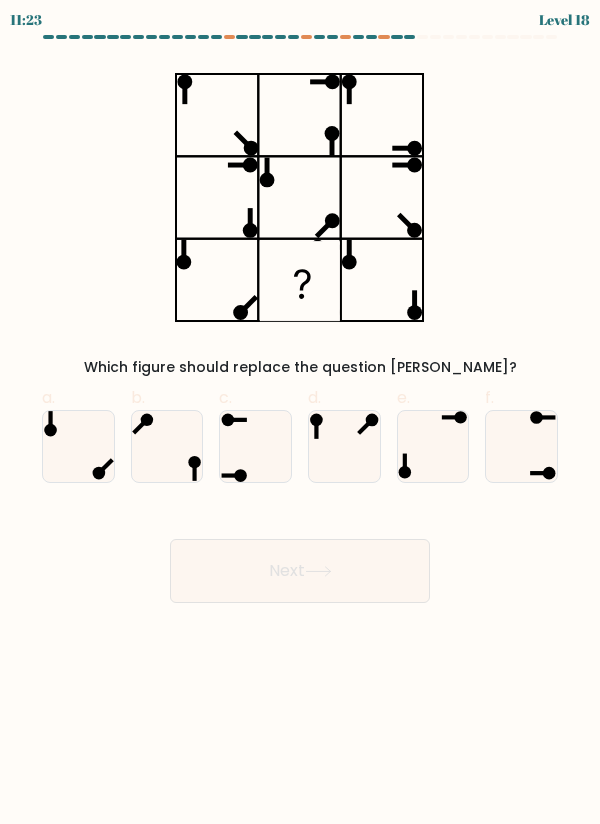 click 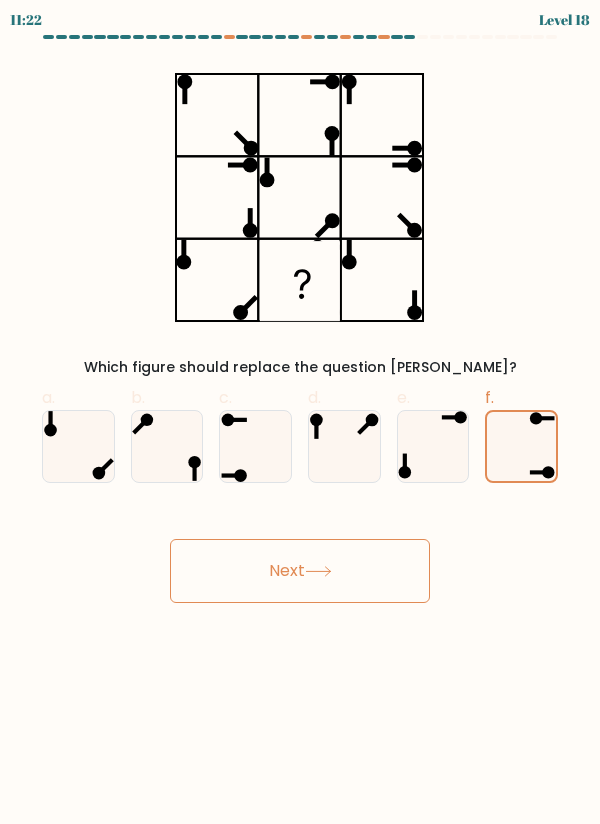 click on "Next" at bounding box center [300, 571] 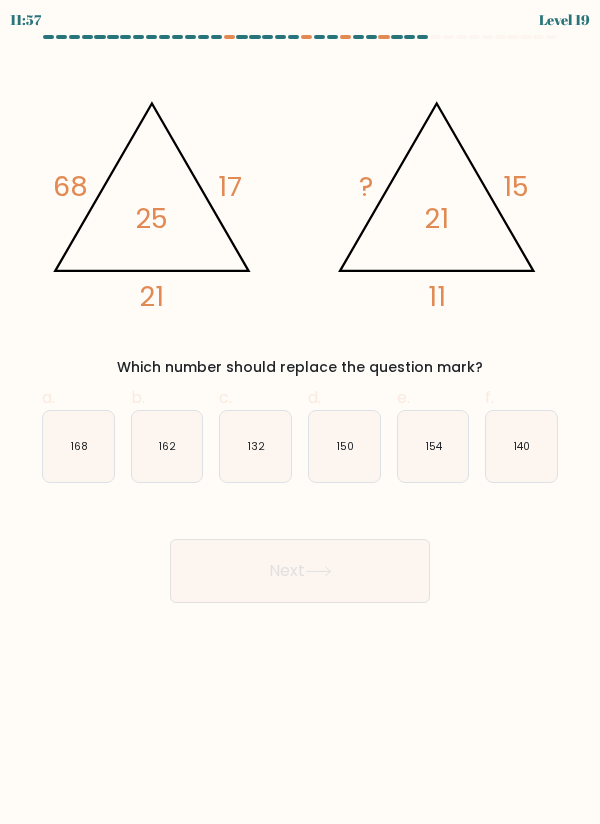 click on "150" 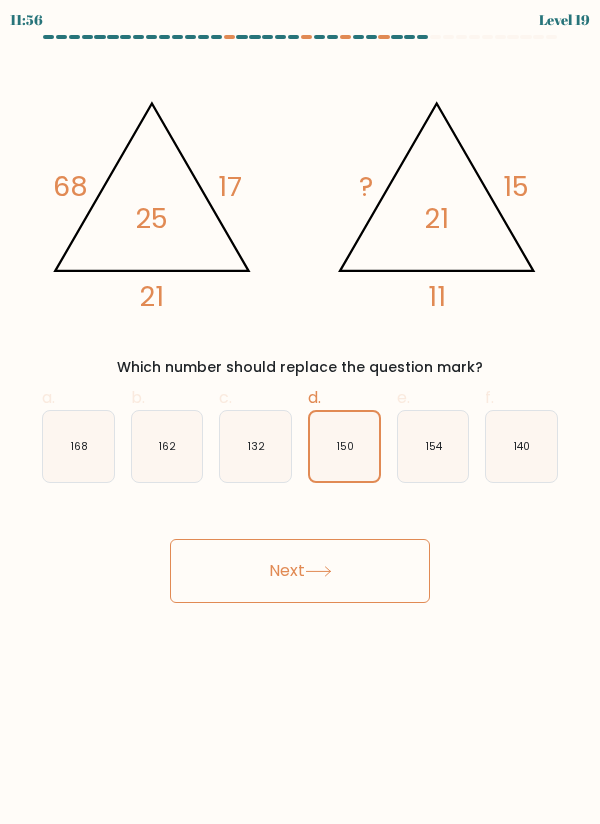 click on "Next" at bounding box center (300, 571) 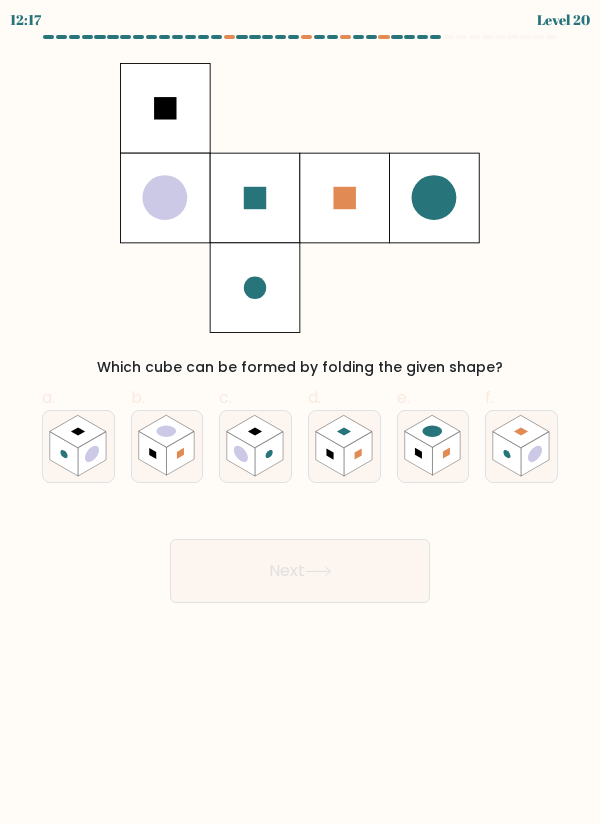 click 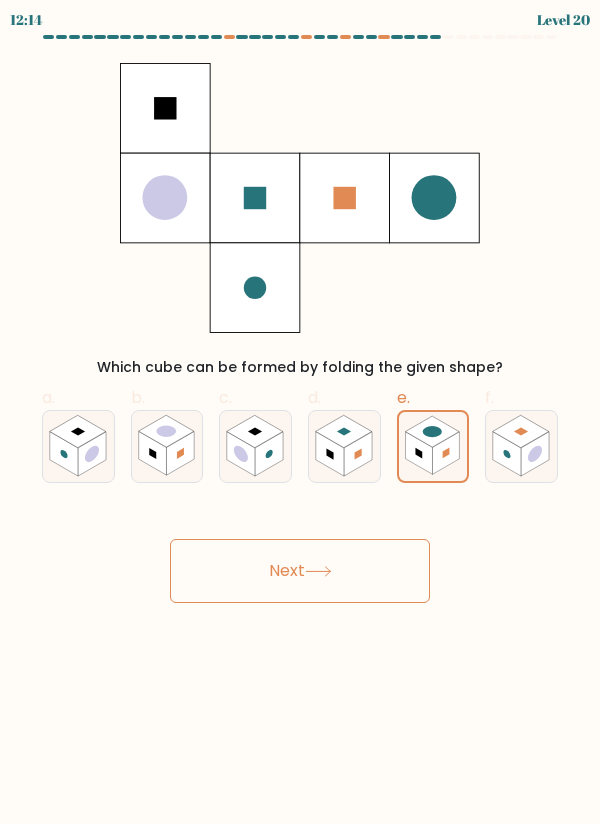 click on "Next" at bounding box center [300, 571] 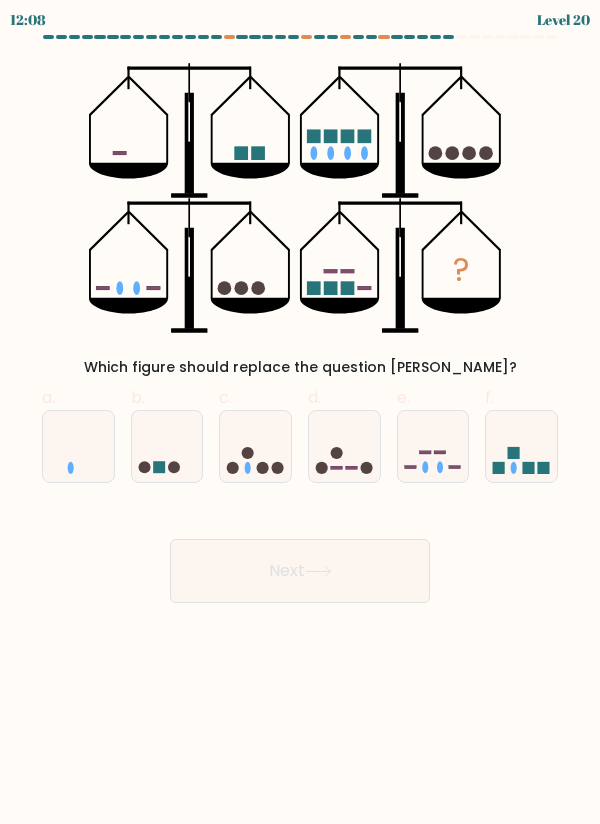 click 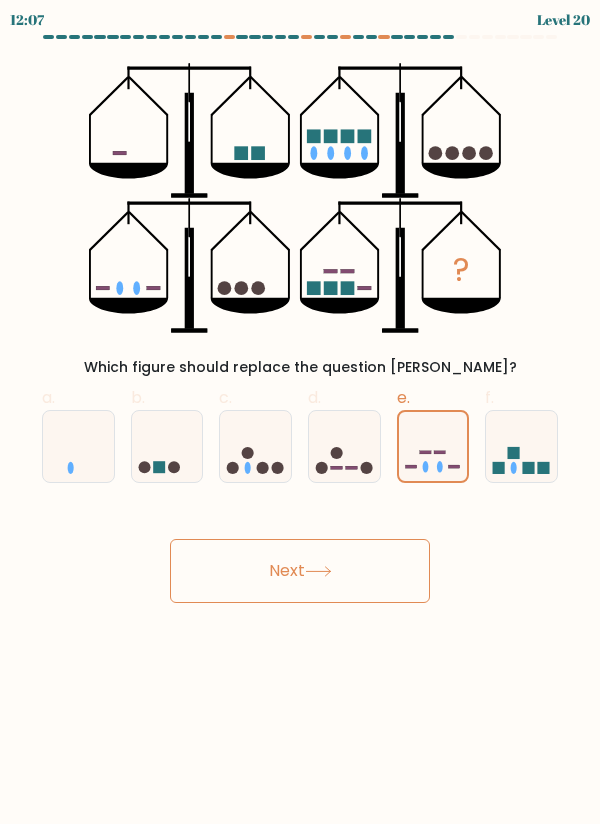 click on "Next" at bounding box center [300, 571] 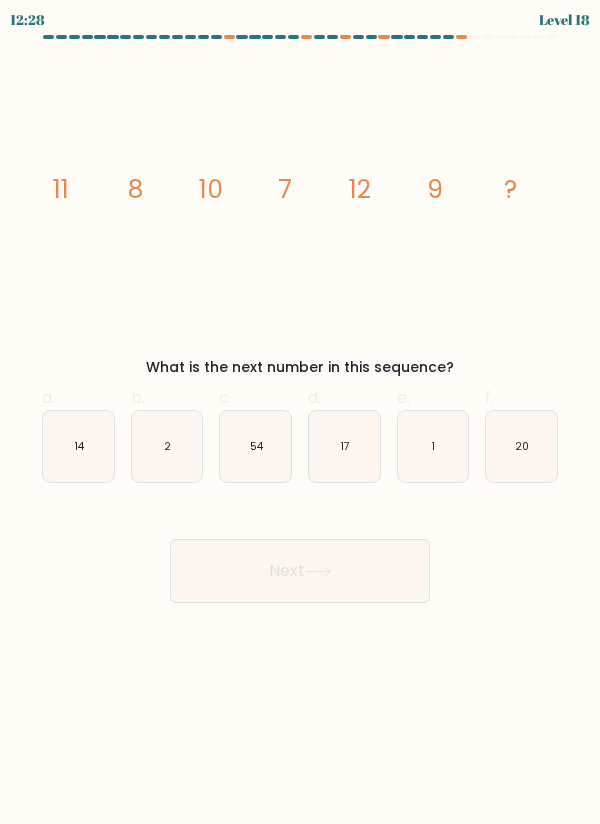 click on "14" 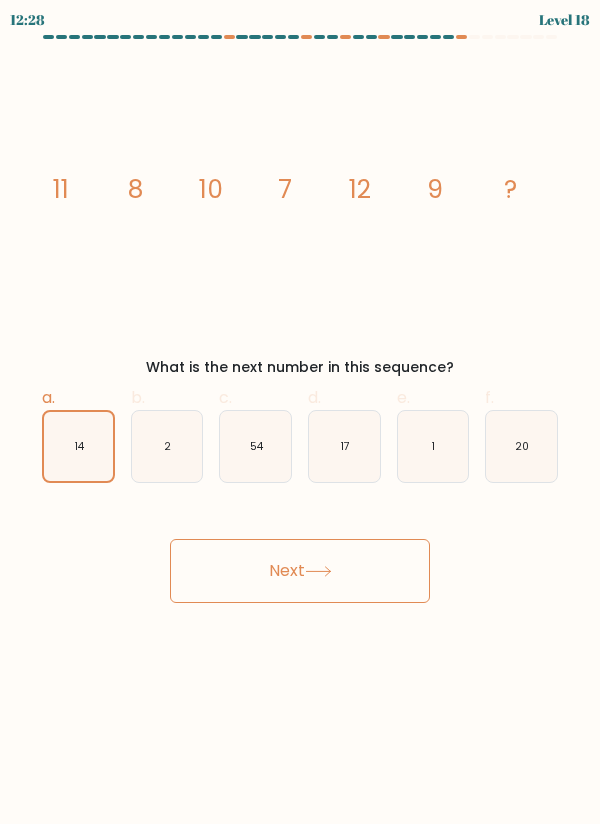 click on "Next" at bounding box center (300, 571) 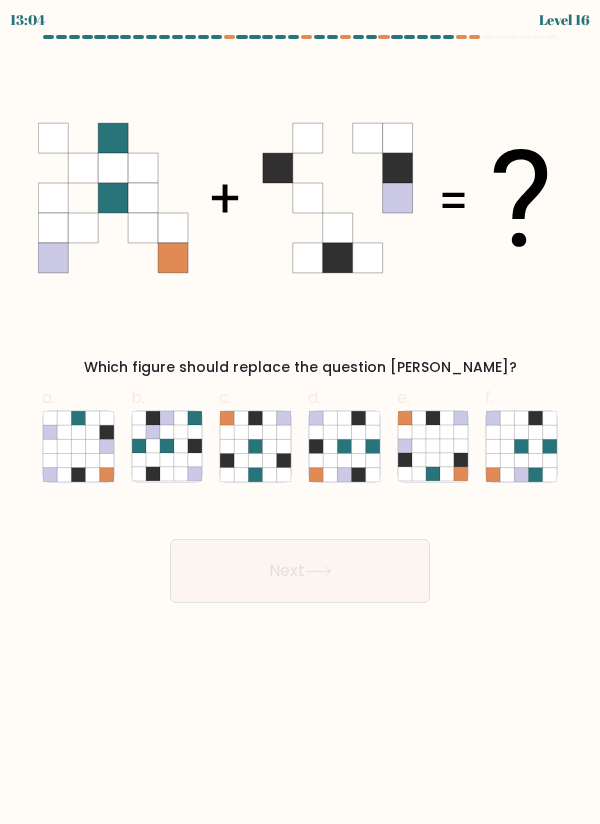 click 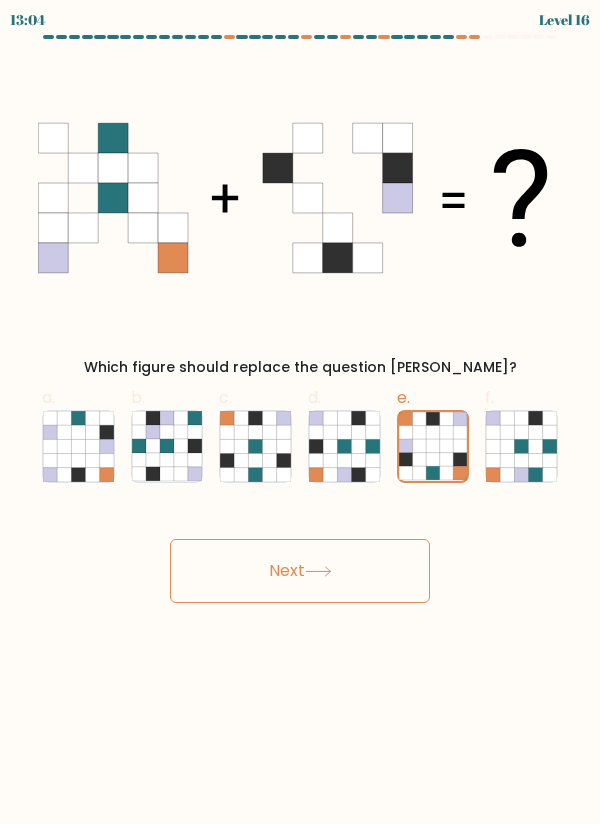 click 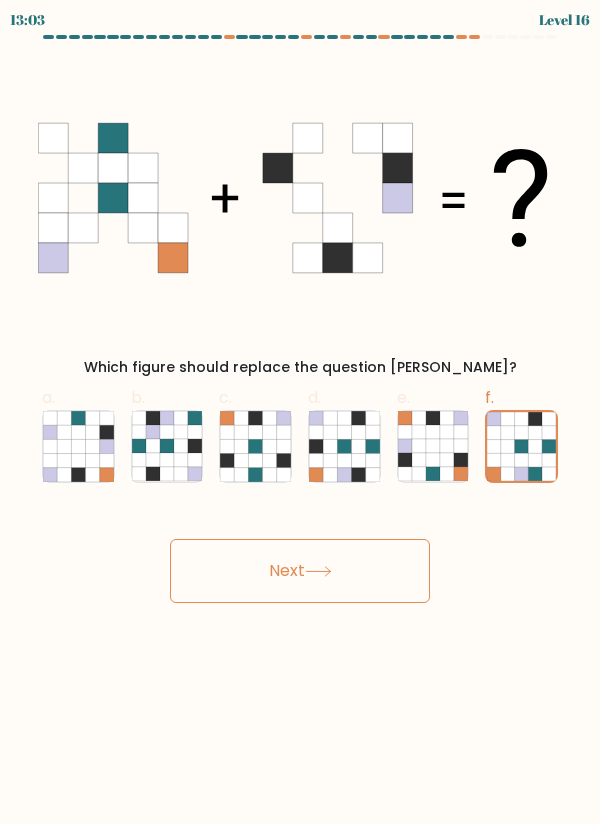 click 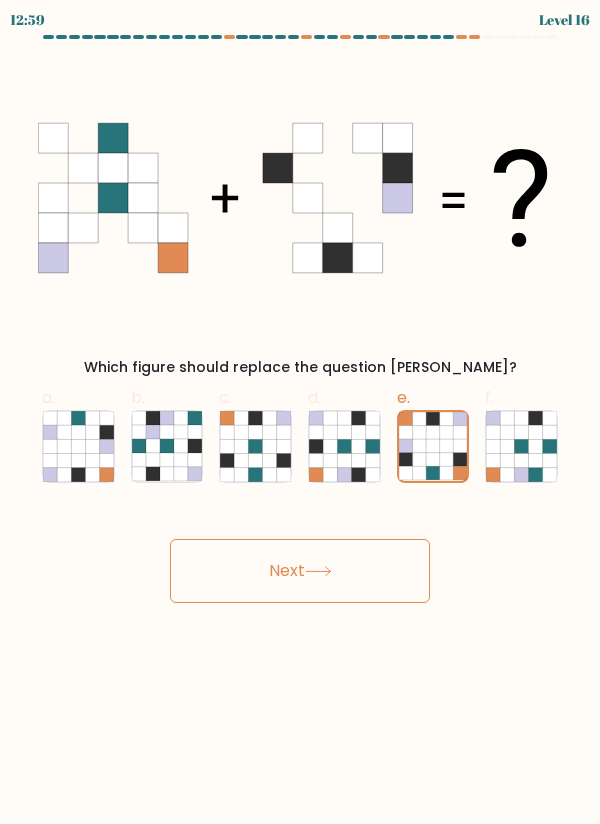 click 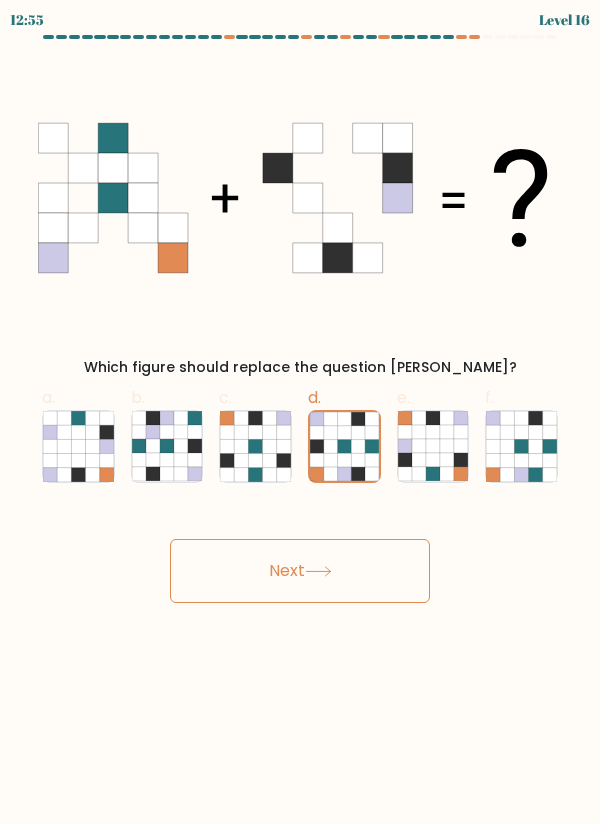 click on "Next" at bounding box center [300, 571] 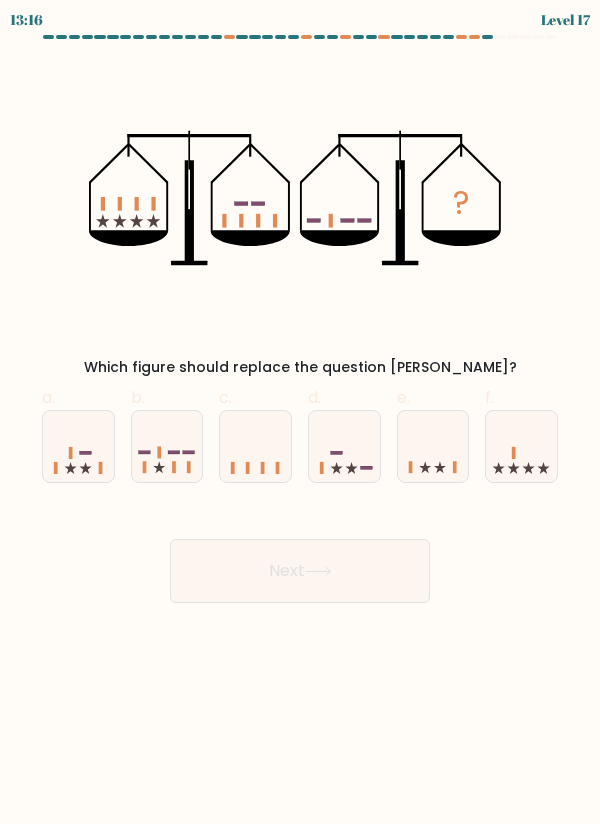 click 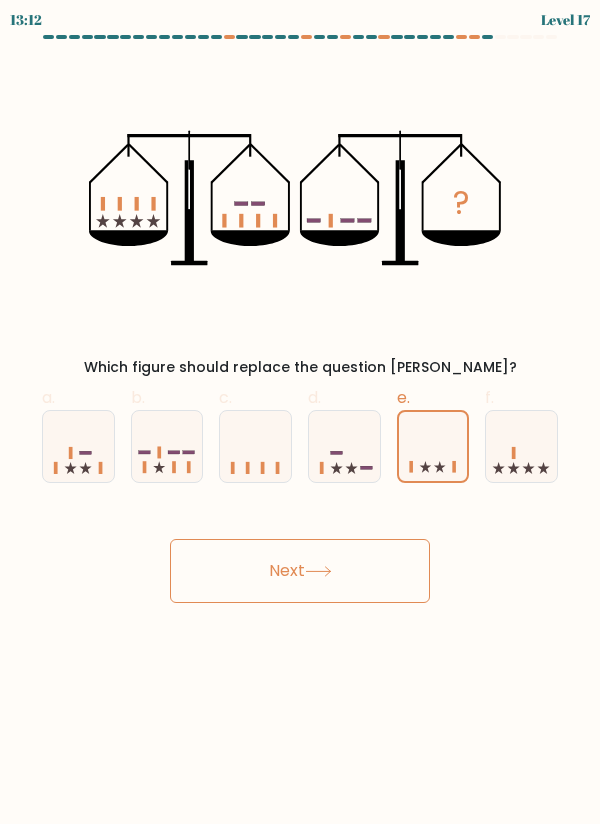 click at bounding box center [344, 446] 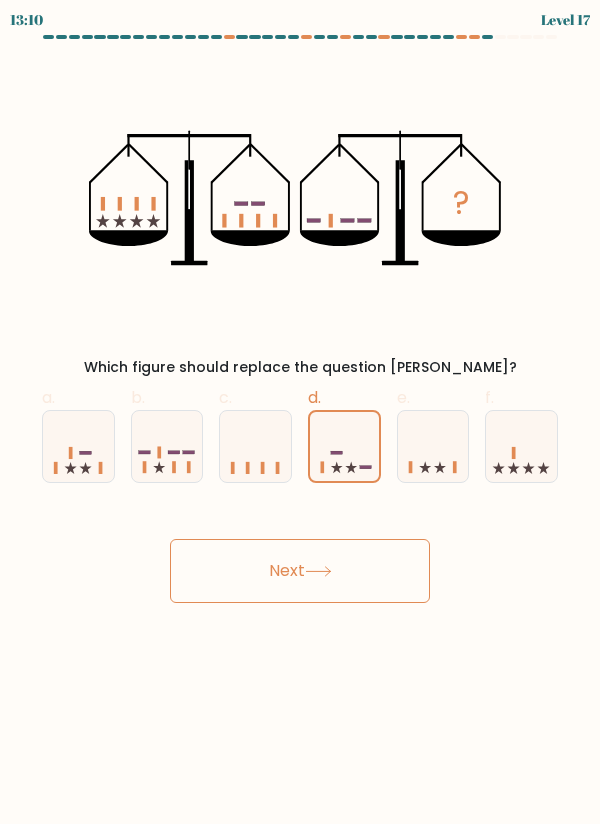 click on "Next" at bounding box center [300, 571] 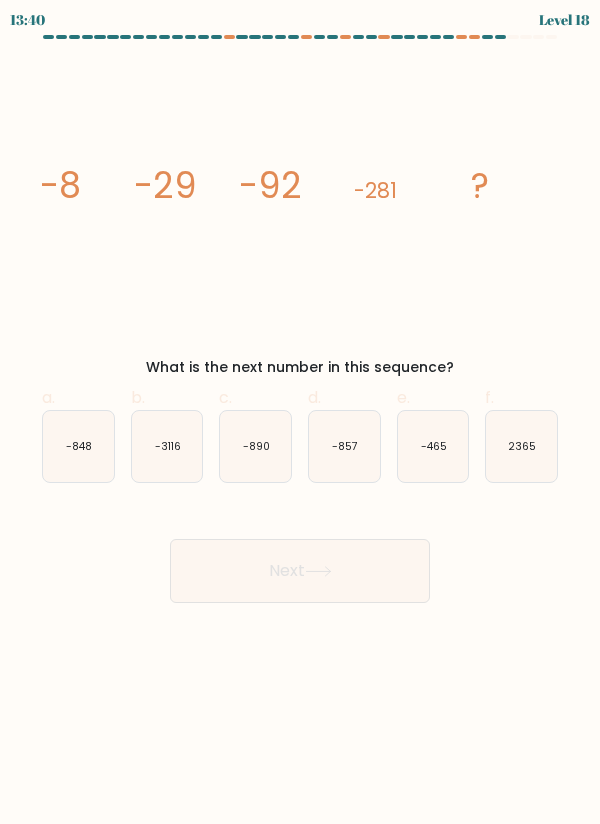click on "-848" 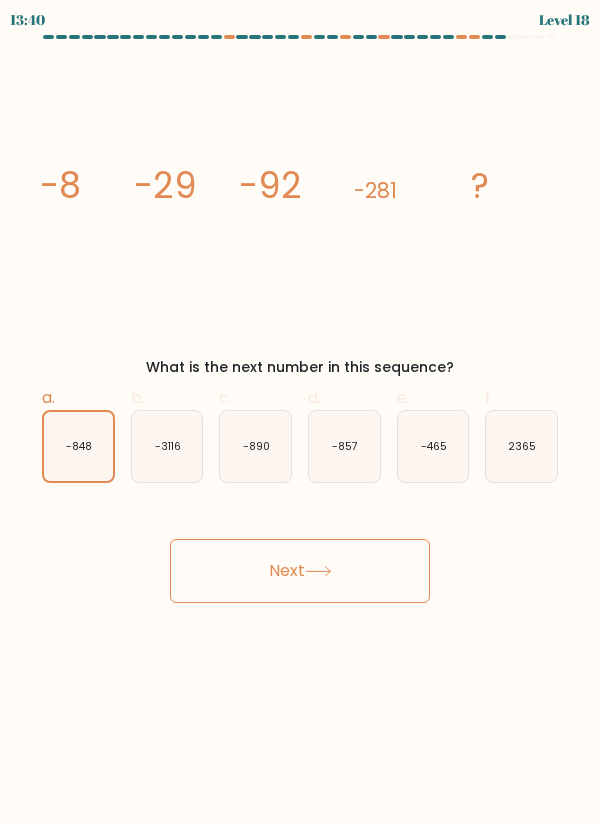 click on "Next" at bounding box center (300, 571) 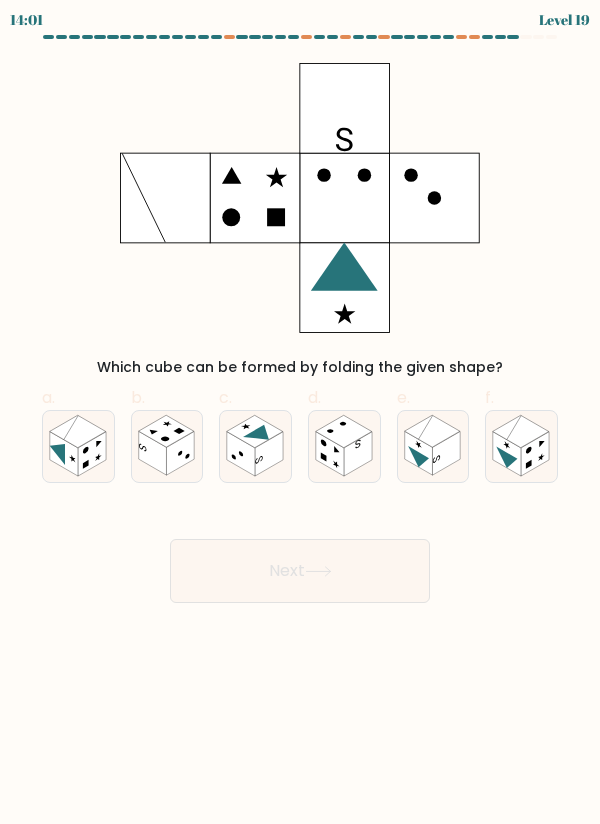 click 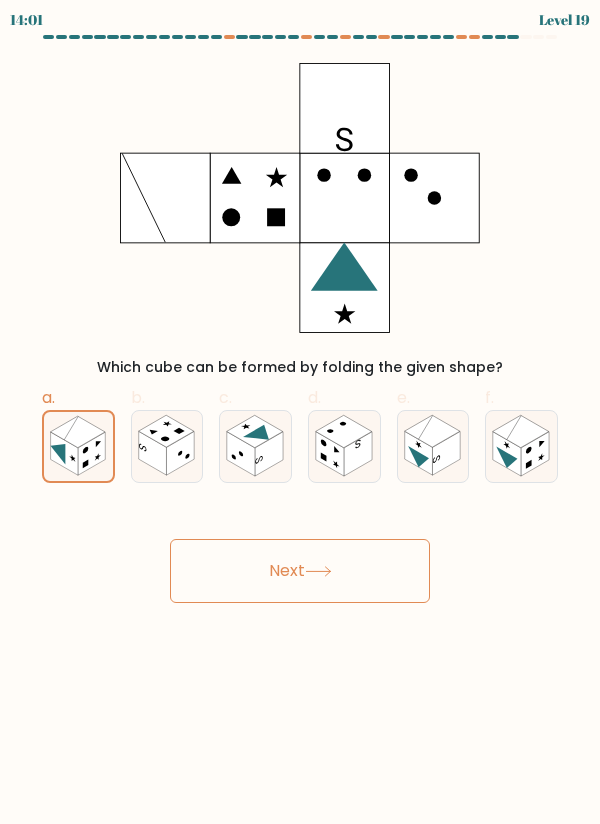 click on "Next" at bounding box center (300, 571) 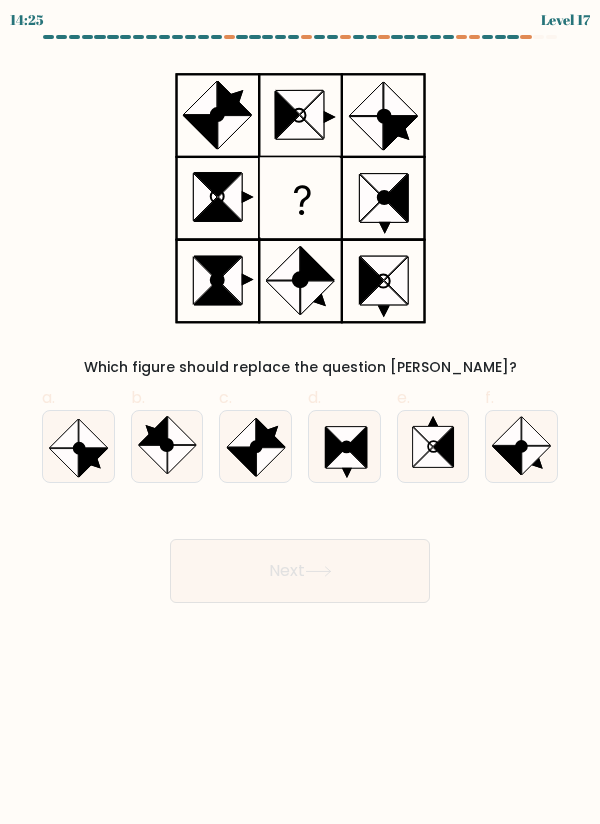 click 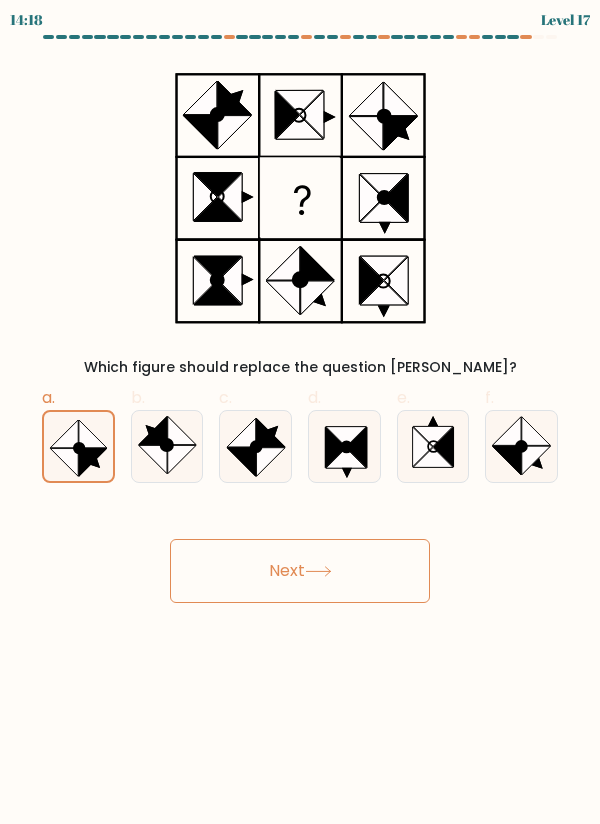 click 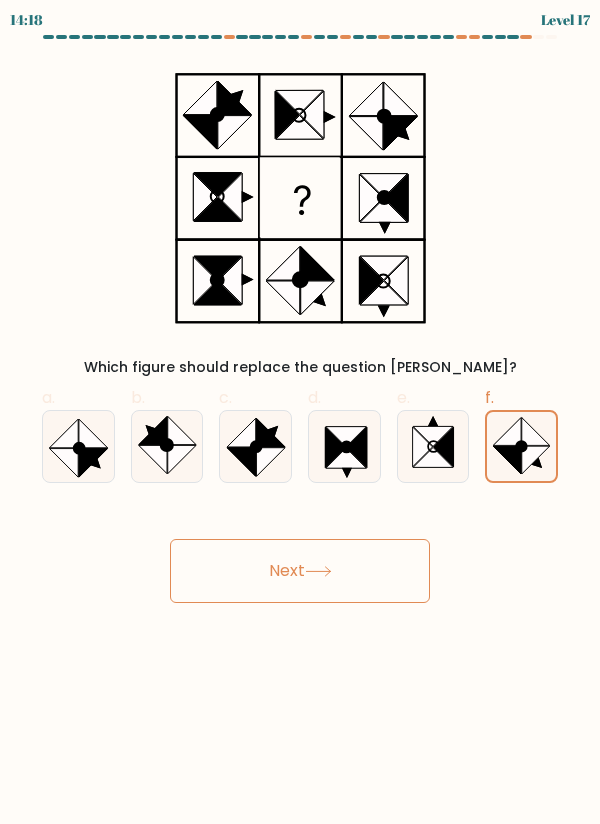click on "Next" at bounding box center [300, 571] 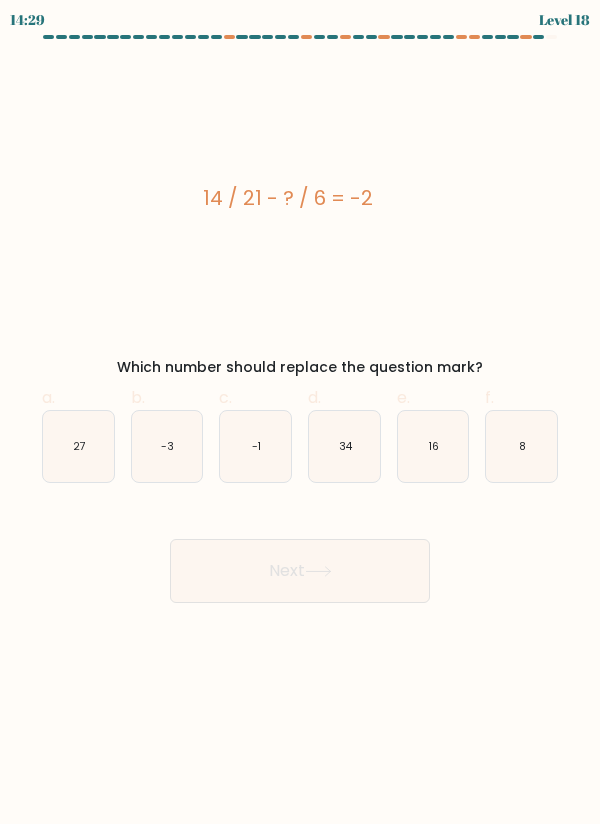 click on "16" 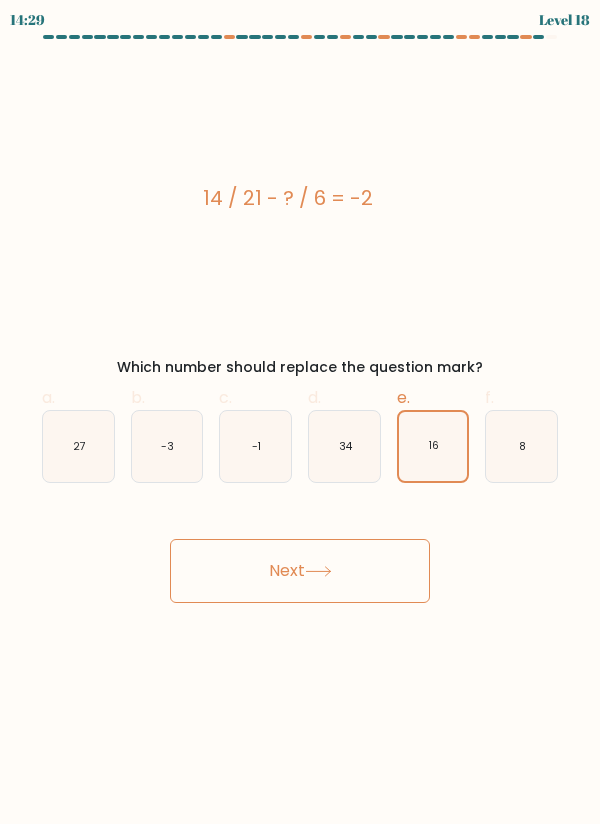 click on "Next" at bounding box center [300, 571] 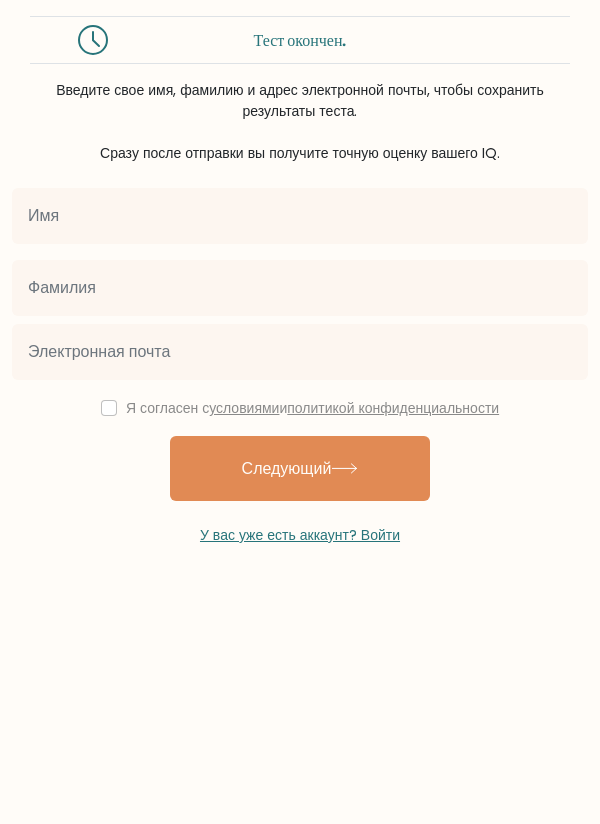 scroll, scrollTop: 0, scrollLeft: 0, axis: both 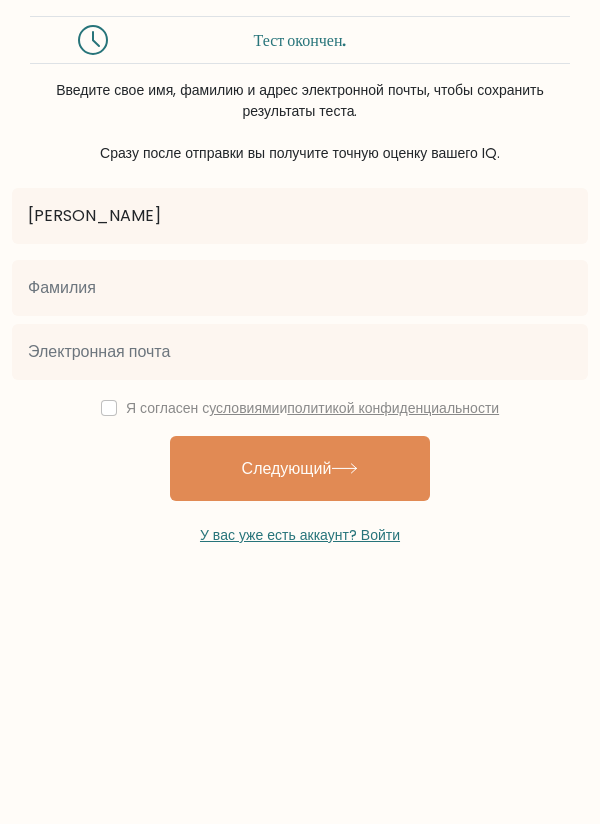 type on "[PERSON_NAME]" 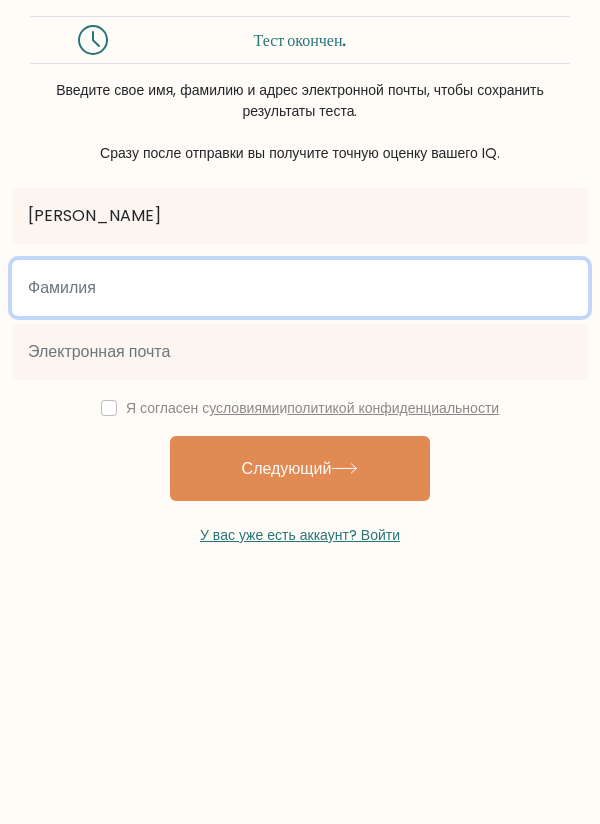 click at bounding box center (300, 288) 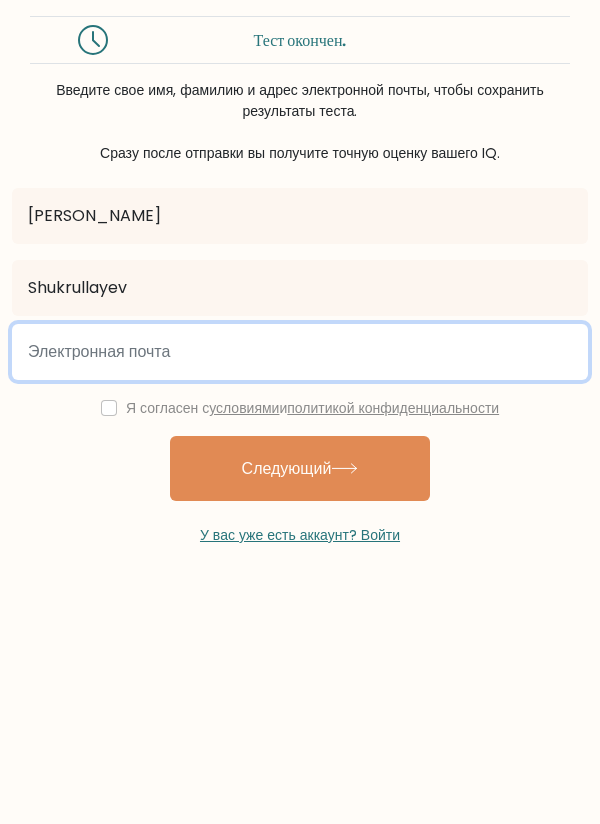 click at bounding box center (300, 352) 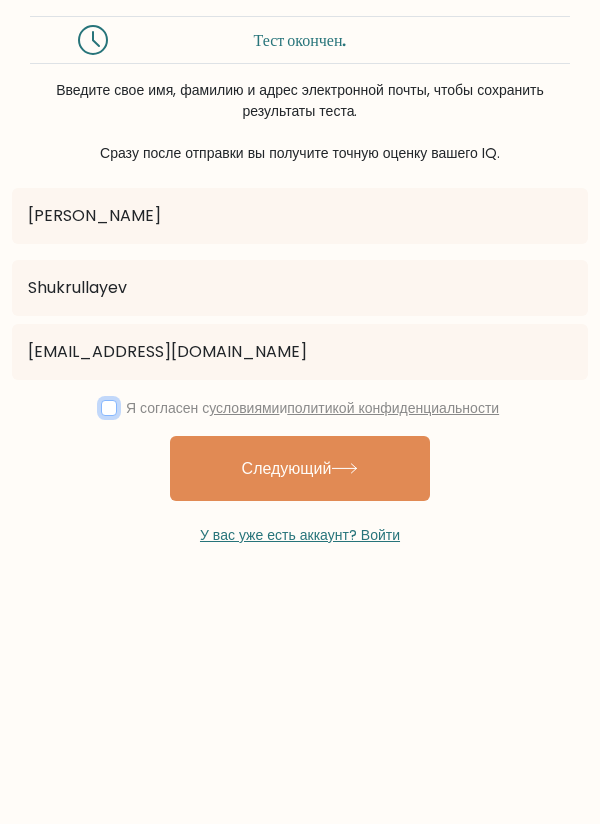 click at bounding box center [109, 408] 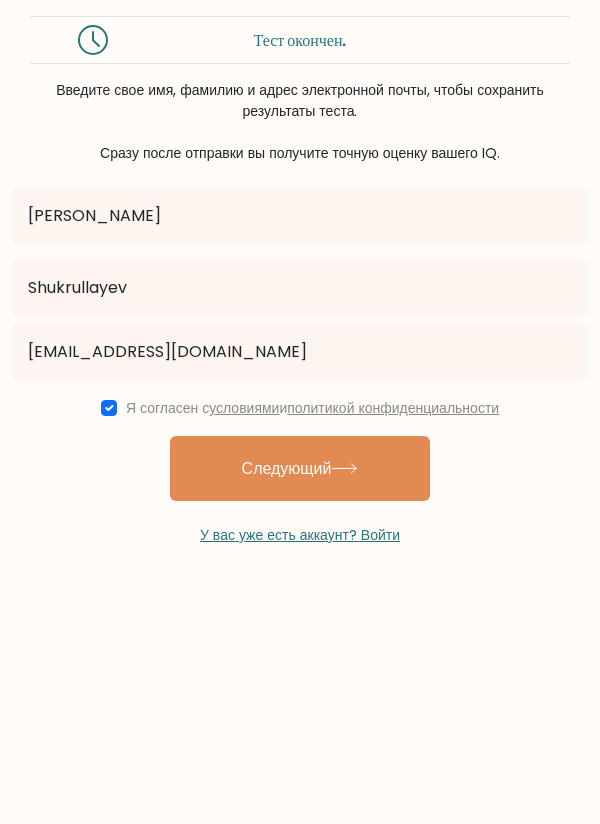 click on "Следующий" at bounding box center [300, 468] 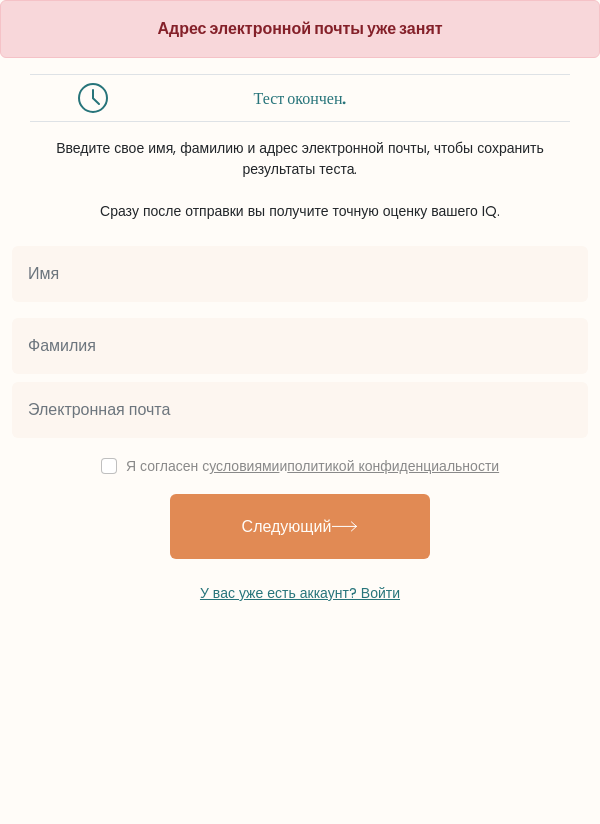 scroll, scrollTop: 0, scrollLeft: 0, axis: both 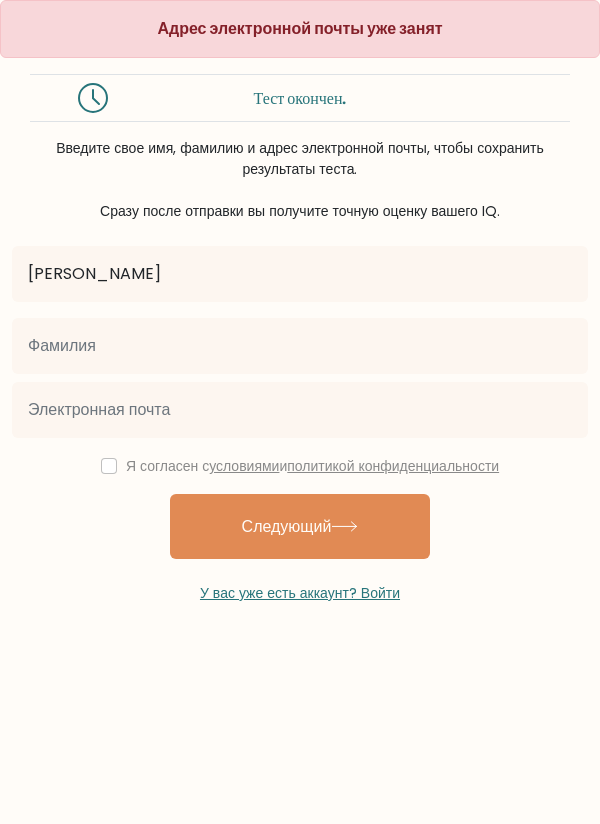 type on "[PERSON_NAME]" 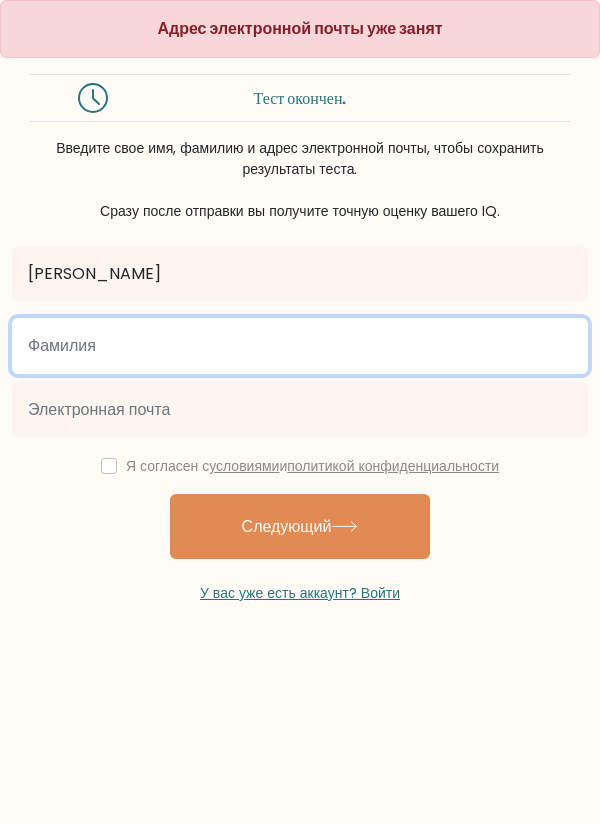 click at bounding box center (300, 346) 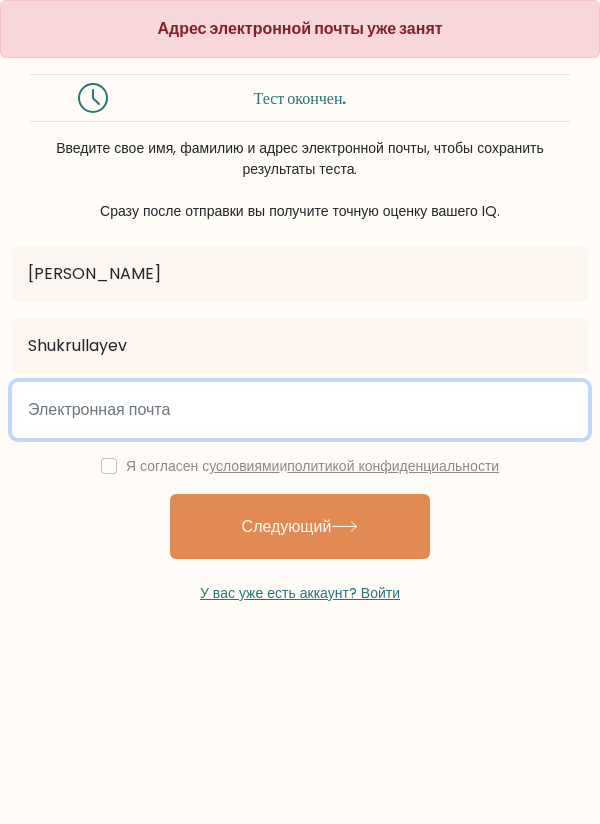 click at bounding box center (300, 410) 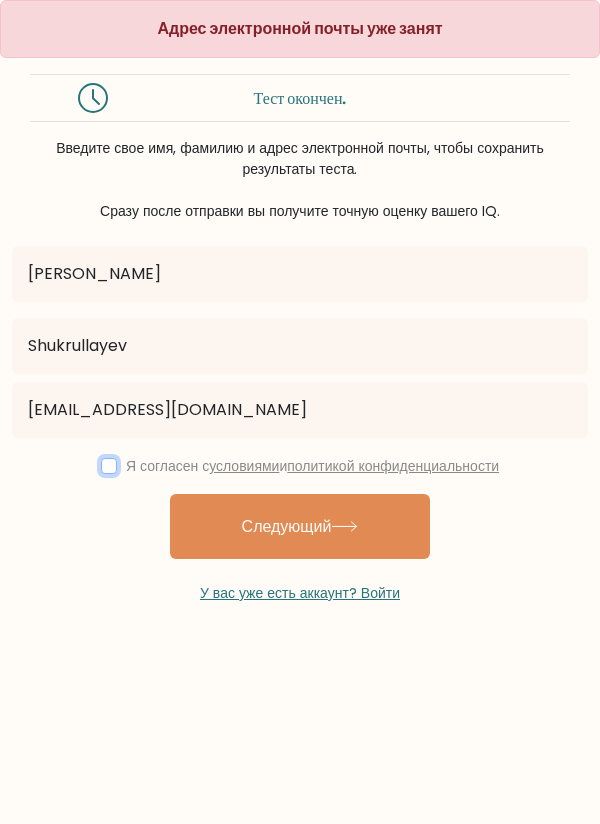 click at bounding box center (109, 466) 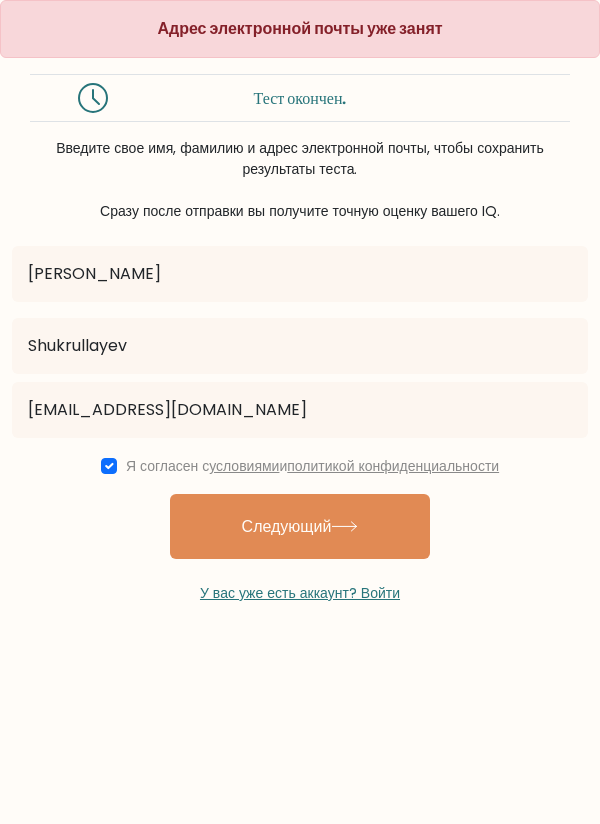 click on "Следующий" at bounding box center [300, 526] 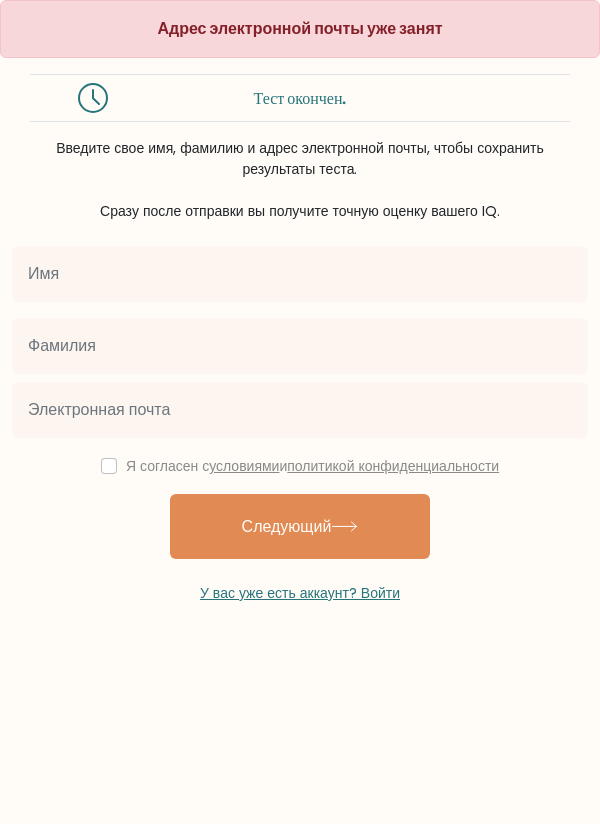 scroll, scrollTop: 0, scrollLeft: 0, axis: both 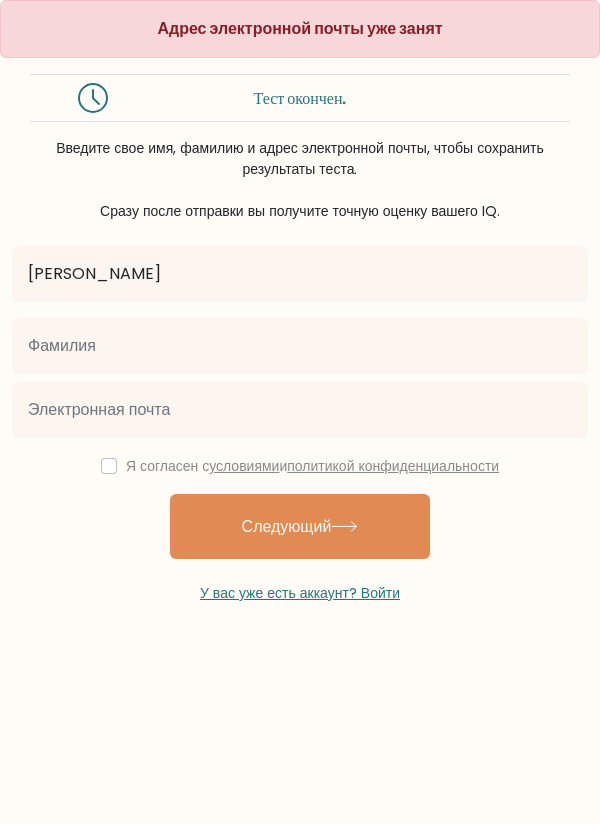 type on "[PERSON_NAME]" 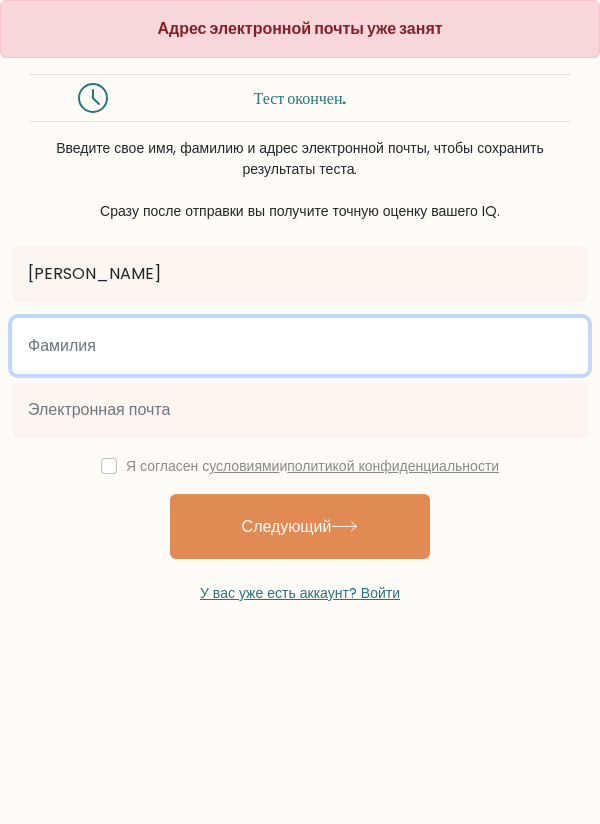 click at bounding box center (300, 346) 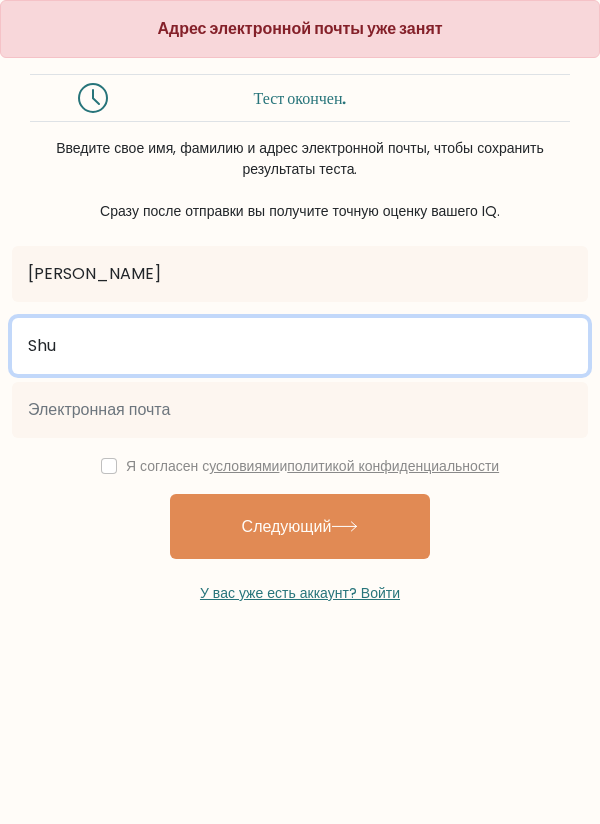 type on "Shukrullayev" 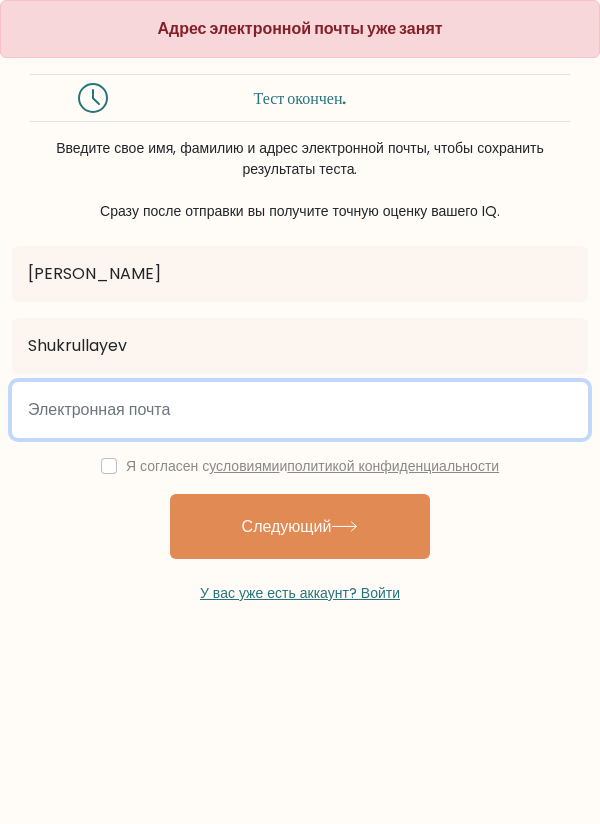 click at bounding box center (300, 410) 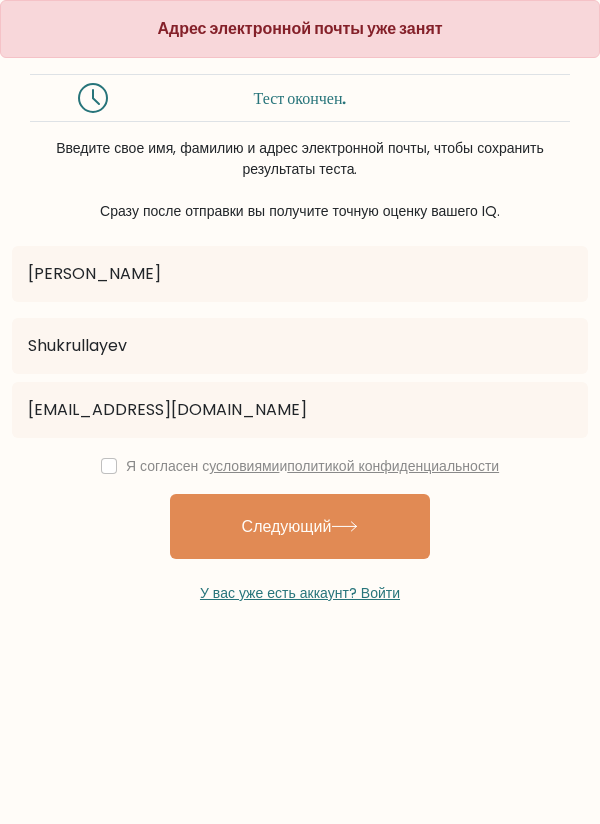 click on "Я согласен с" at bounding box center (167, 466) 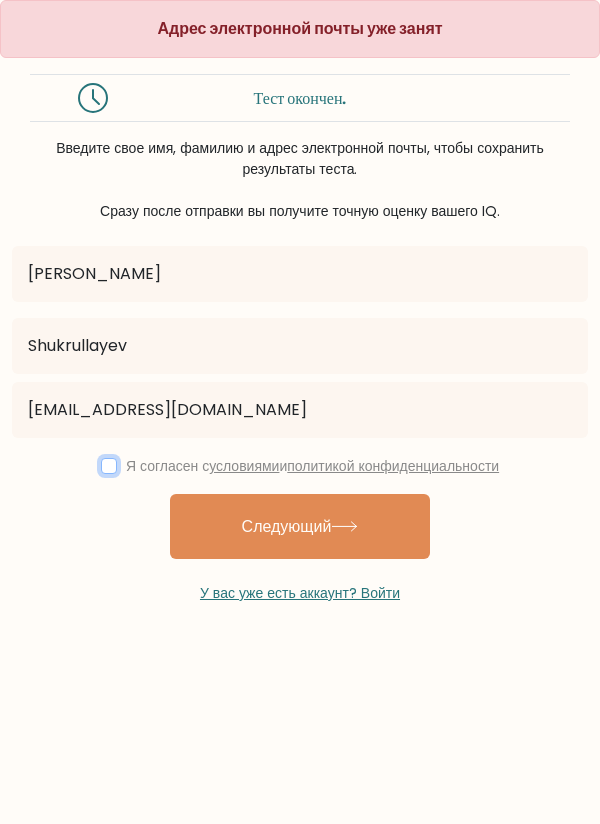 click at bounding box center (109, 466) 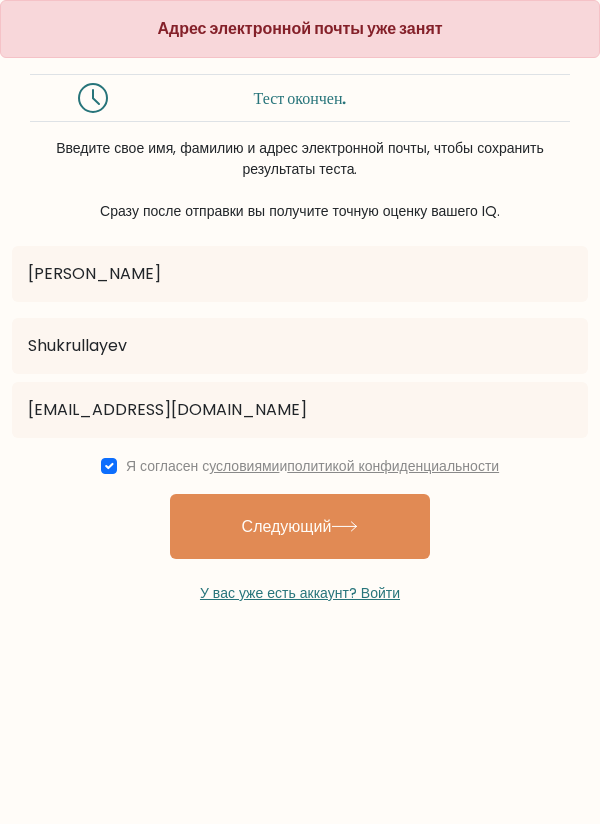 click on "Следующий" at bounding box center [300, 526] 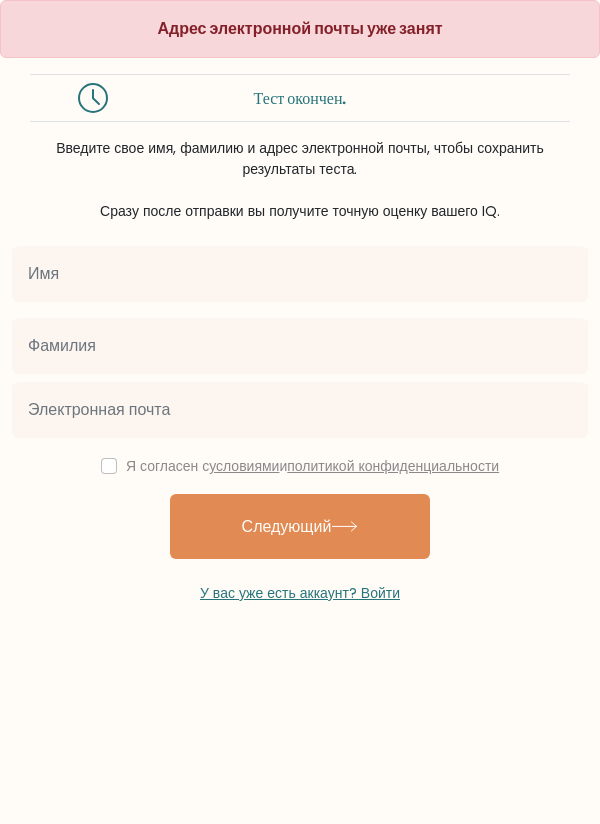 scroll, scrollTop: 0, scrollLeft: 0, axis: both 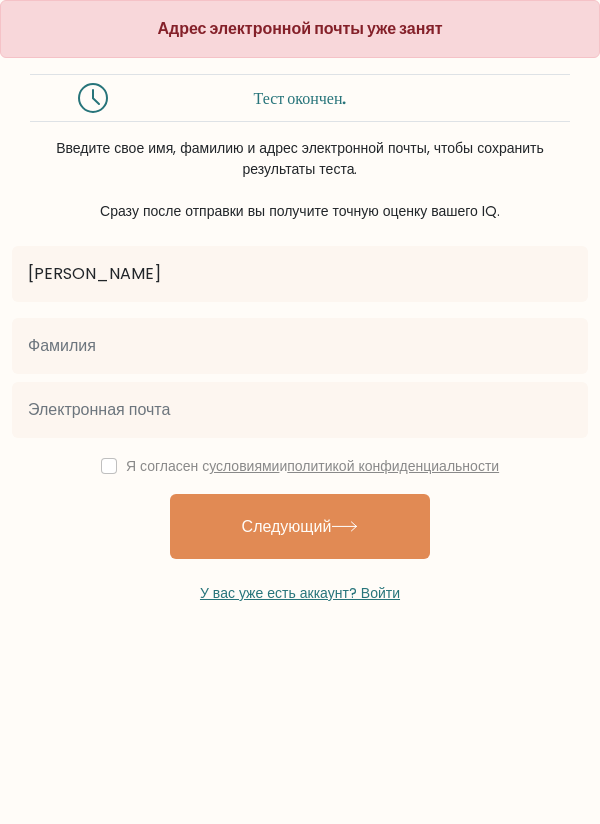 type on "[PERSON_NAME]" 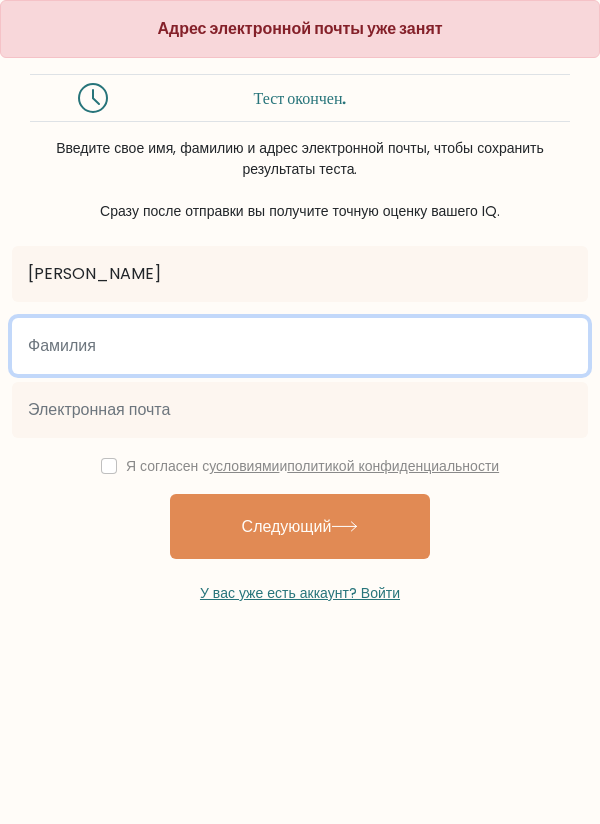 click at bounding box center (300, 346) 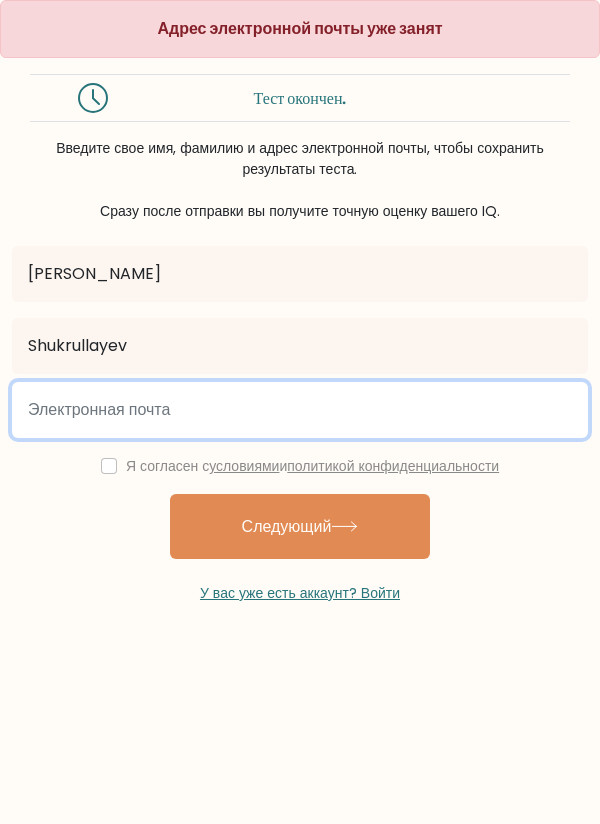 click at bounding box center [300, 410] 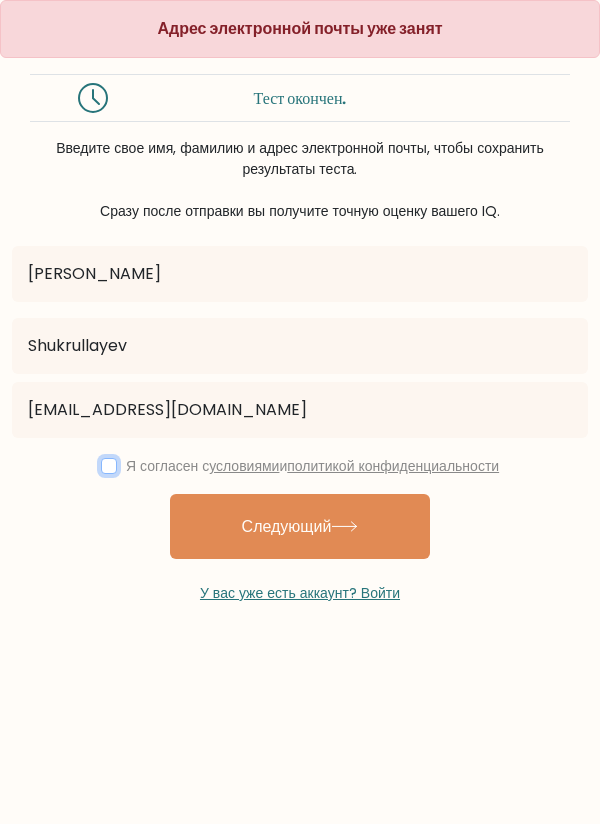 click at bounding box center (109, 466) 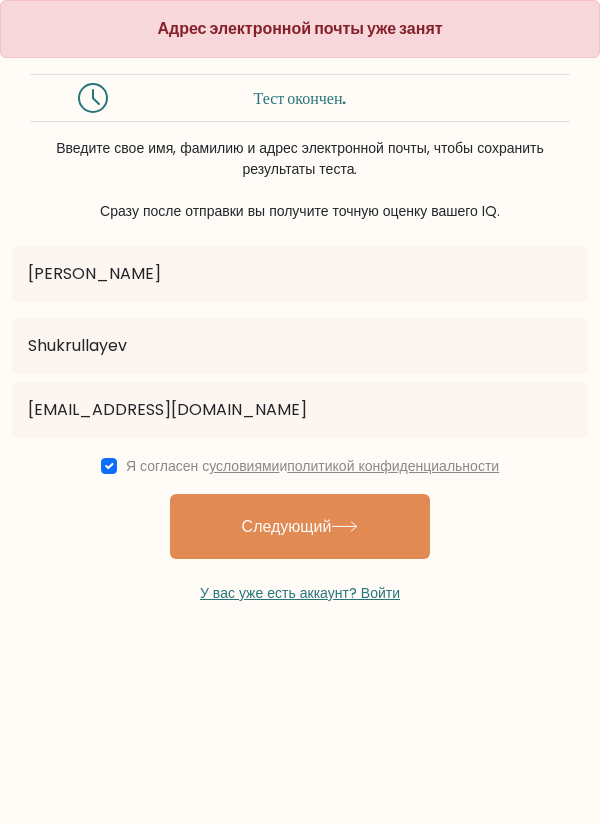 click on "Следующий" at bounding box center [300, 526] 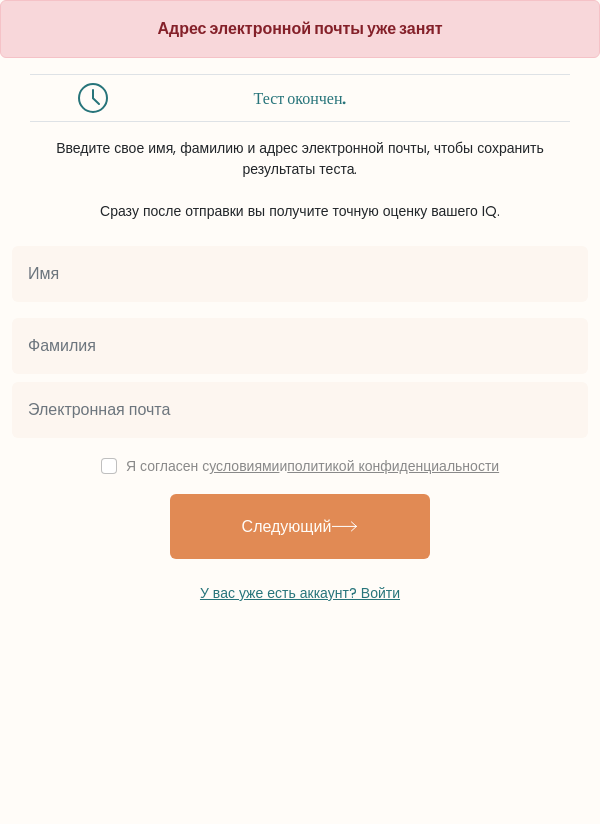 scroll, scrollTop: 0, scrollLeft: 0, axis: both 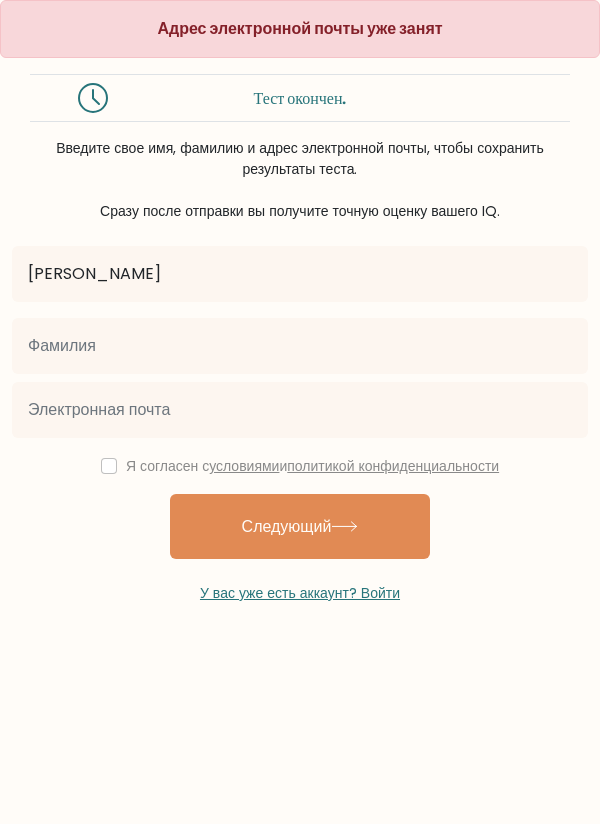 type on "[PERSON_NAME]" 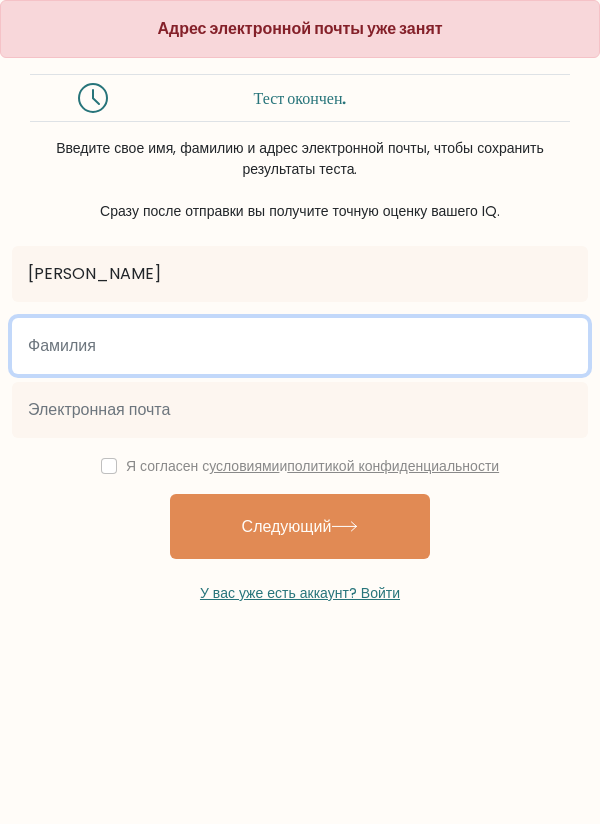 click at bounding box center (300, 346) 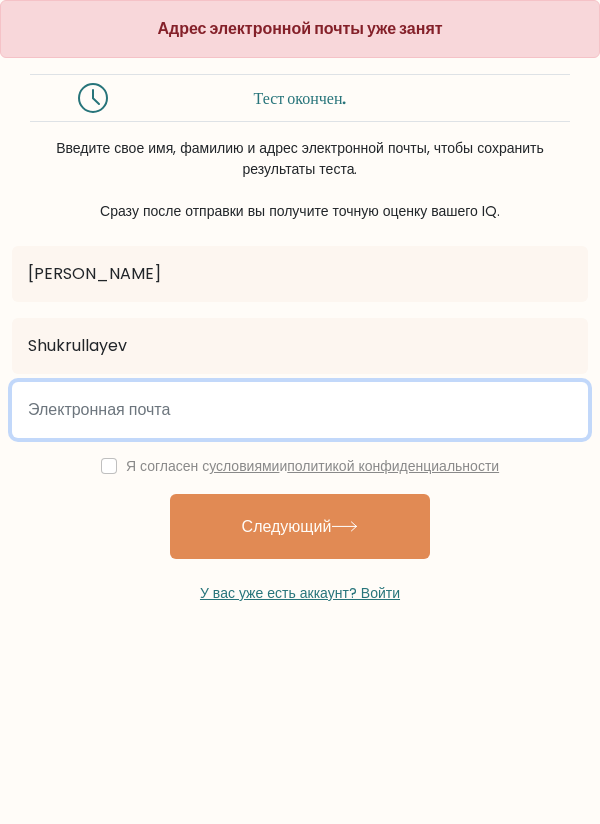 click at bounding box center (300, 410) 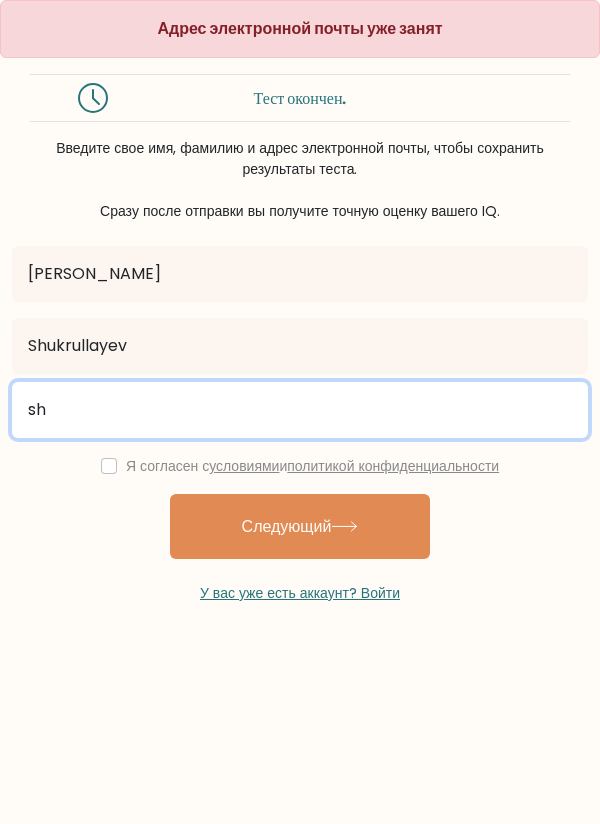 type on "s" 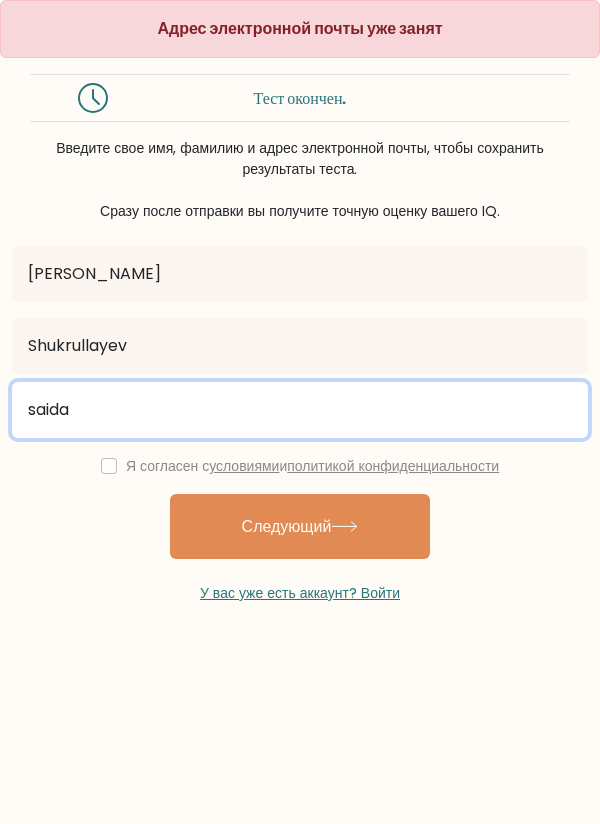type on "[EMAIL_ADDRESS][DOMAIN_NAME]" 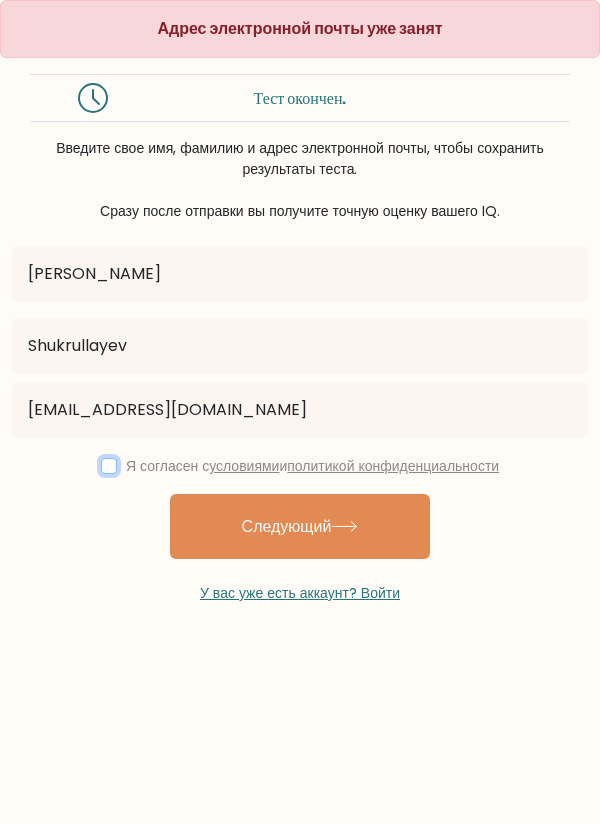 click at bounding box center (109, 466) 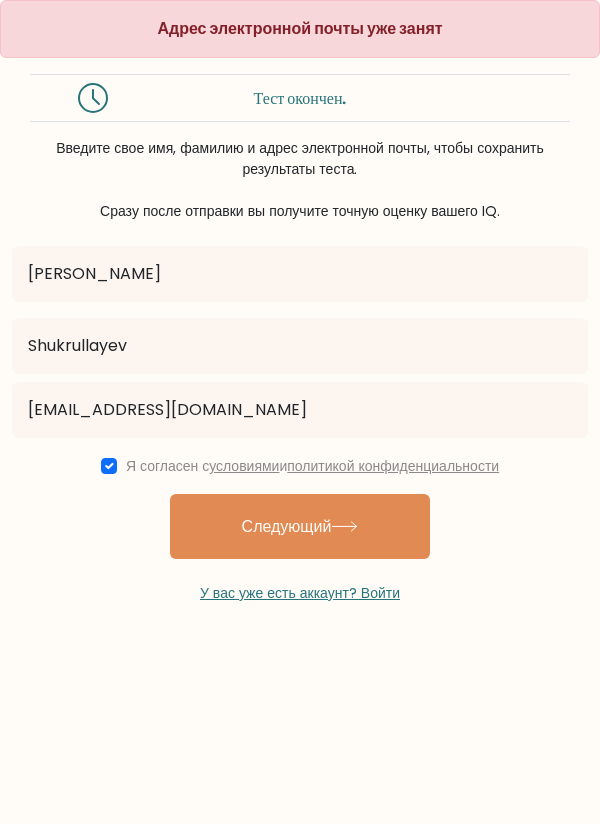 click on "Следующий" at bounding box center (300, 526) 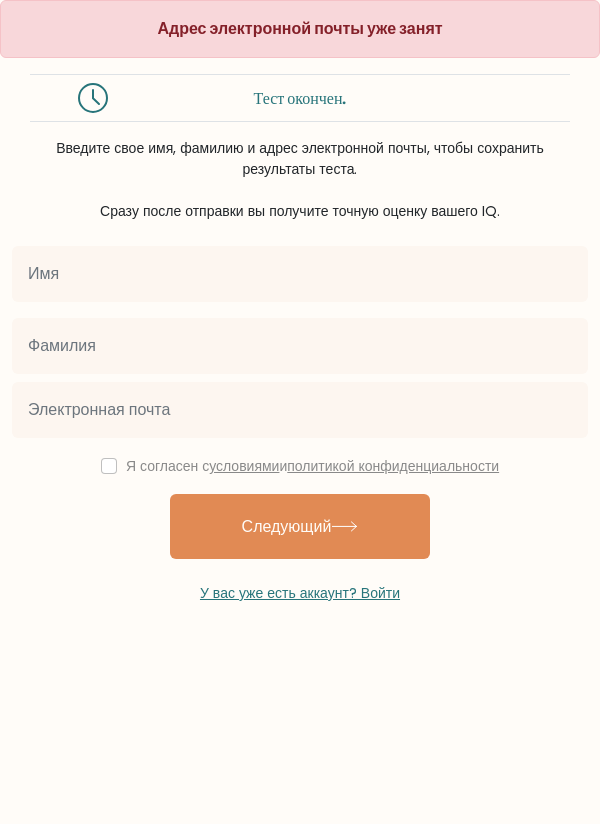 scroll, scrollTop: 0, scrollLeft: 0, axis: both 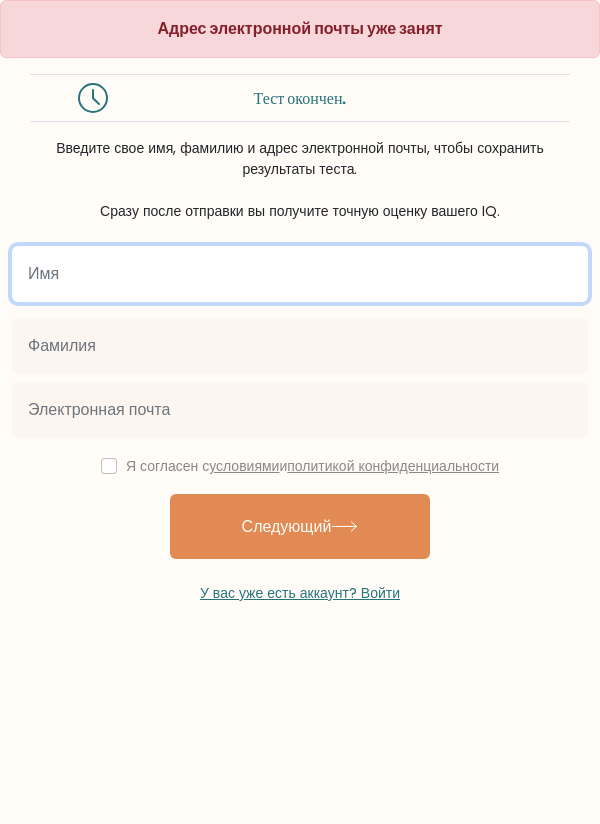 click at bounding box center (300, 274) 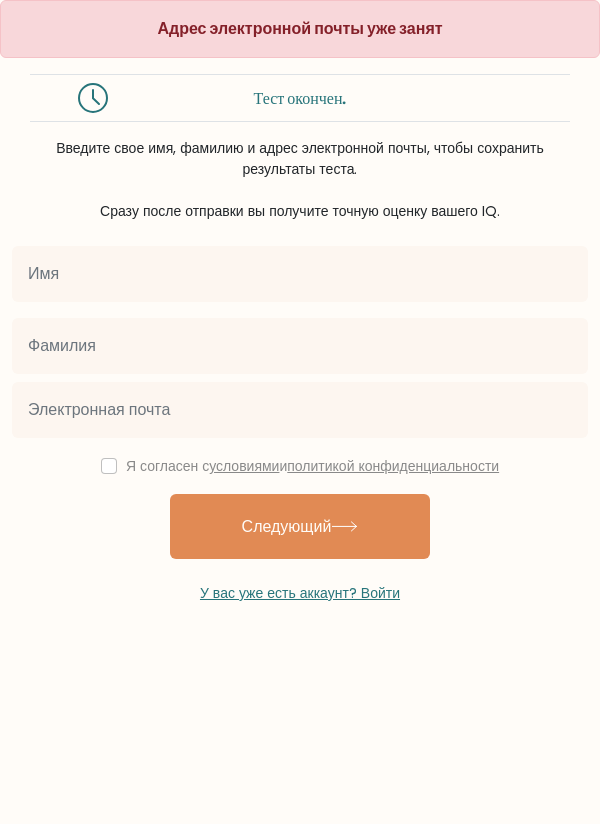 click on "У вас уже есть аккаунт? Войти" at bounding box center [300, 593] 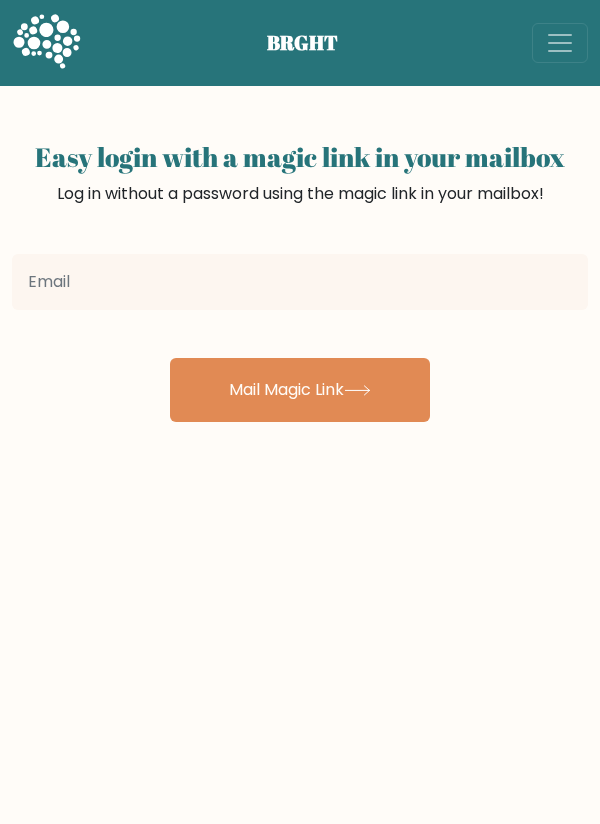 scroll, scrollTop: 0, scrollLeft: 0, axis: both 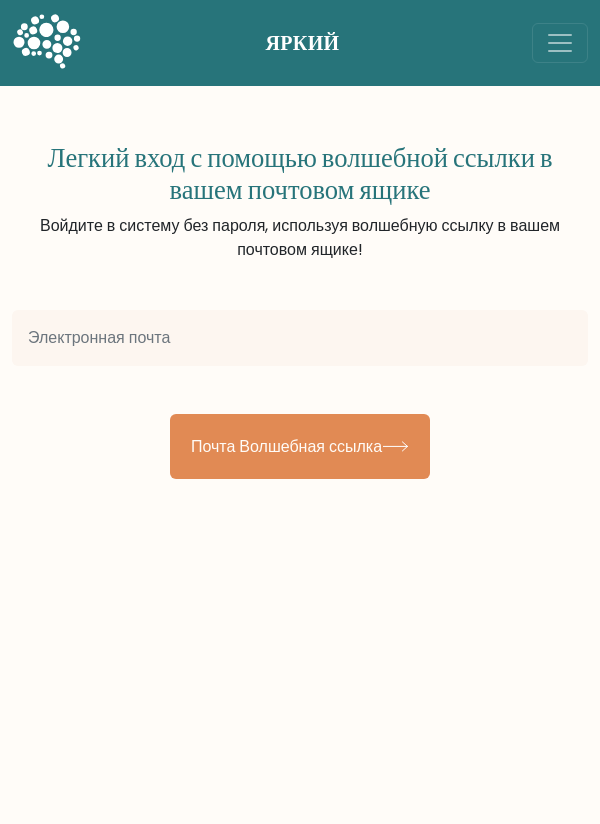 click at bounding box center (300, 338) 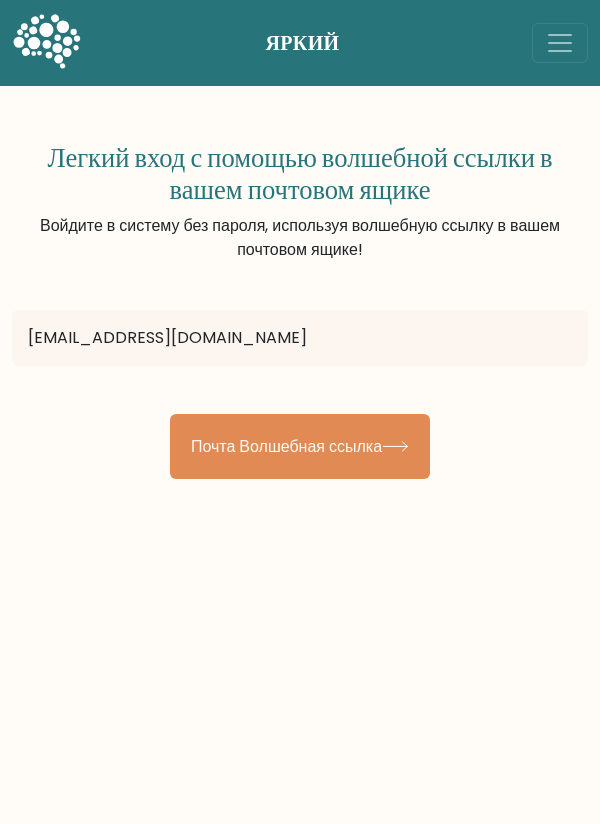 click on "Почта Волшебная ссылка" at bounding box center (286, 446) 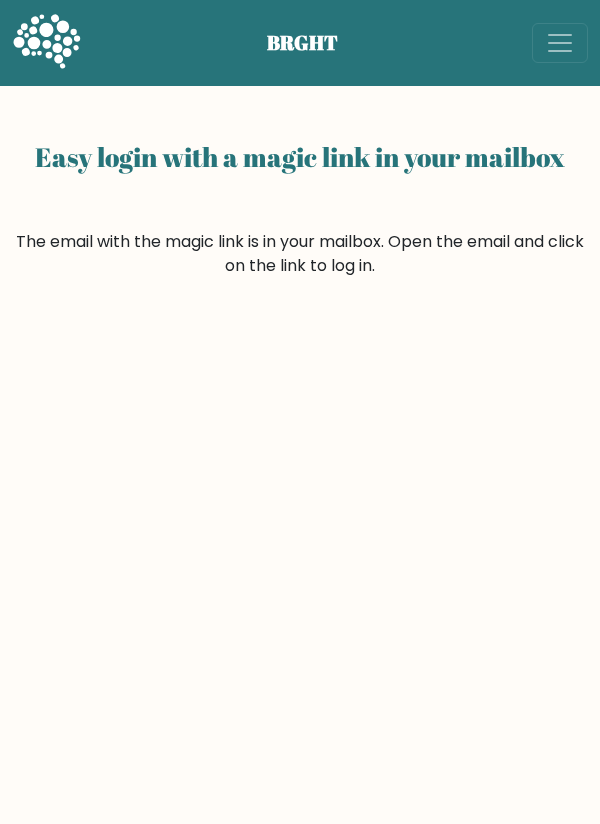scroll, scrollTop: 0, scrollLeft: 0, axis: both 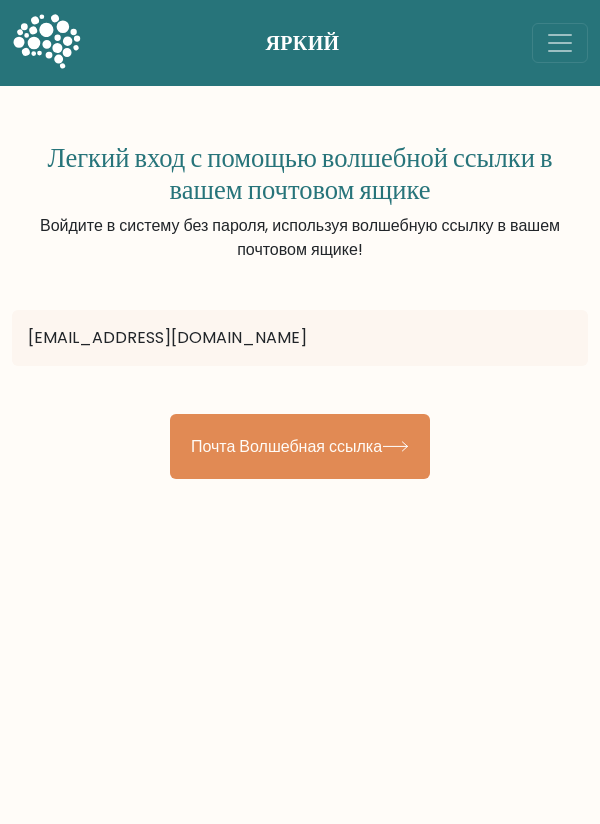 click on "Почта Волшебная ссылка" at bounding box center [300, 446] 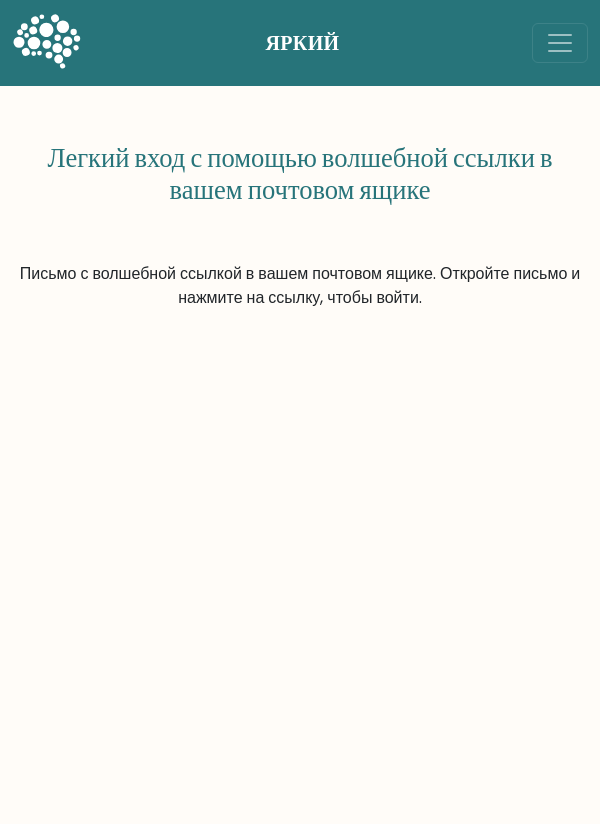 scroll, scrollTop: 0, scrollLeft: 0, axis: both 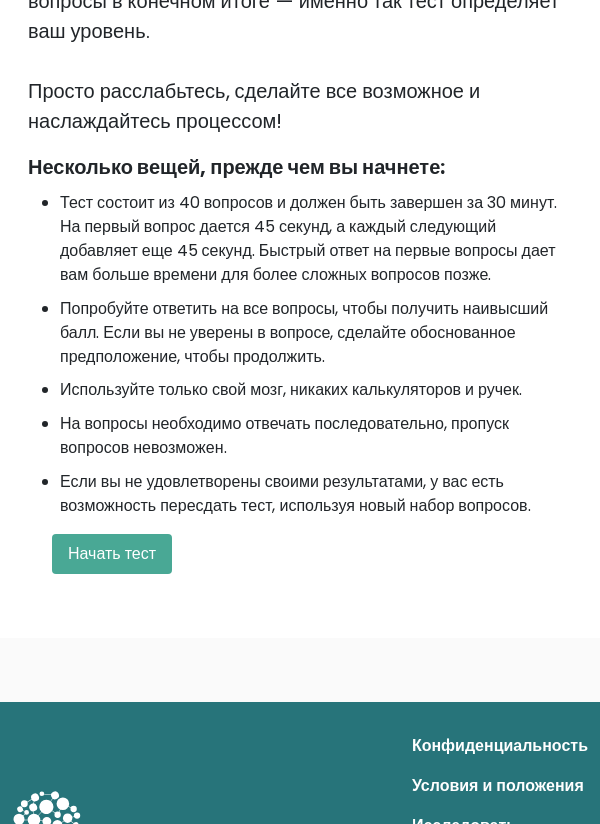 click on "Начать тест" at bounding box center [112, 553] 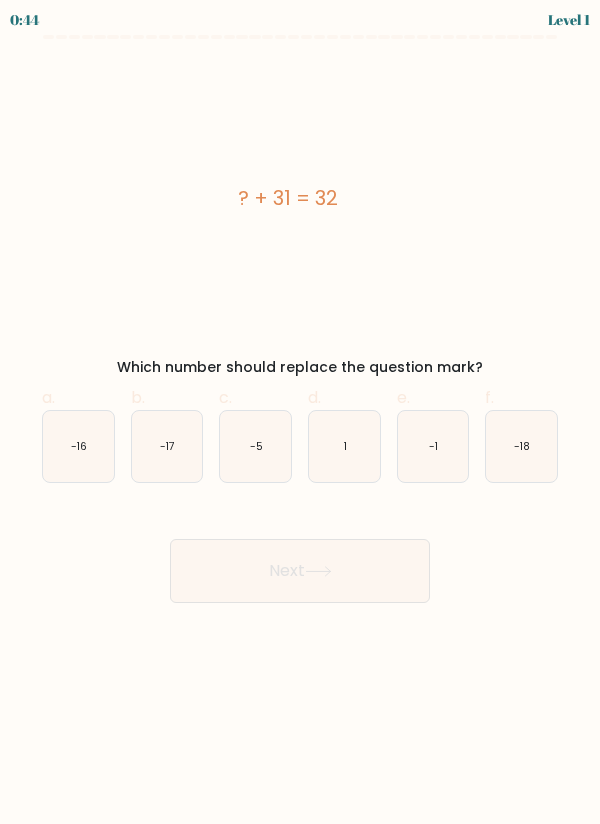 scroll, scrollTop: 0, scrollLeft: 0, axis: both 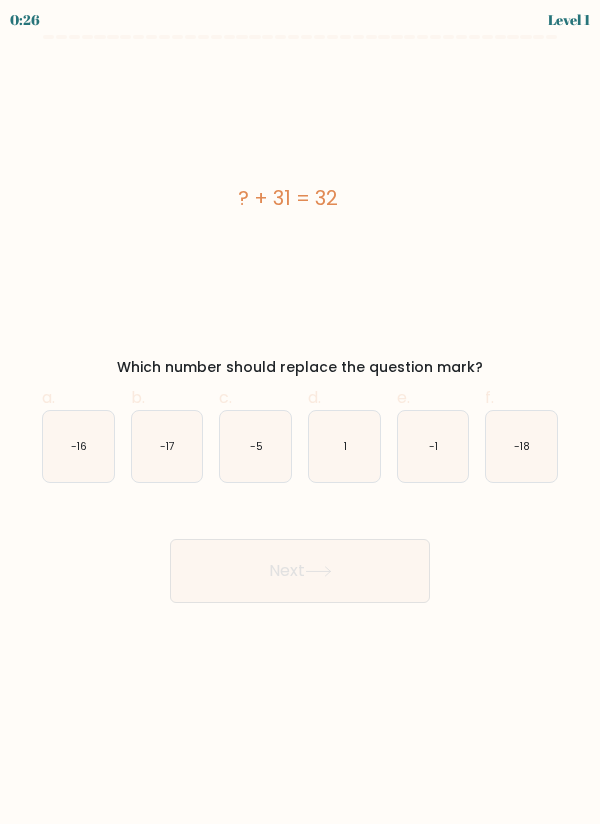 click on "1" 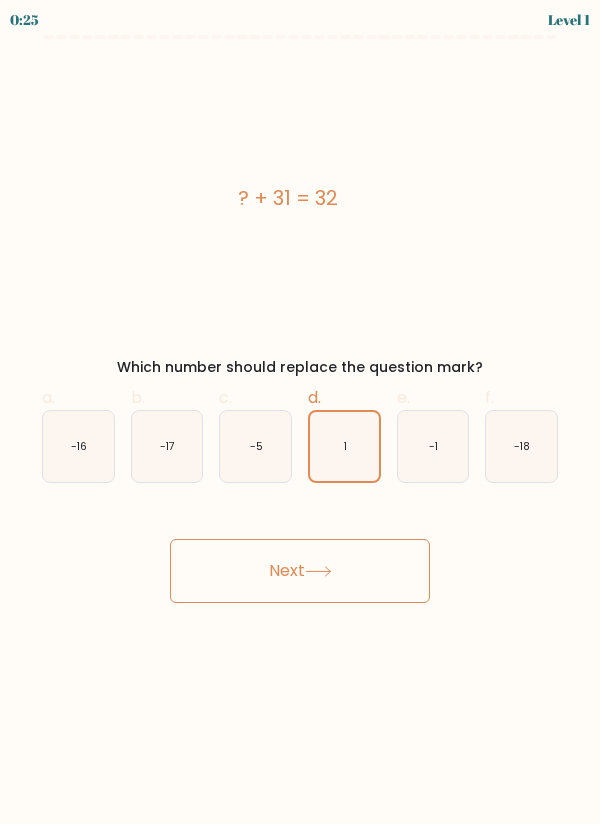 click on "Next" at bounding box center (300, 571) 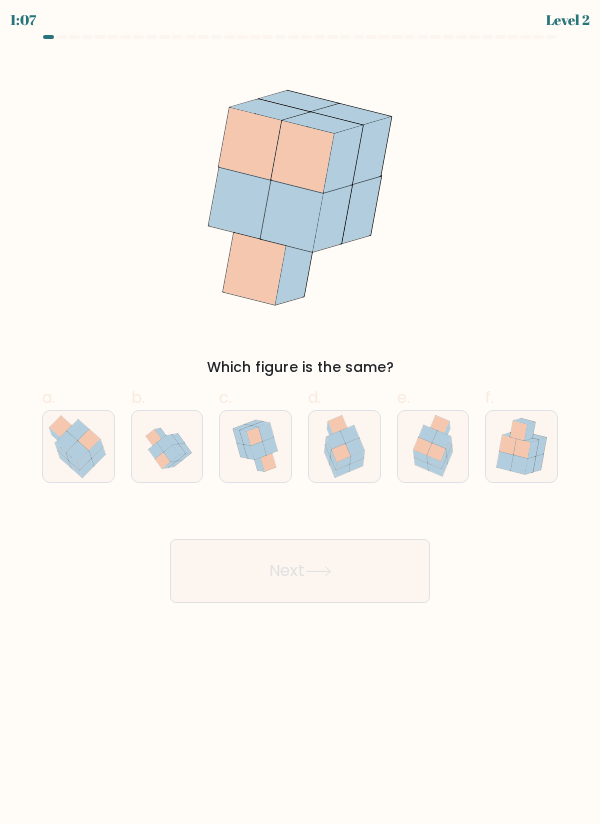 click 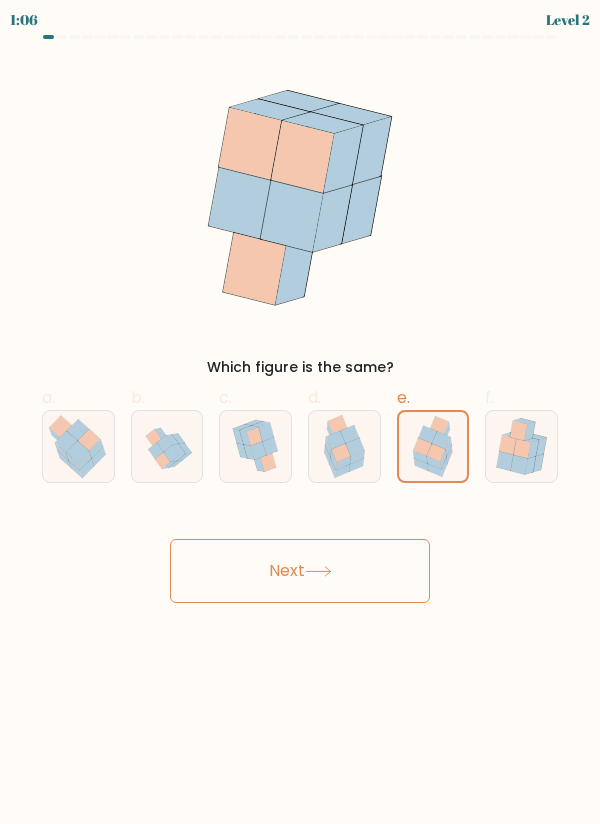 click on "Next" at bounding box center [300, 571] 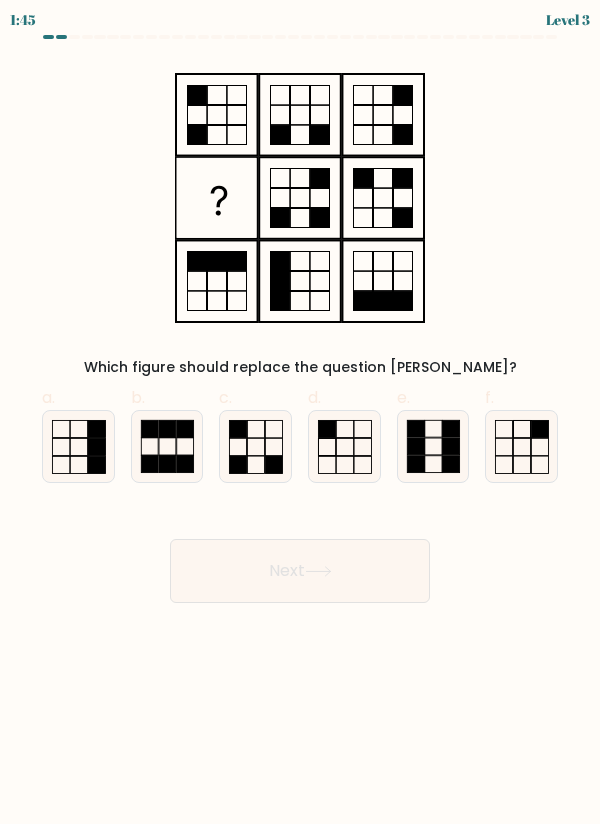 click 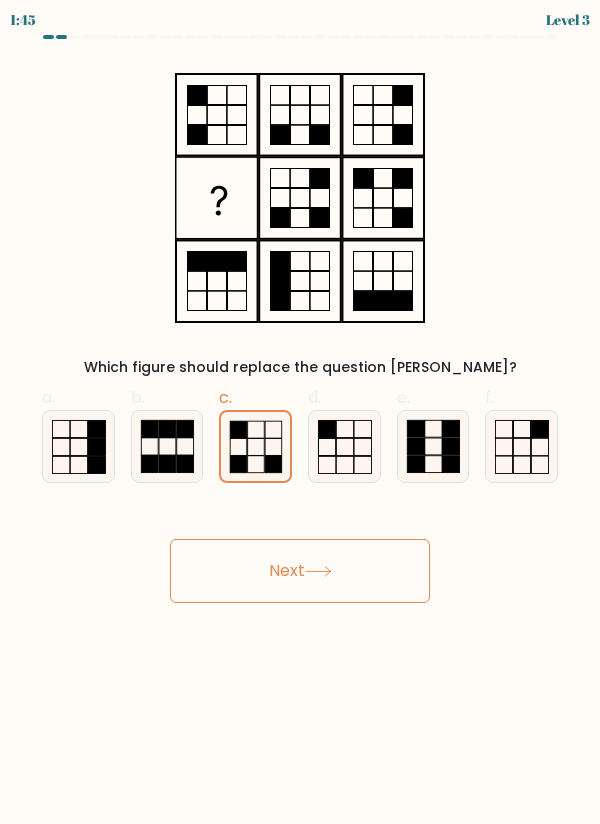 click on "Next" at bounding box center [300, 571] 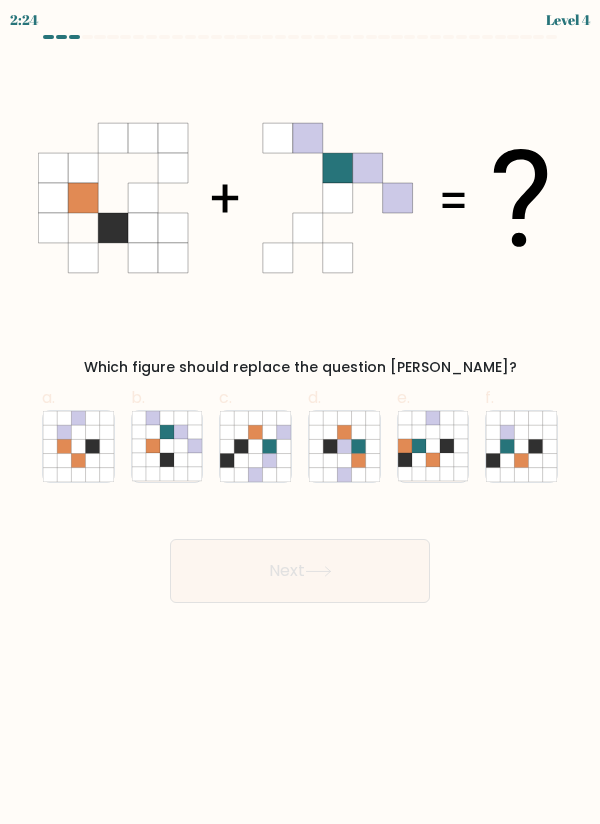 click 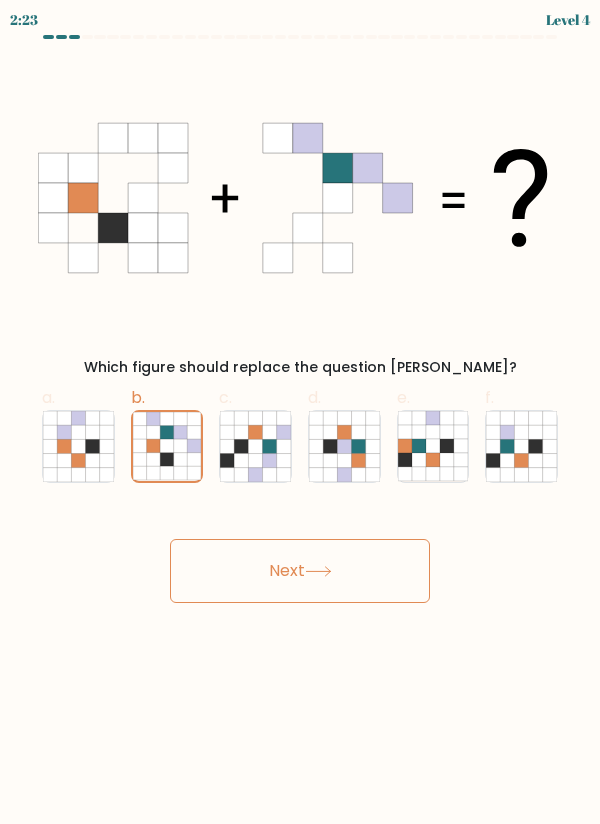click on "Next" at bounding box center (300, 571) 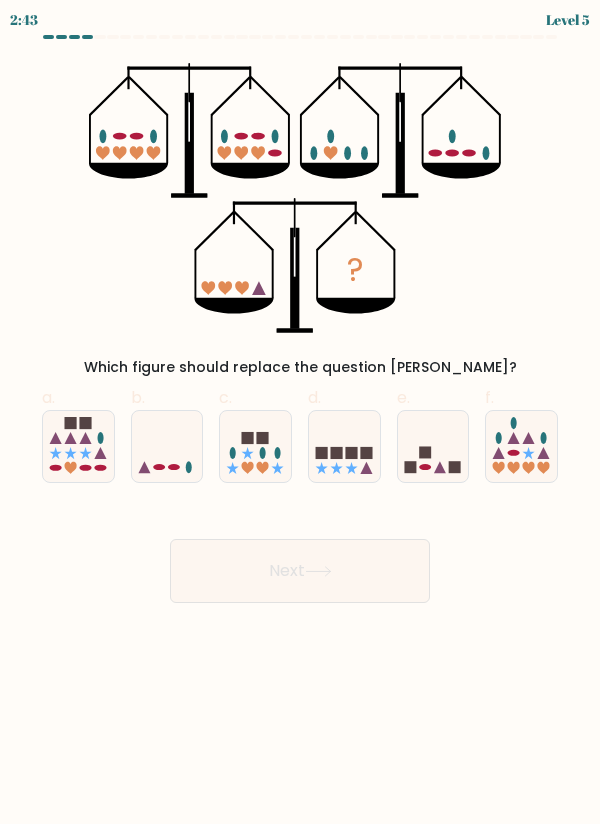 click 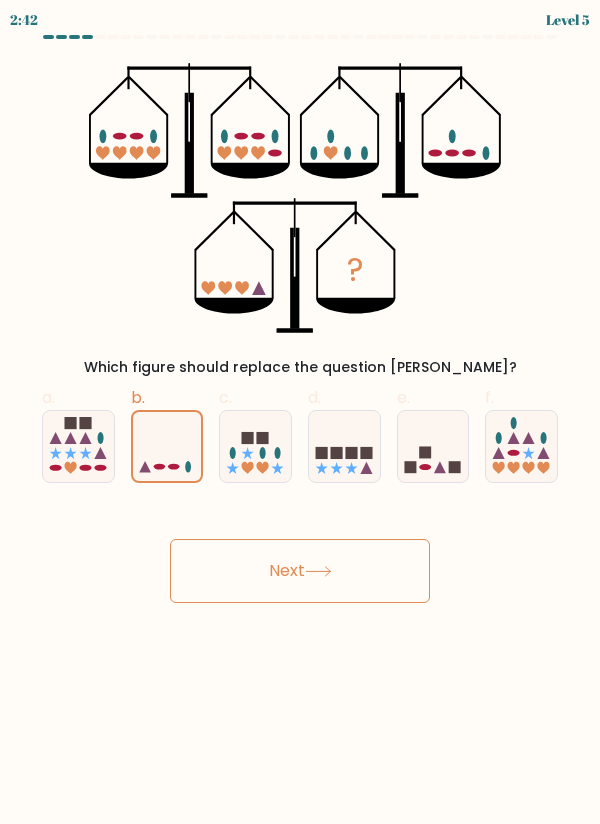 click on "Next" at bounding box center [300, 571] 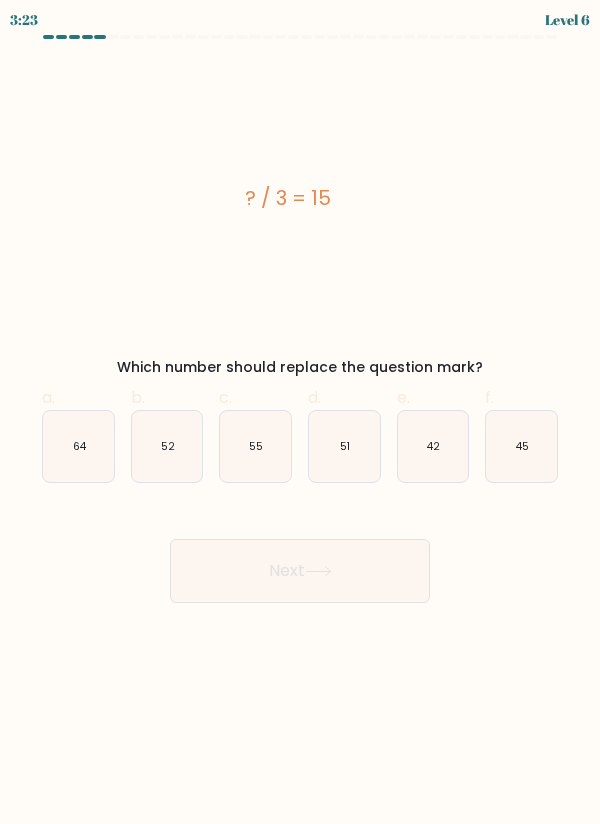 click on "45" 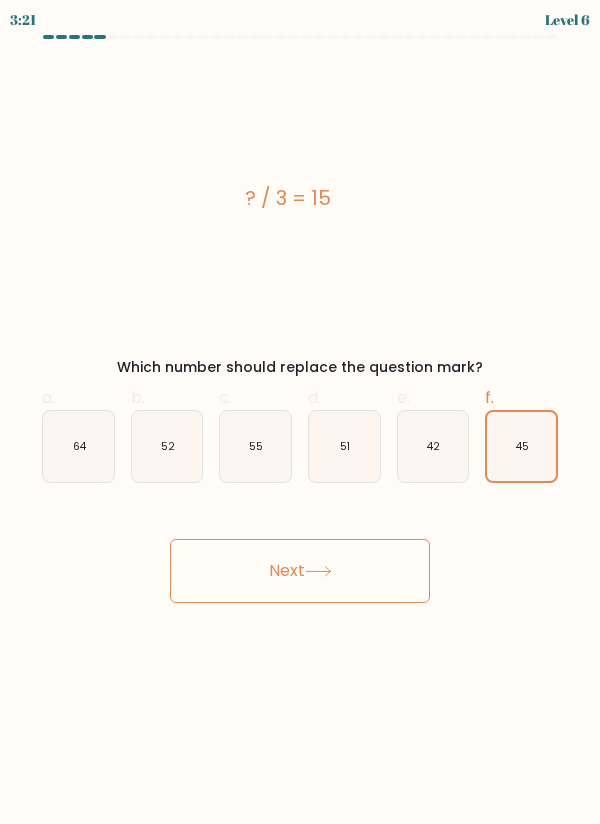 click on "Next" at bounding box center (300, 571) 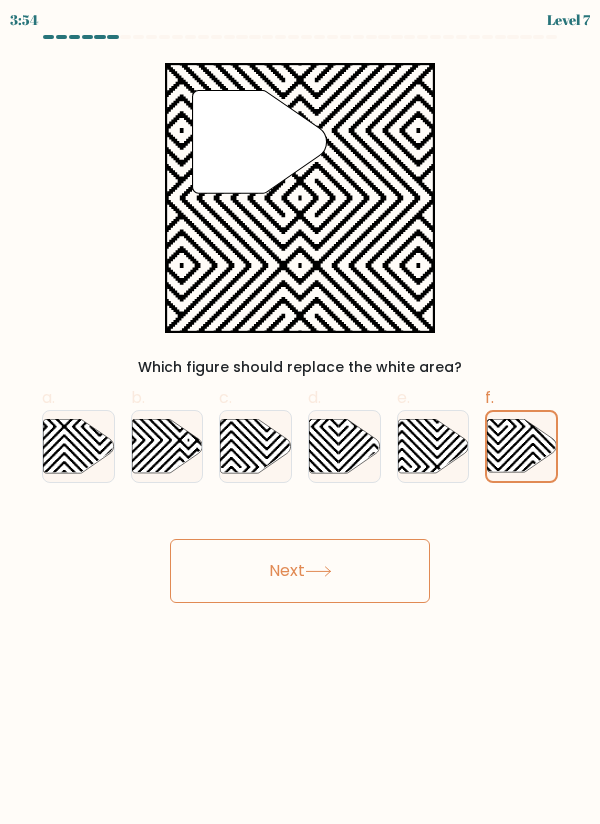 click 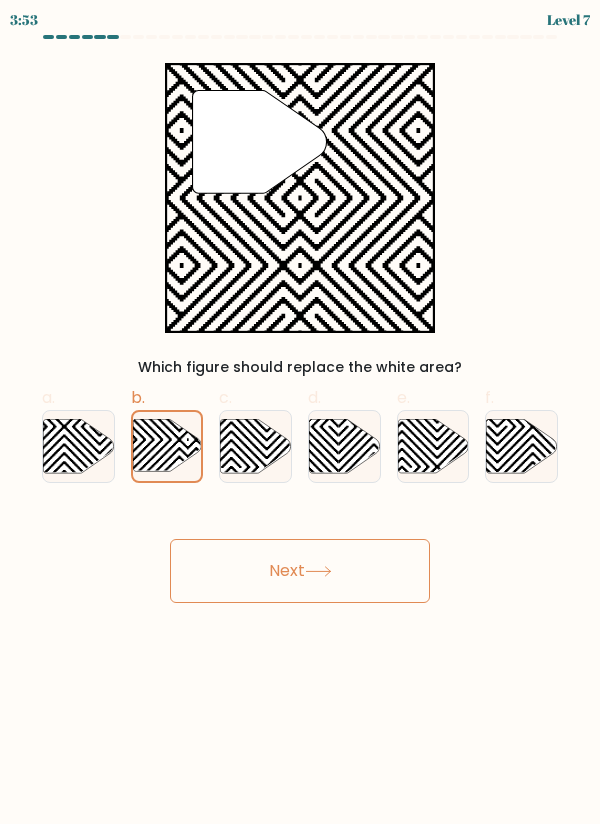 click on "Next" at bounding box center (300, 571) 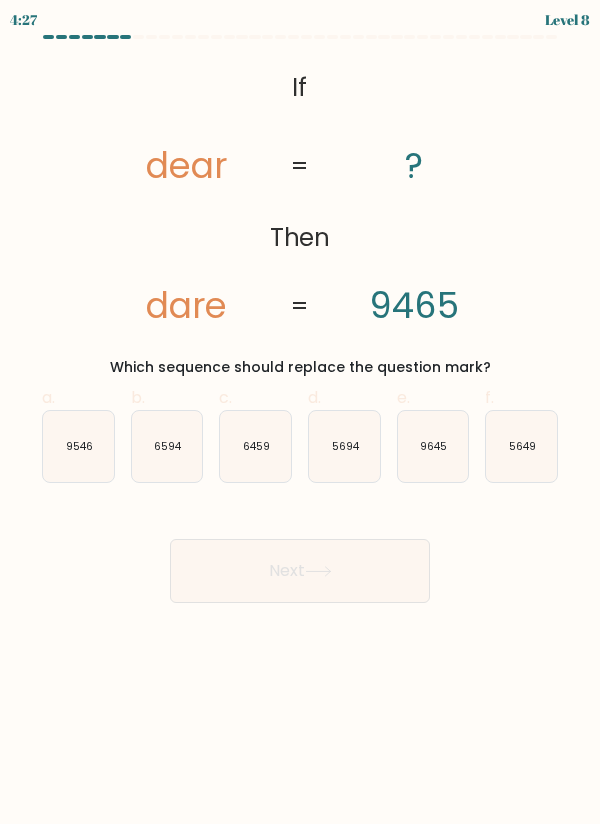 click on "9546" 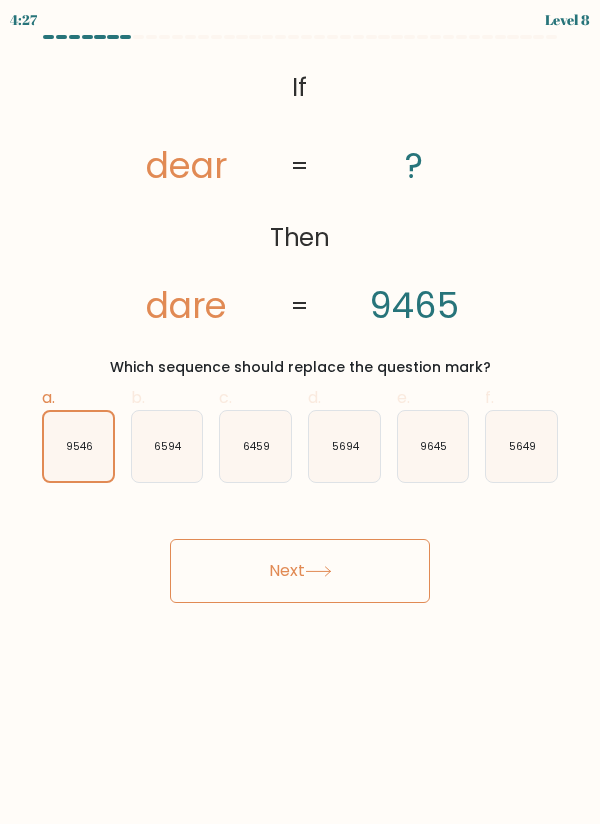 click on "Next" at bounding box center [300, 571] 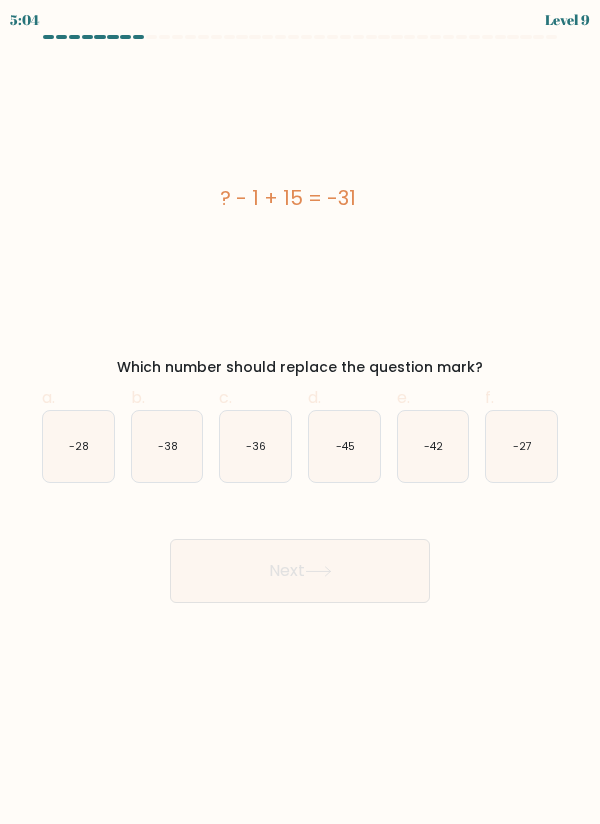 click on "-45" 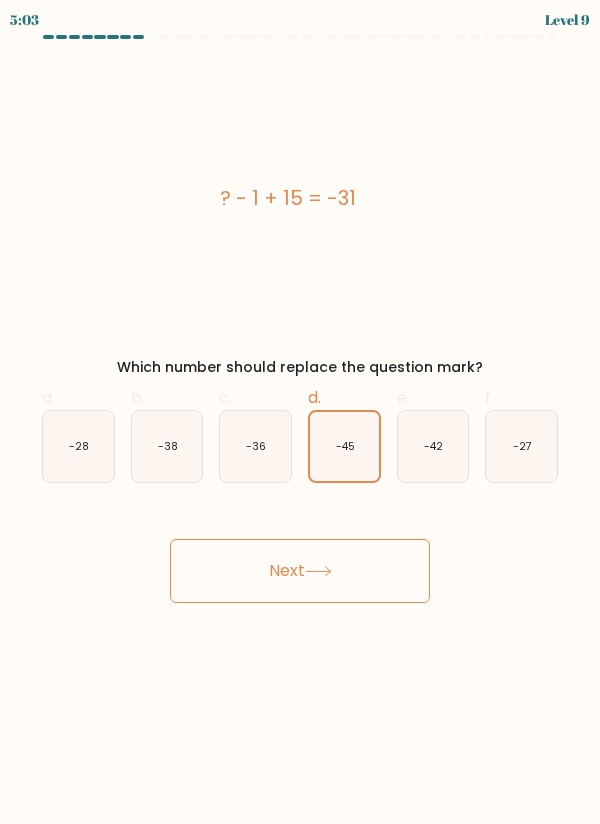click on "Next" at bounding box center [300, 571] 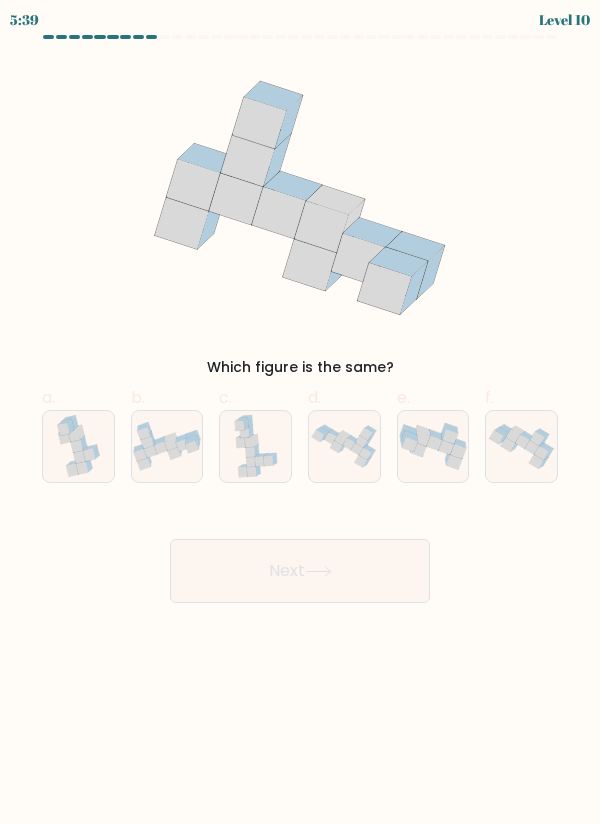 click 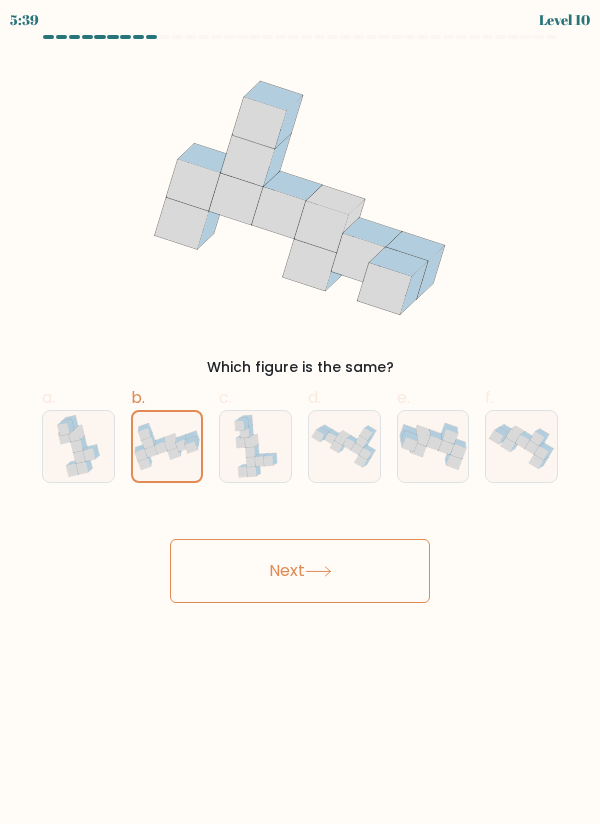 click on "Next" at bounding box center [300, 571] 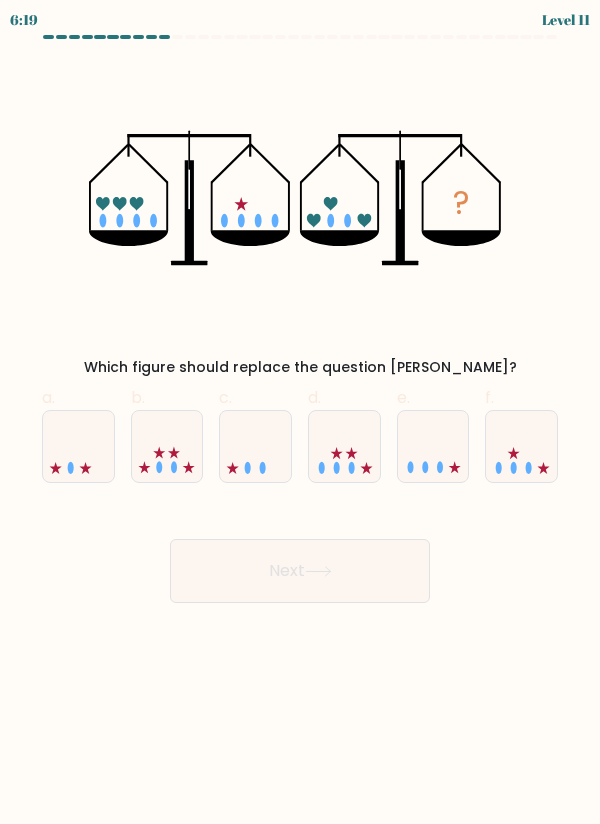 click 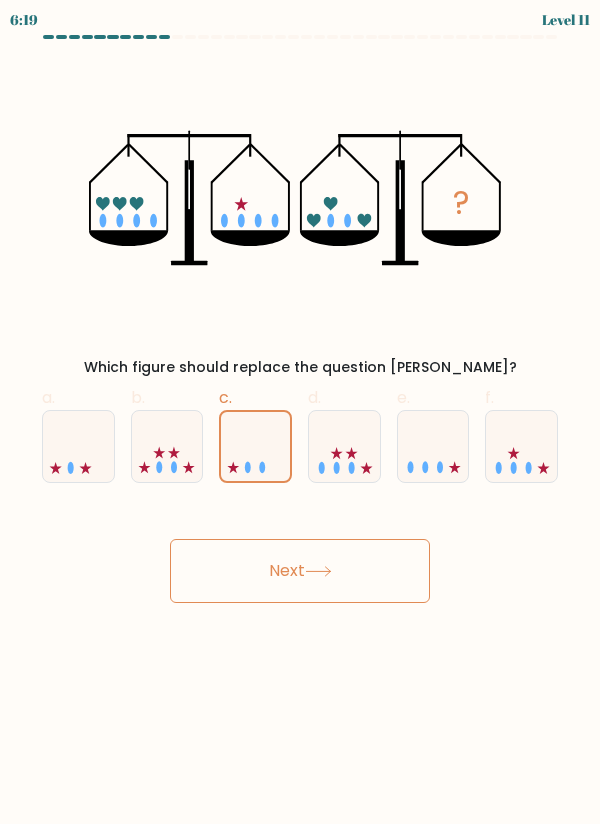 click on "Next" at bounding box center (300, 571) 